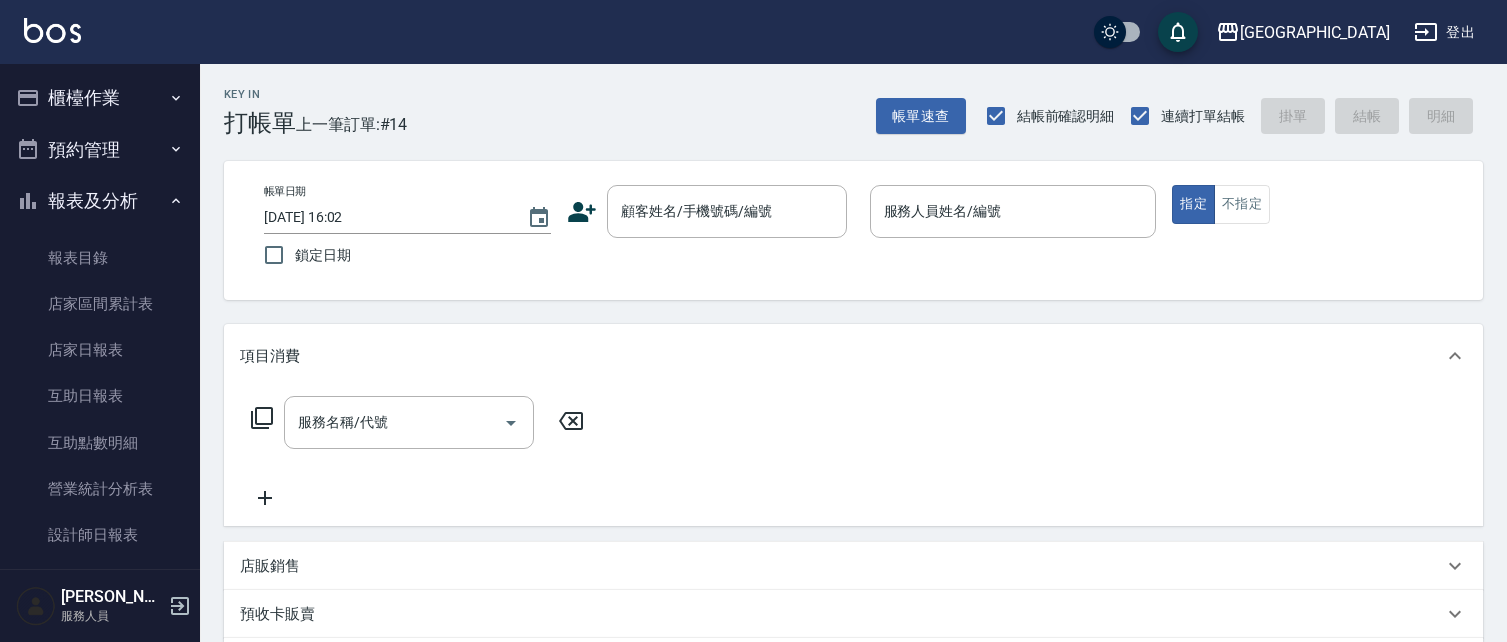scroll, scrollTop: 0, scrollLeft: 0, axis: both 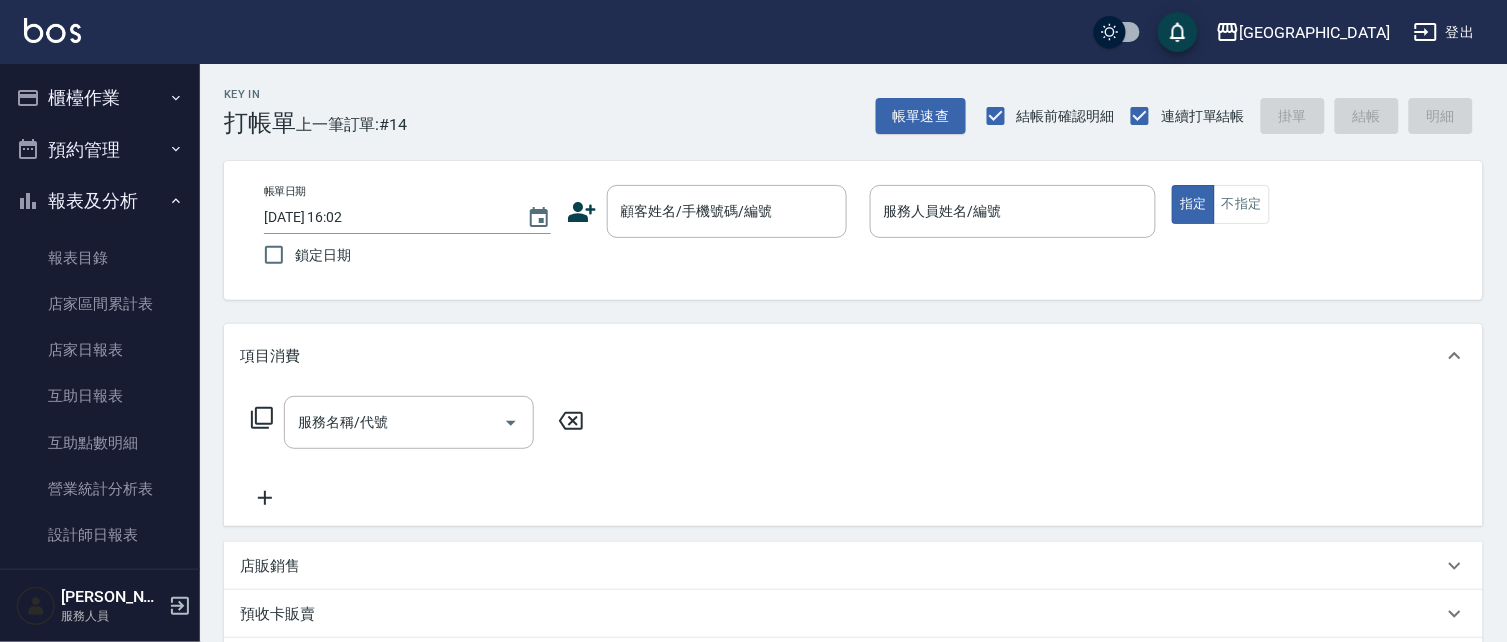 click on "[GEOGRAPHIC_DATA] 登出" at bounding box center [753, 32] 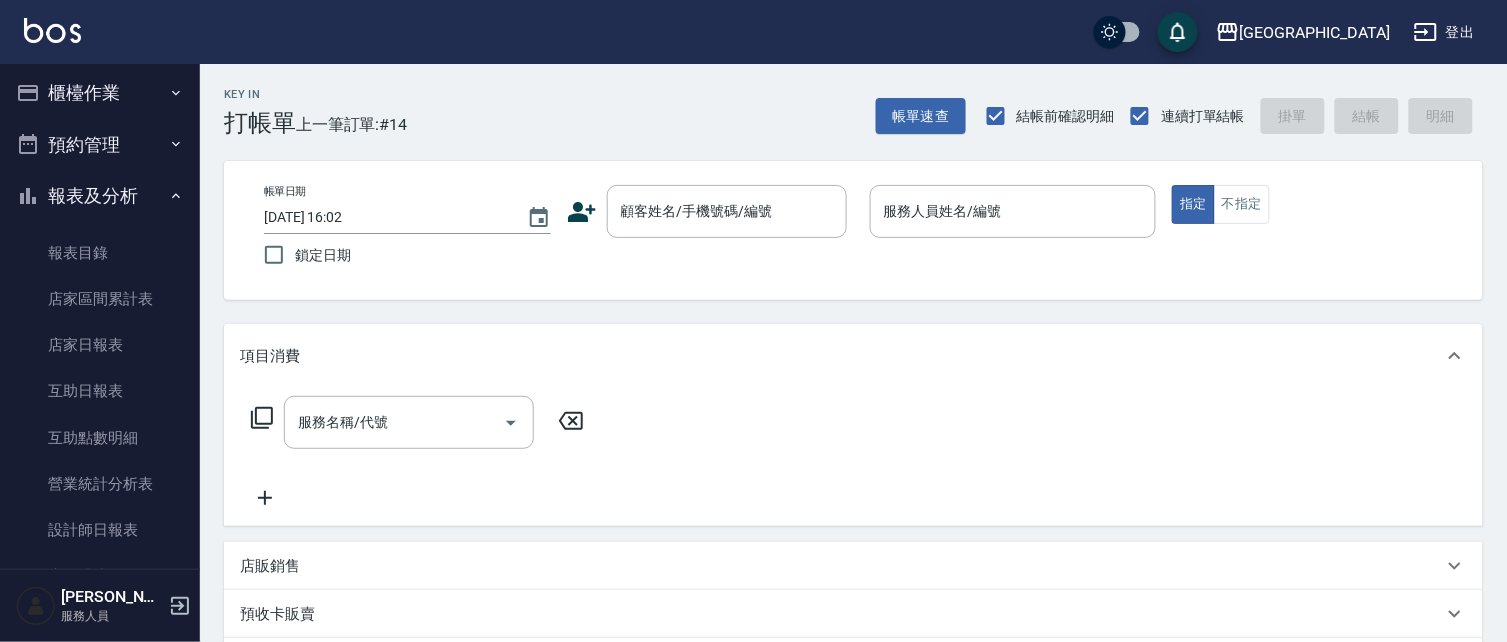 scroll, scrollTop: 0, scrollLeft: 0, axis: both 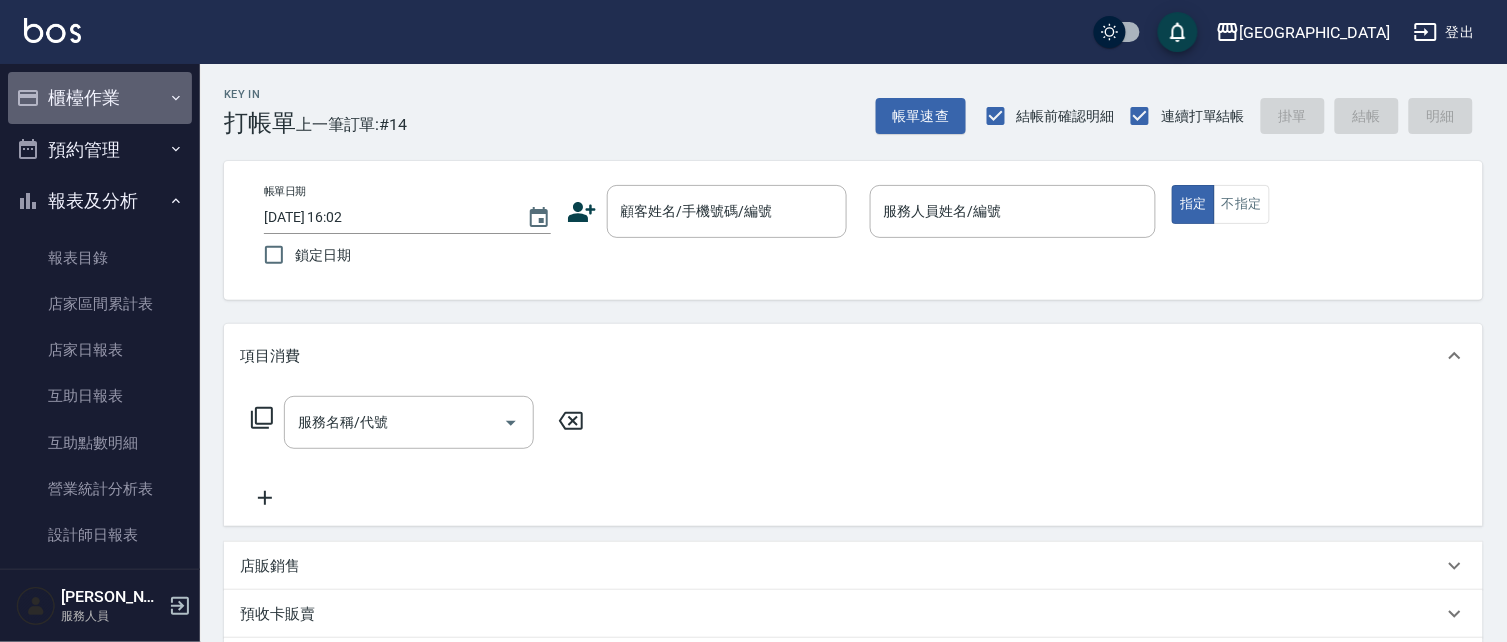 click on "櫃檯作業" at bounding box center (100, 98) 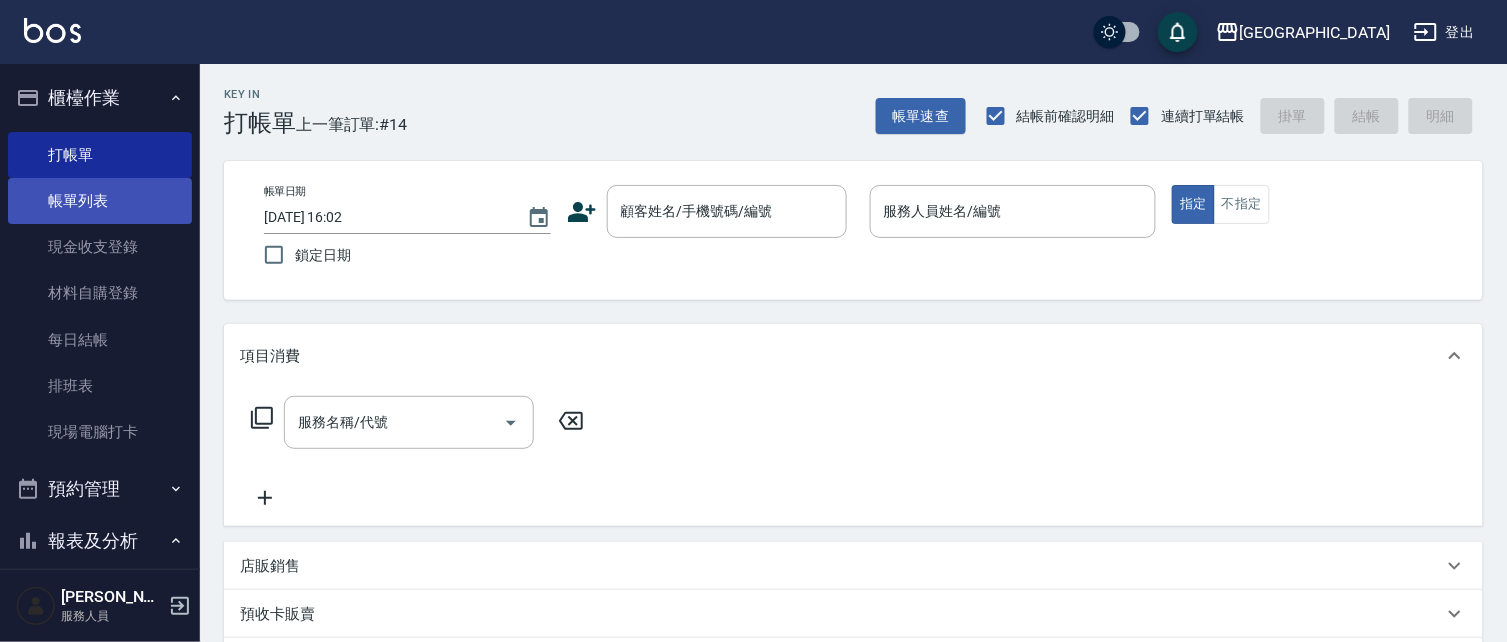click on "帳單列表" at bounding box center [100, 201] 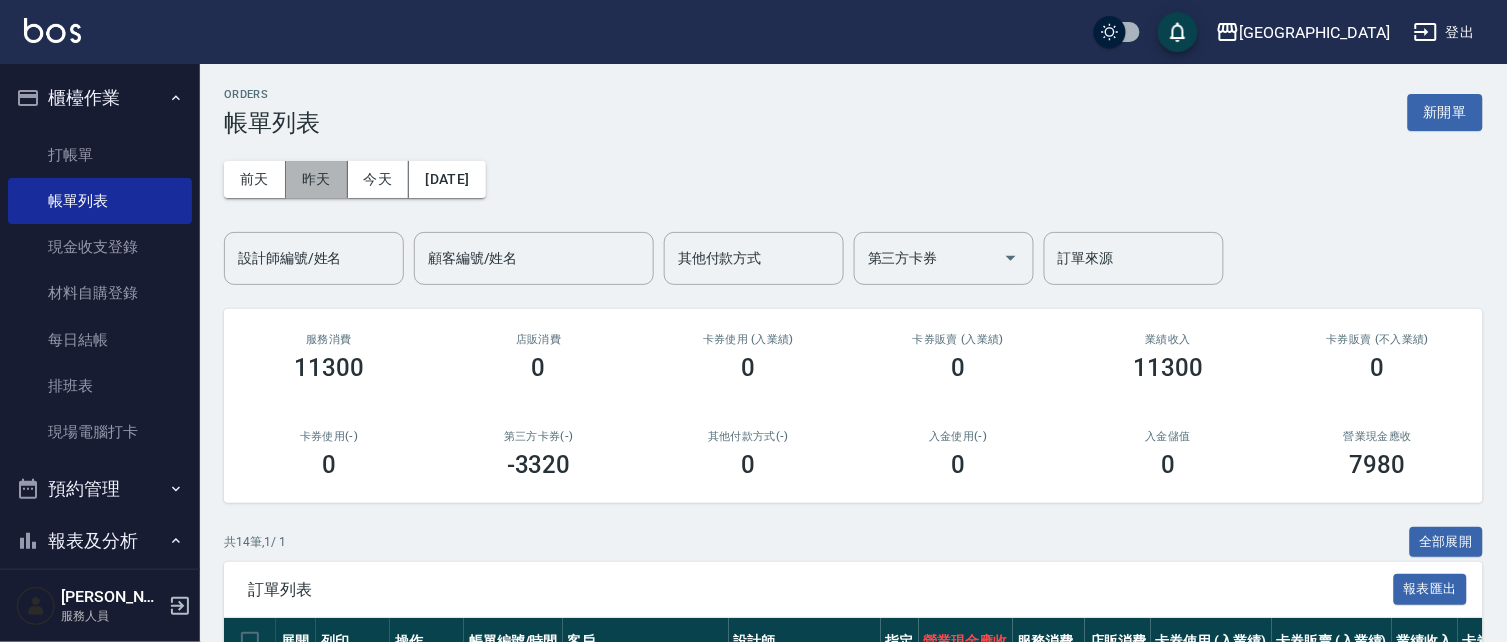 click on "昨天" at bounding box center [317, 179] 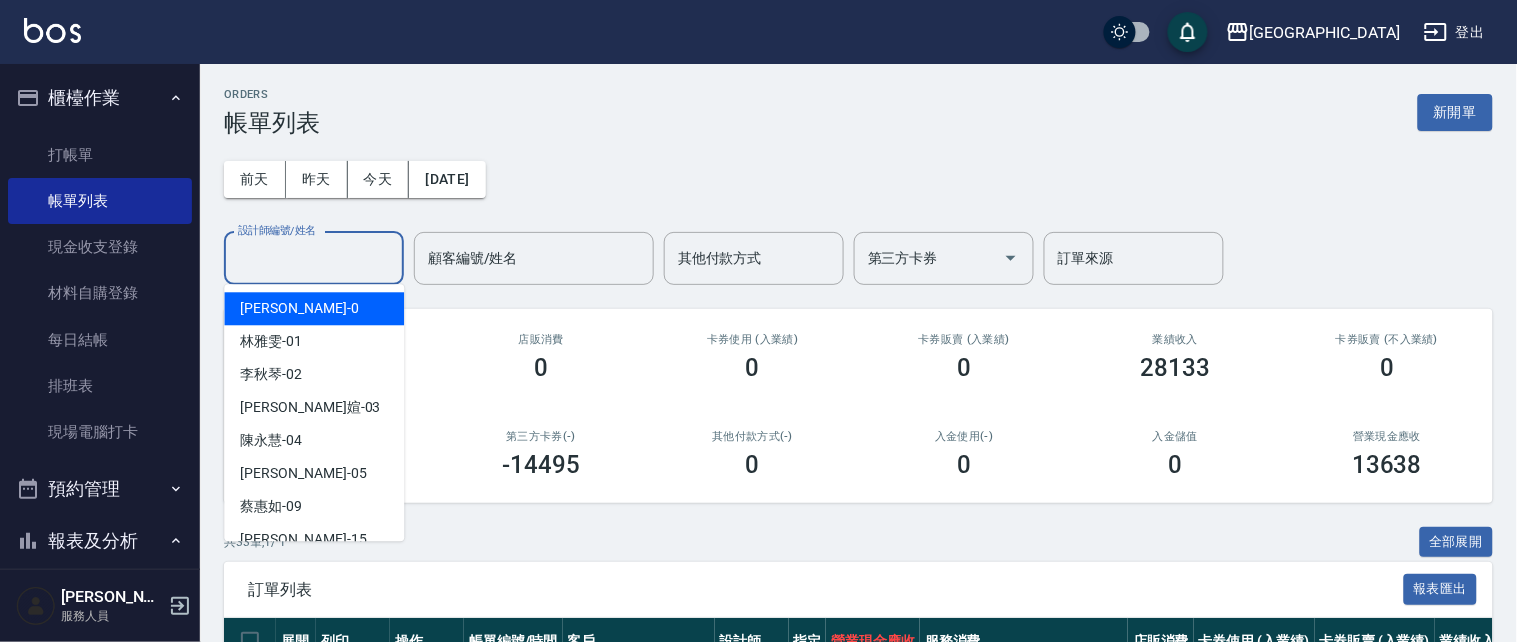 drag, startPoint x: 316, startPoint y: 261, endPoint x: 306, endPoint y: 367, distance: 106.47065 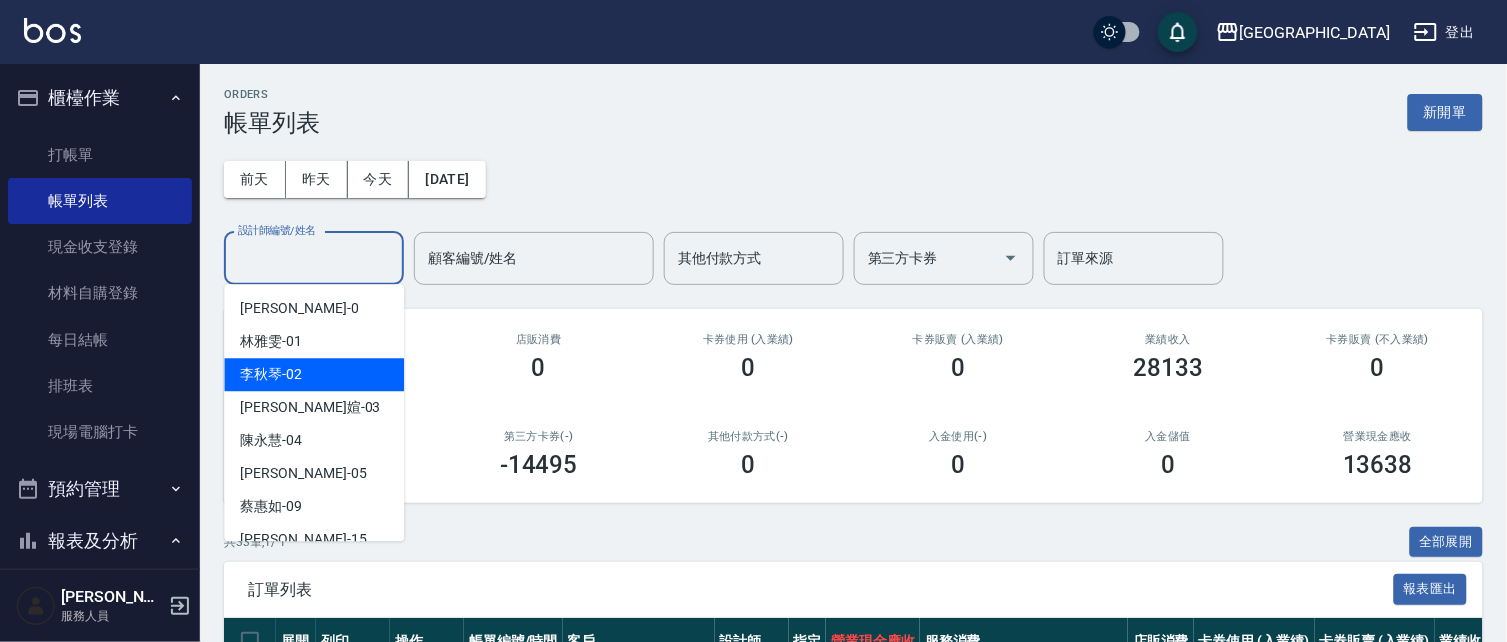 click on "[PERSON_NAME]-02" at bounding box center [314, 374] 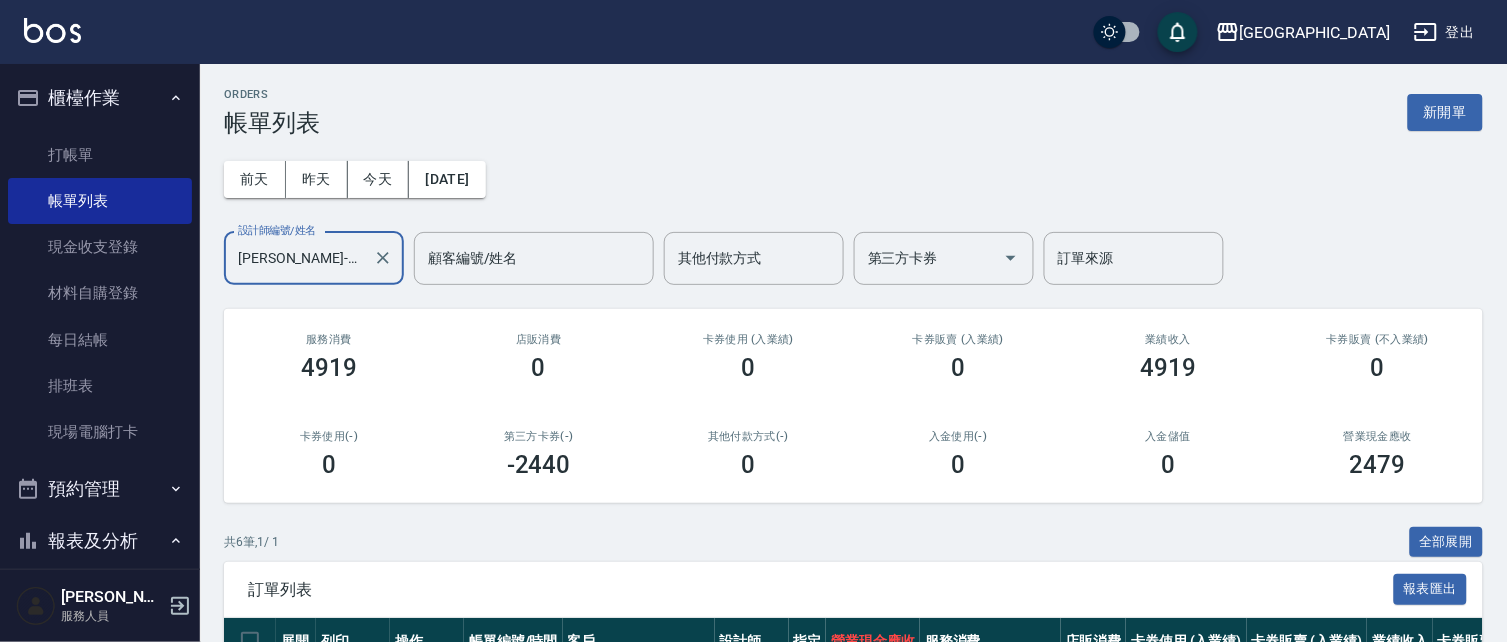 scroll, scrollTop: 0, scrollLeft: 0, axis: both 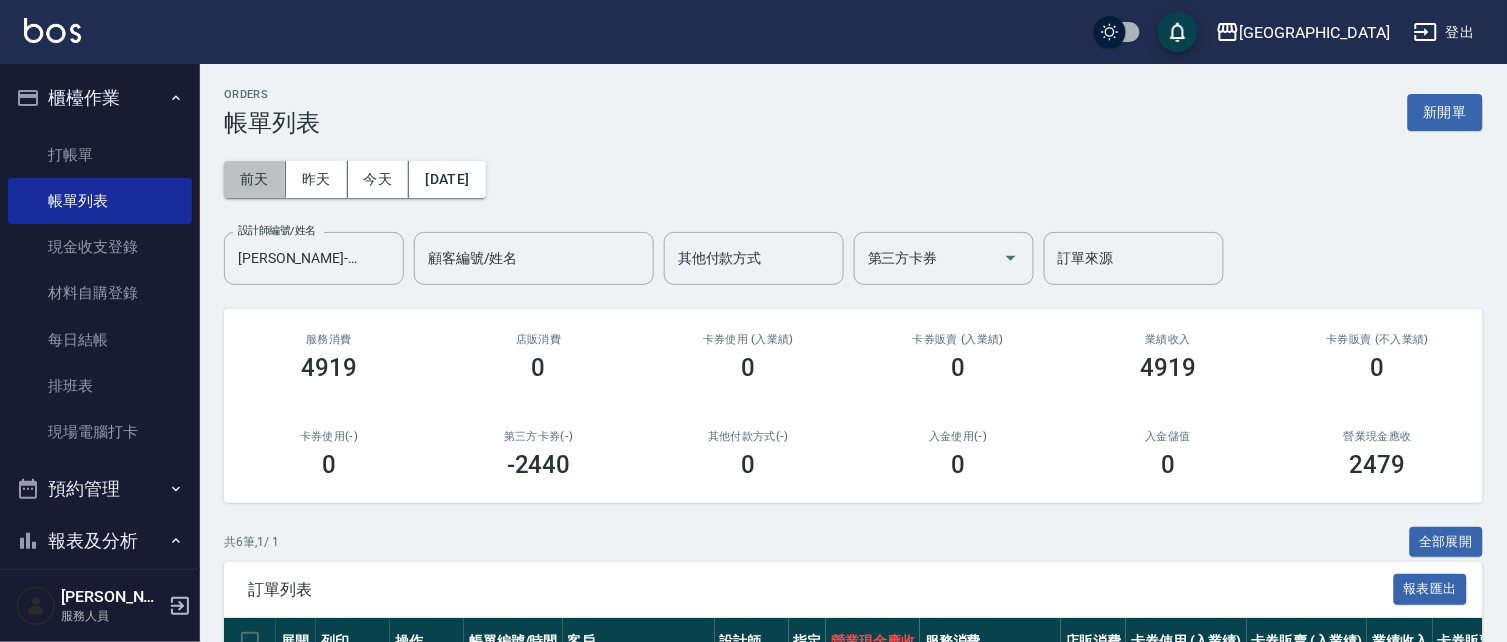 drag, startPoint x: 242, startPoint y: 181, endPoint x: 292, endPoint y: 211, distance: 58.30952 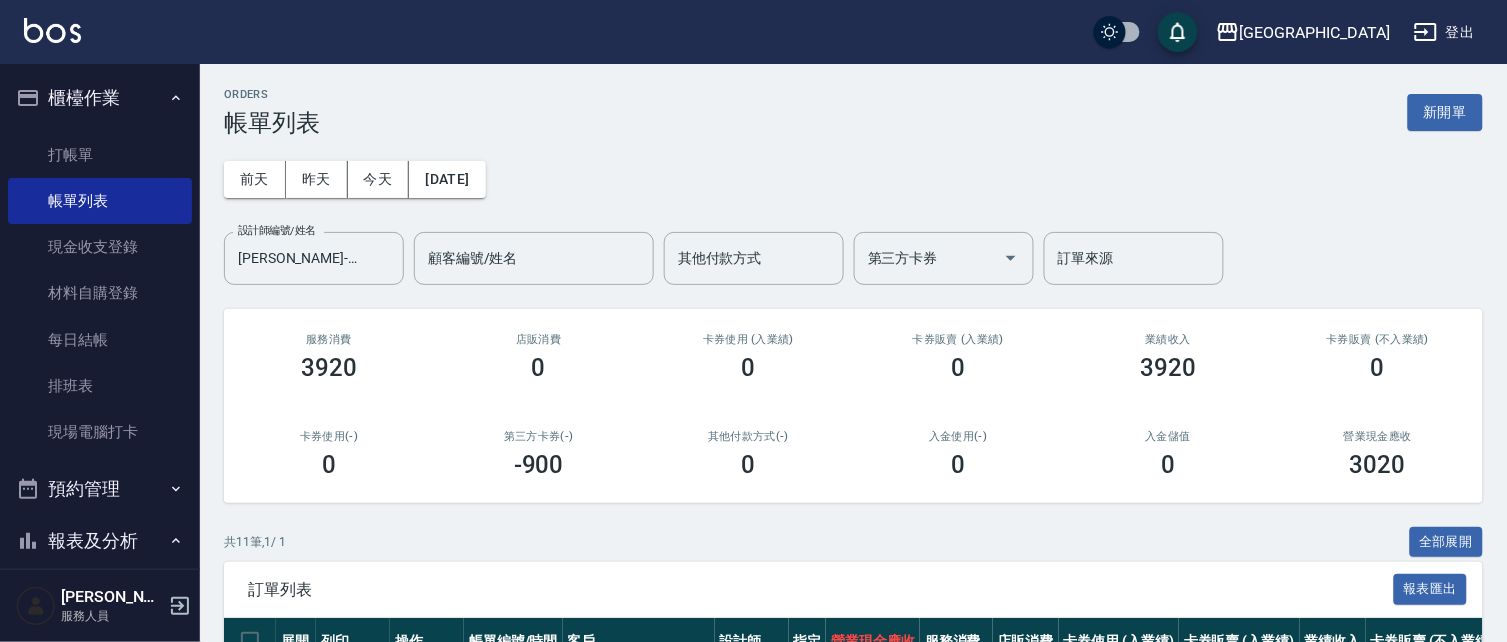 scroll, scrollTop: 0, scrollLeft: 0, axis: both 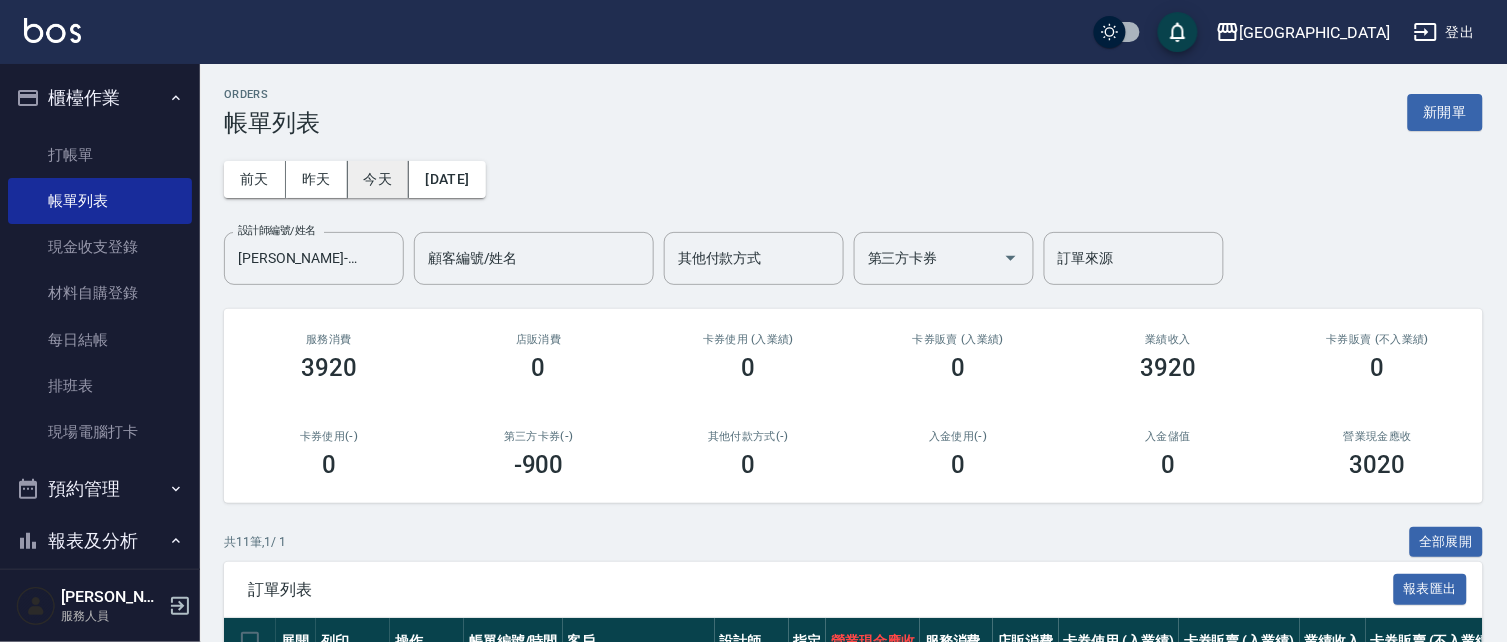 click on "今天" at bounding box center (379, 179) 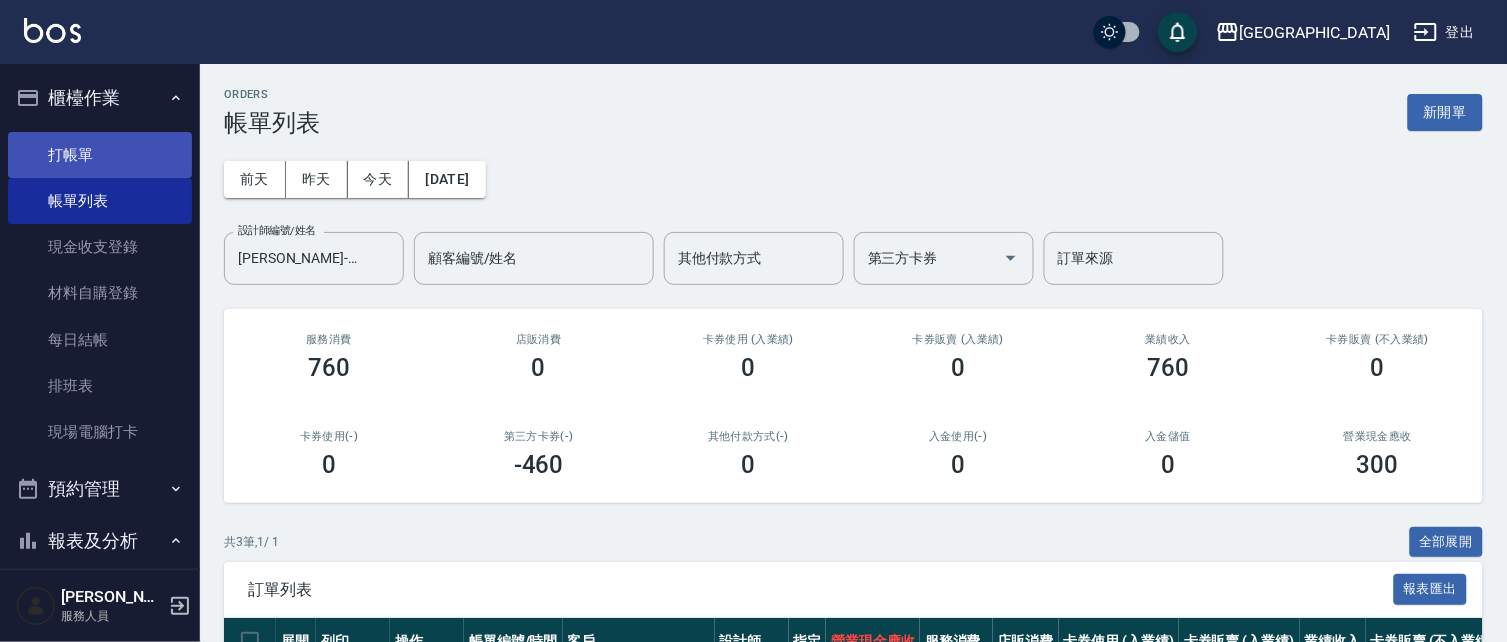 click on "打帳單" at bounding box center [100, 155] 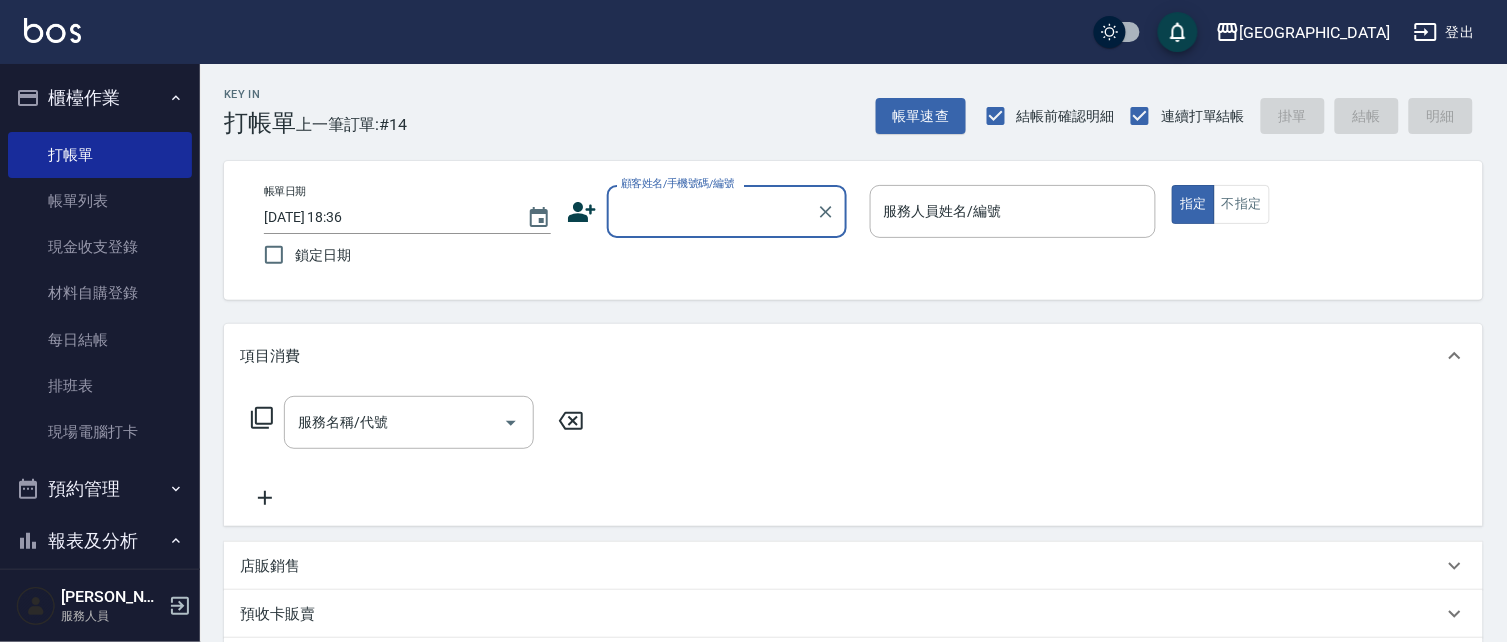 click on "顧客姓名/手機號碼/編號" at bounding box center (712, 211) 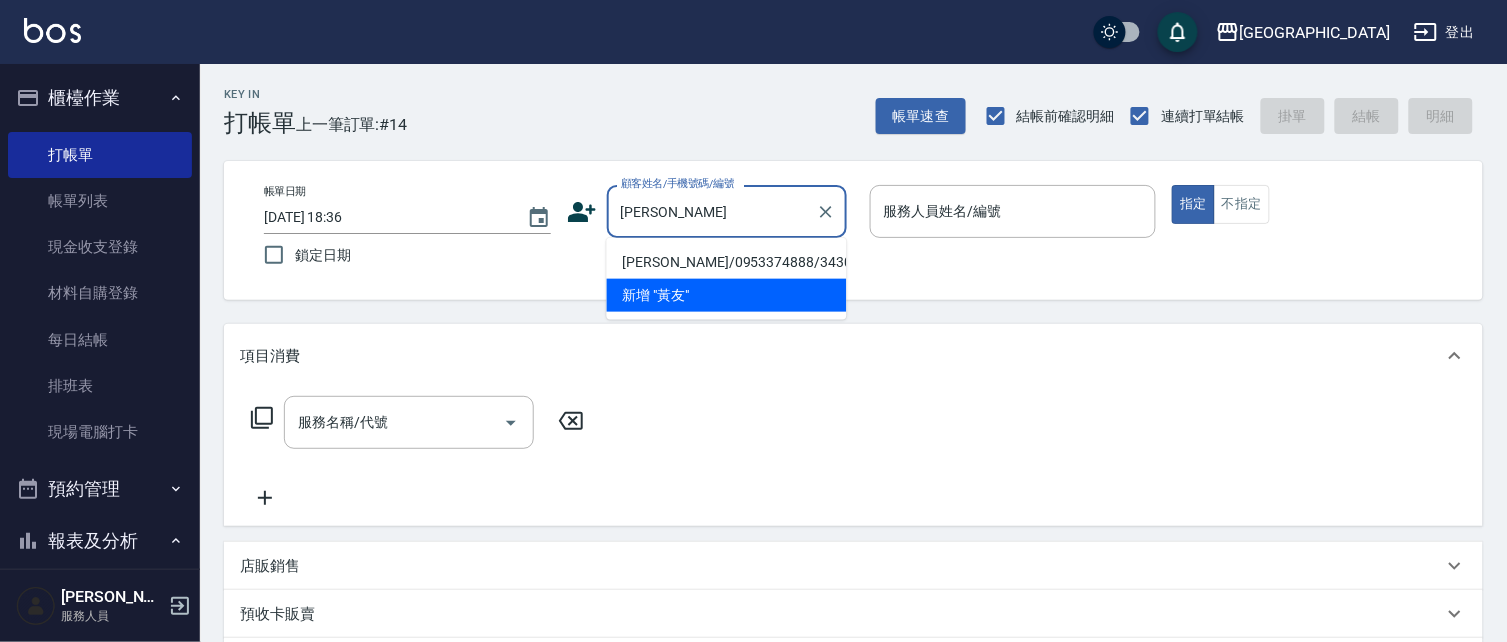 type on "黃" 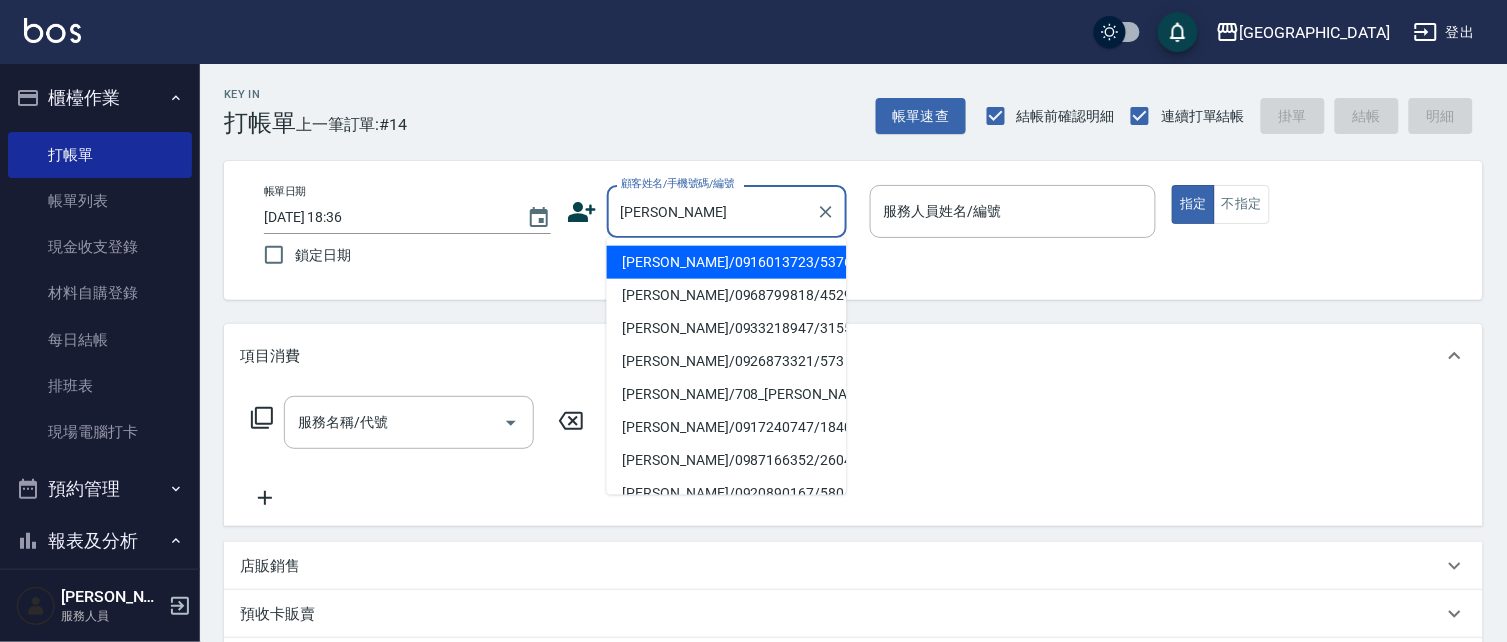 click on "[PERSON_NAME]/0916013723/5376" at bounding box center (727, 262) 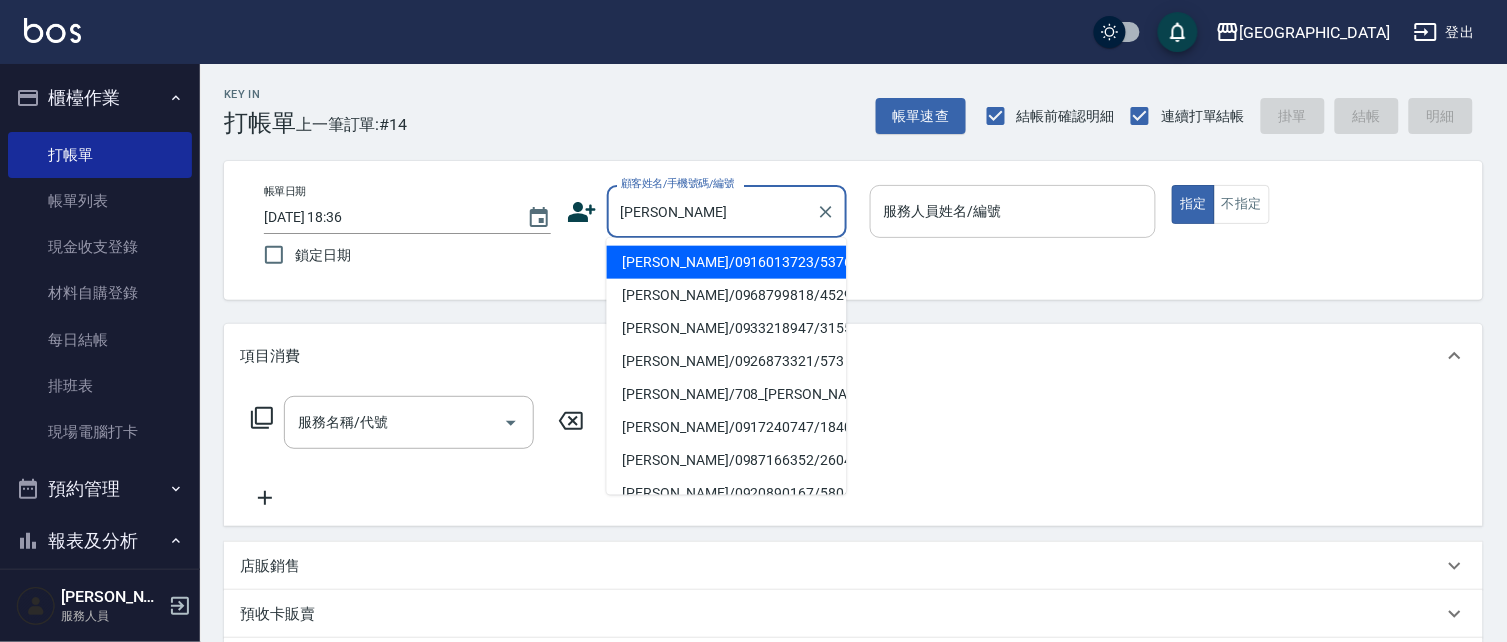 type on "[PERSON_NAME]/0916013723/5376" 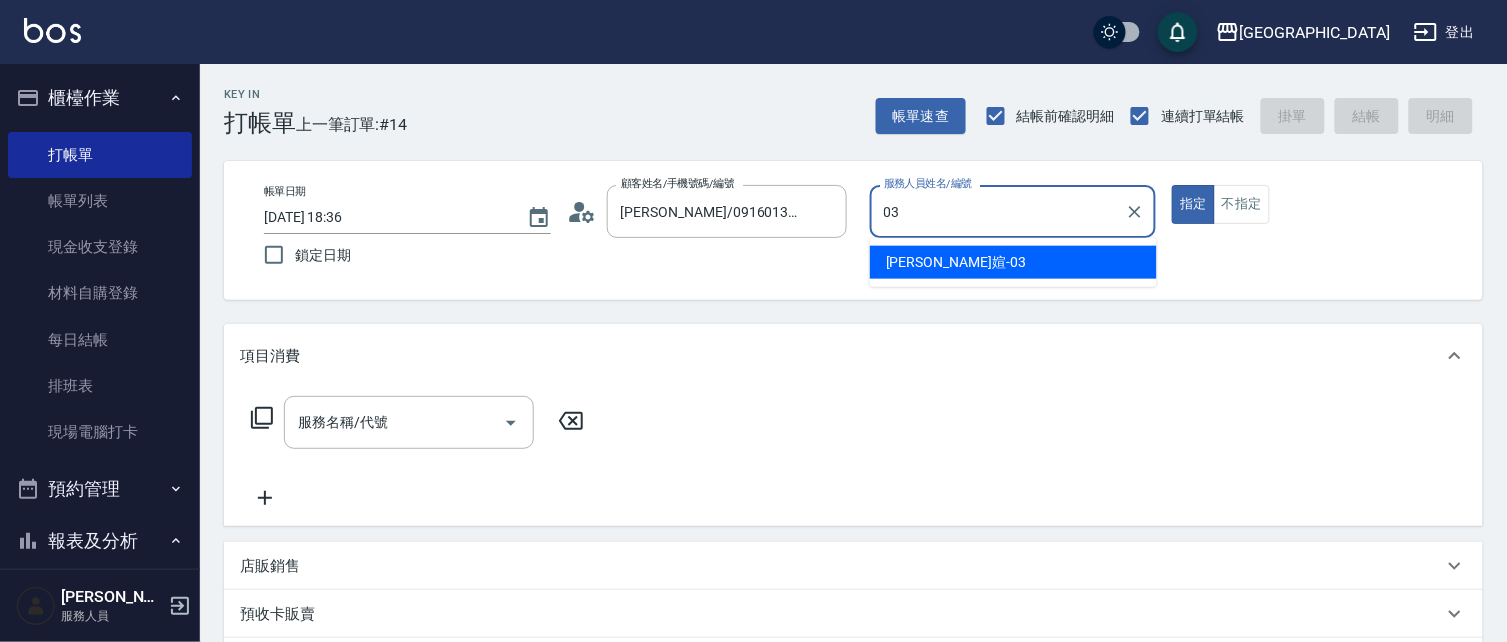 type on "03" 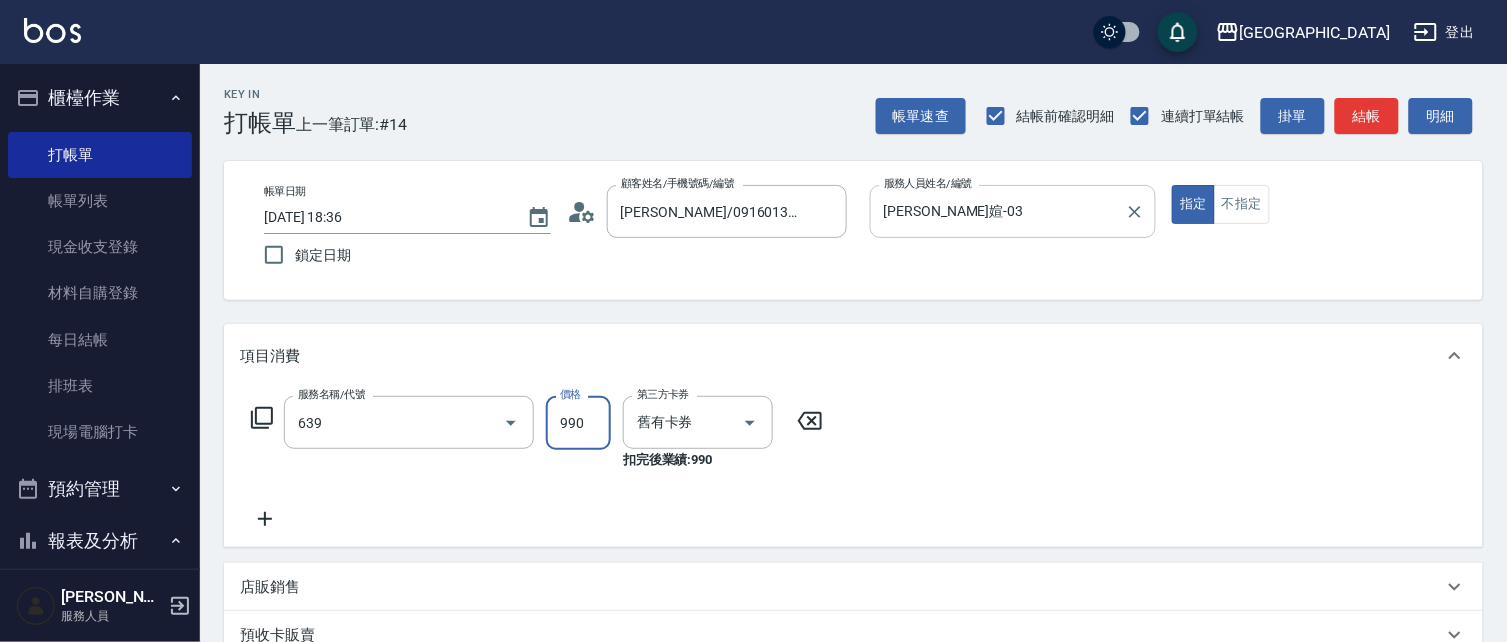 type on "(芙)蘆薈髮膜套卡(自材)(639)" 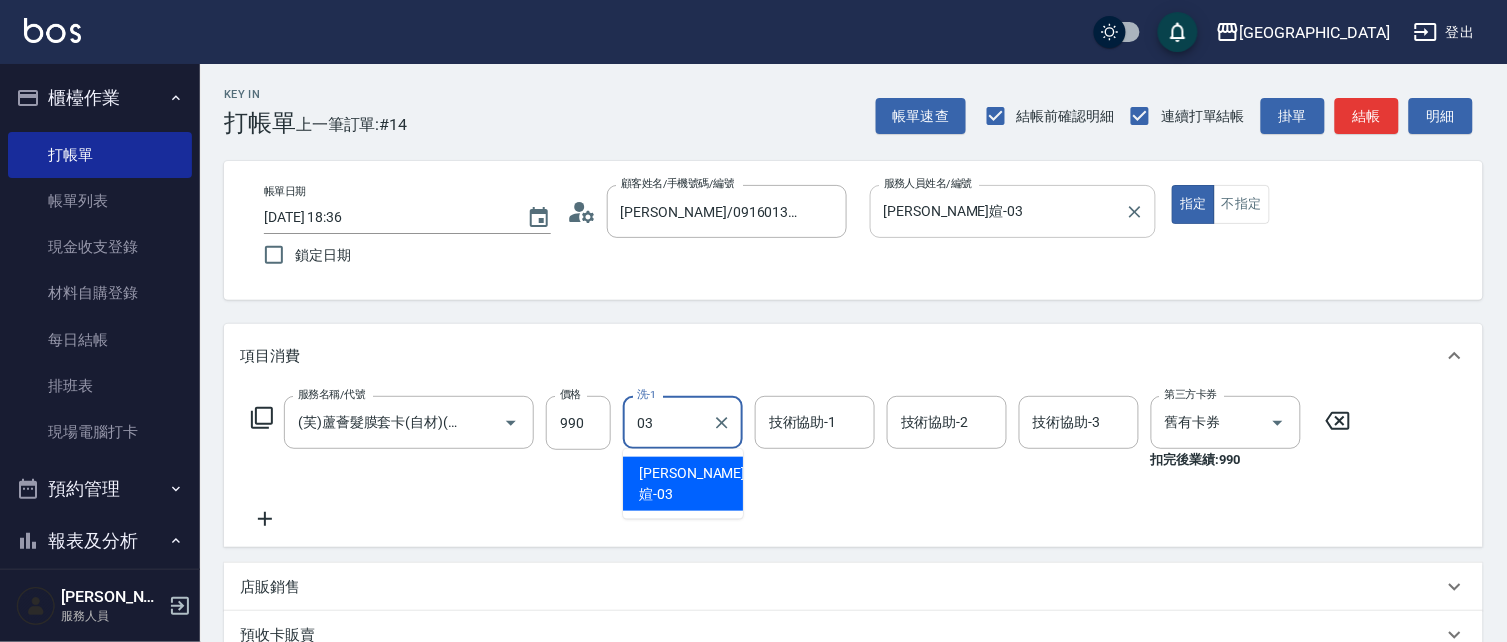 type on "[PERSON_NAME]媗-03" 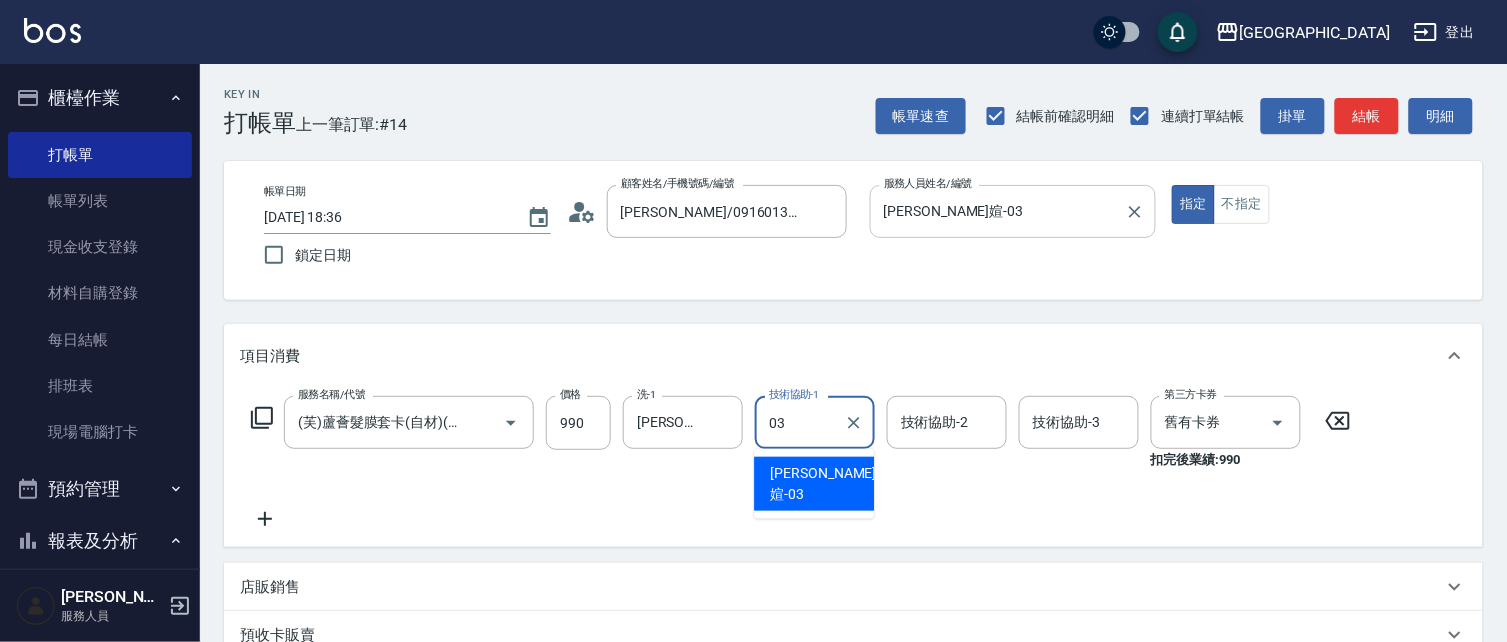 type on "[PERSON_NAME]媗-03" 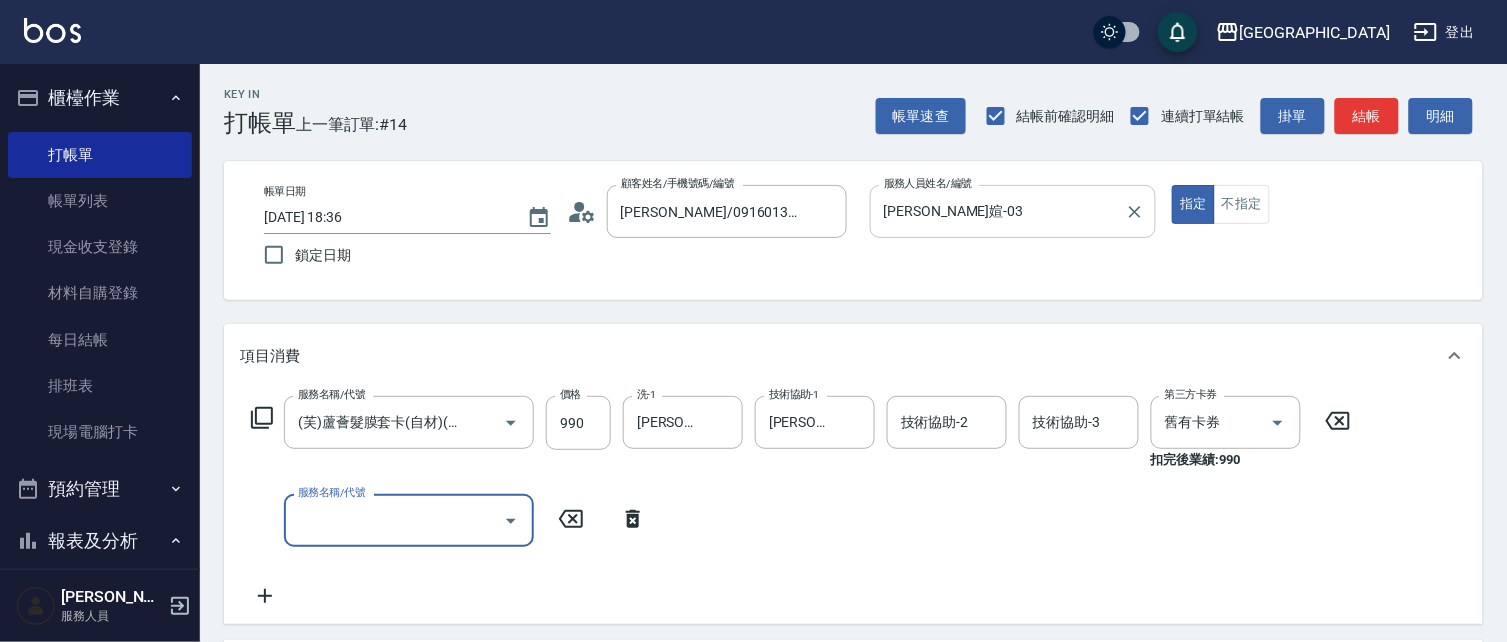 scroll, scrollTop: 0, scrollLeft: 0, axis: both 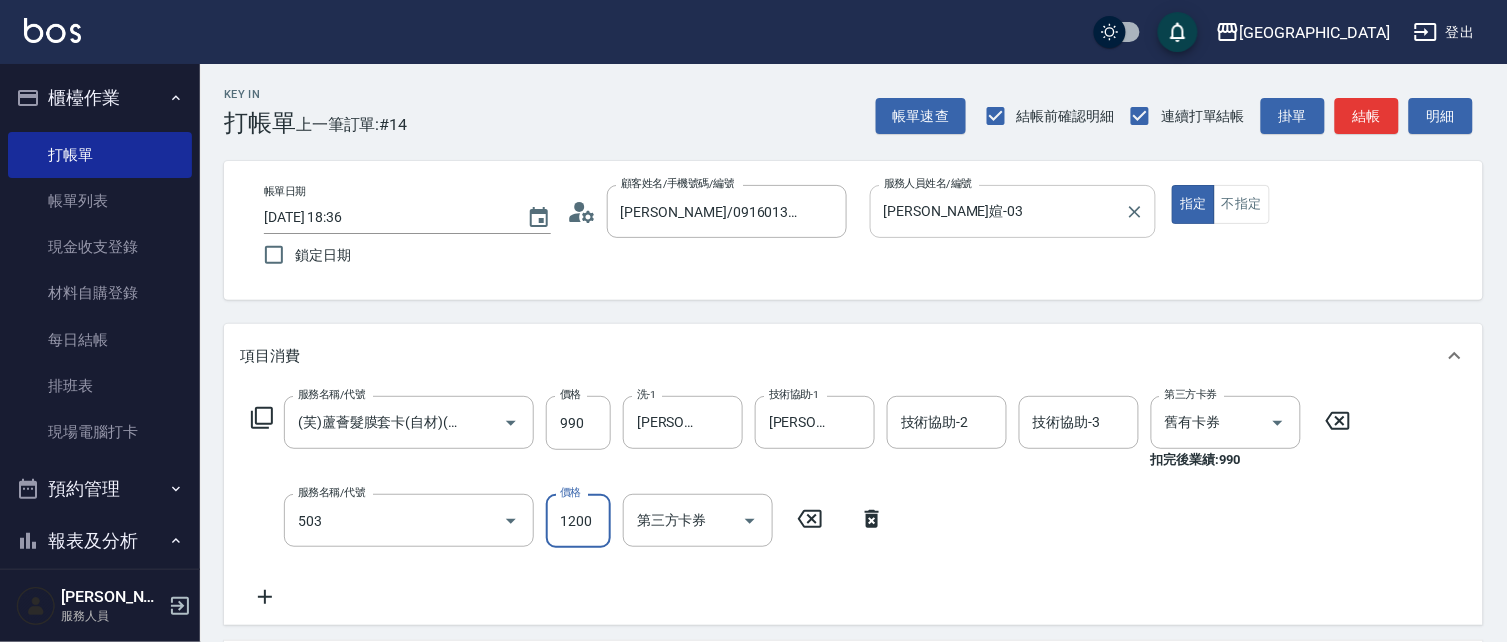 type on "染髮[120](503)" 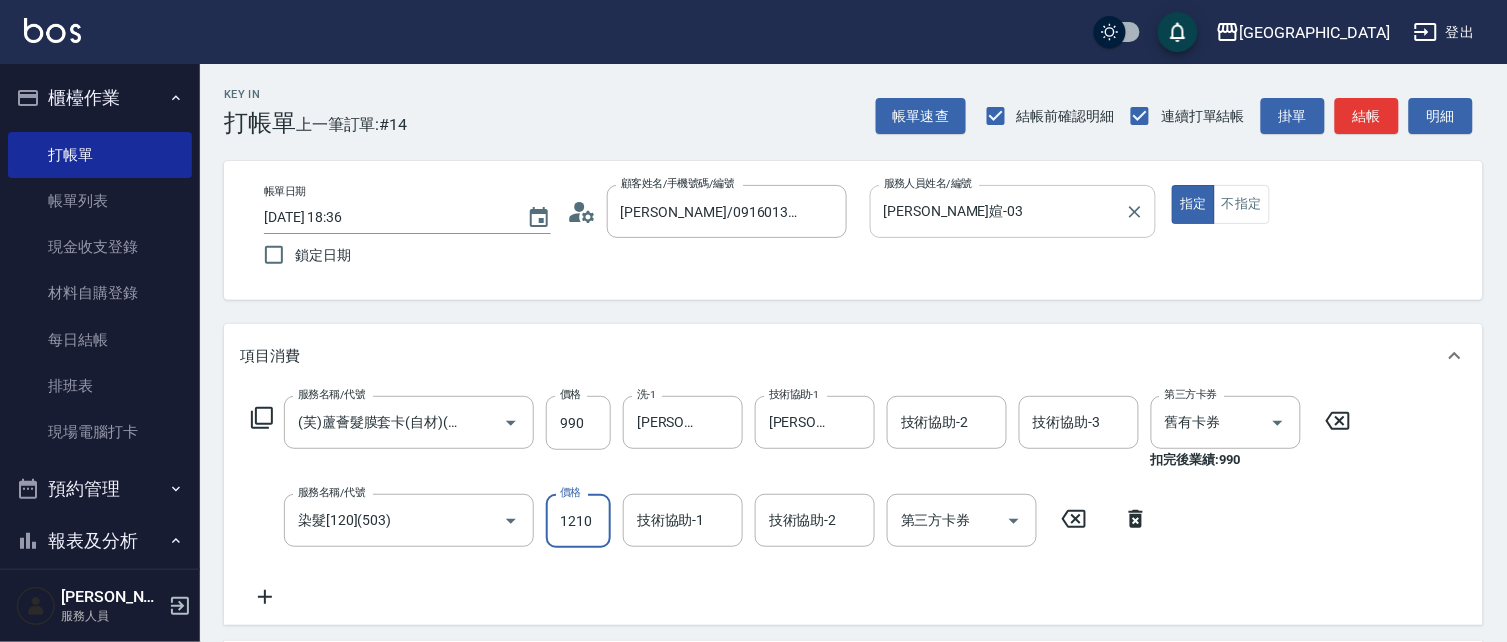 type on "1210" 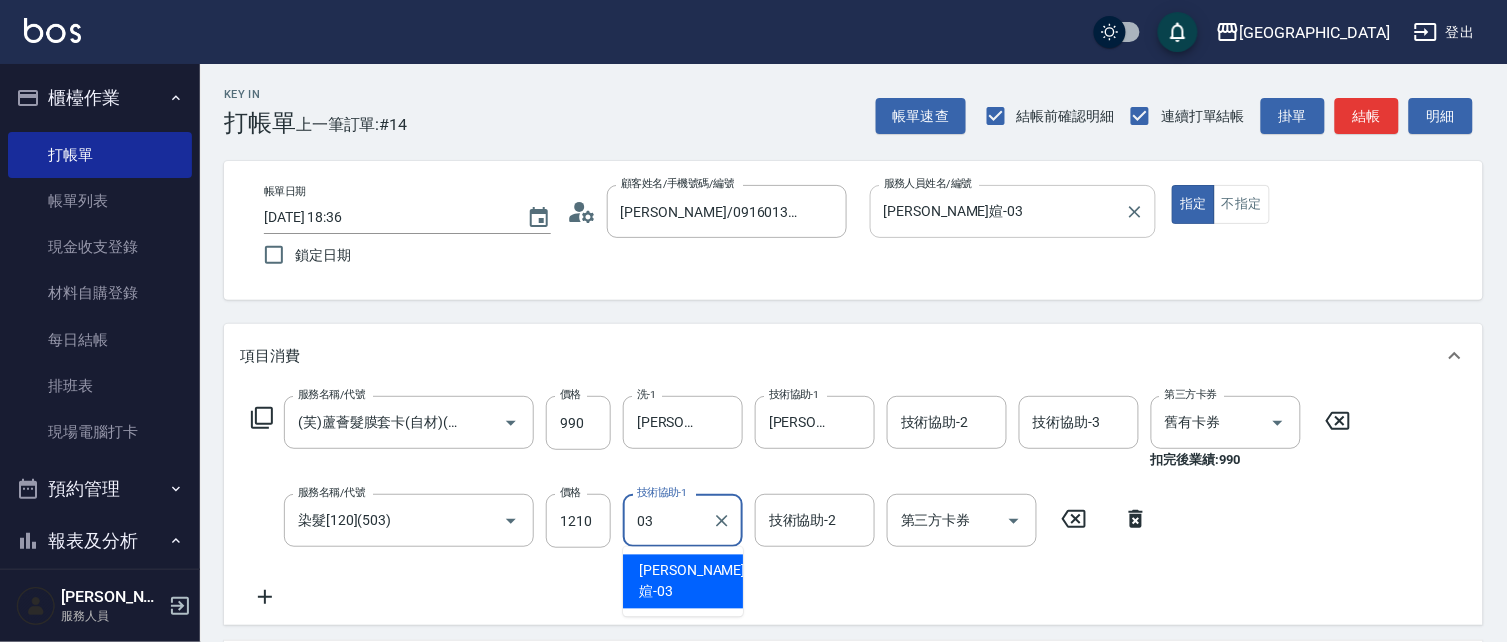 type on "[PERSON_NAME]媗-03" 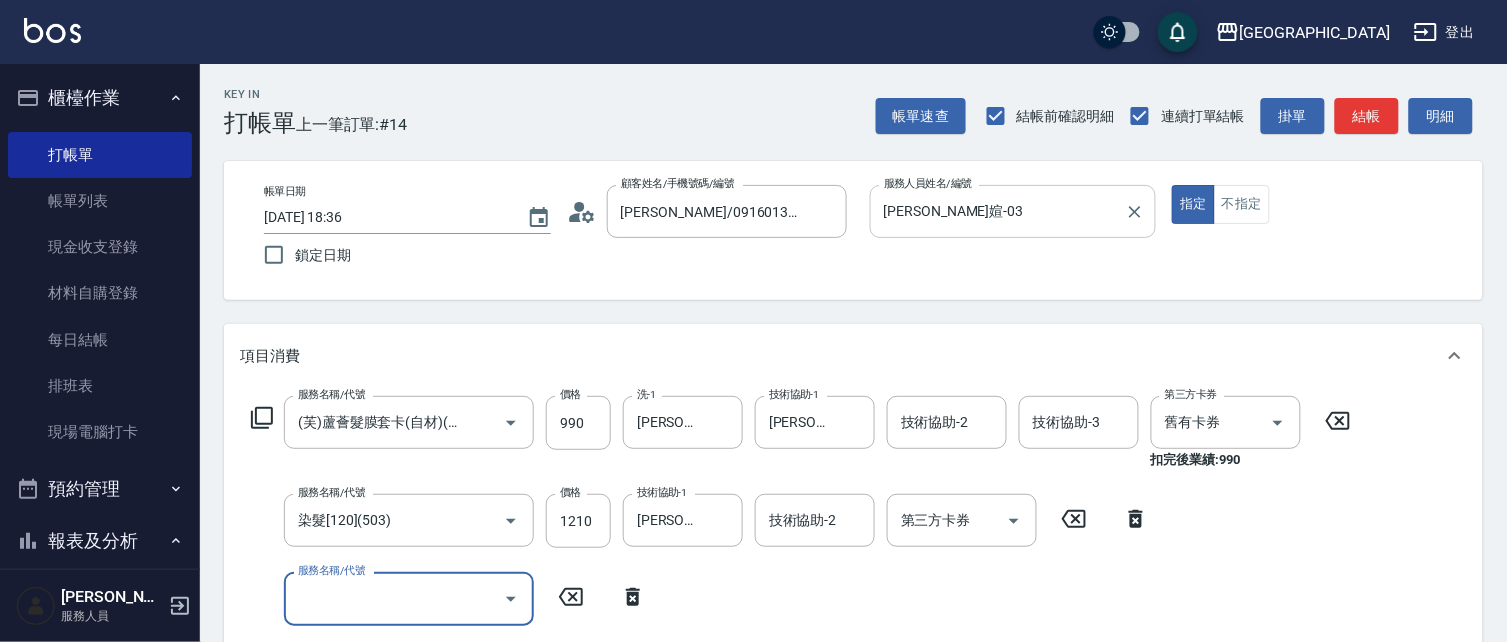 scroll, scrollTop: 0, scrollLeft: 0, axis: both 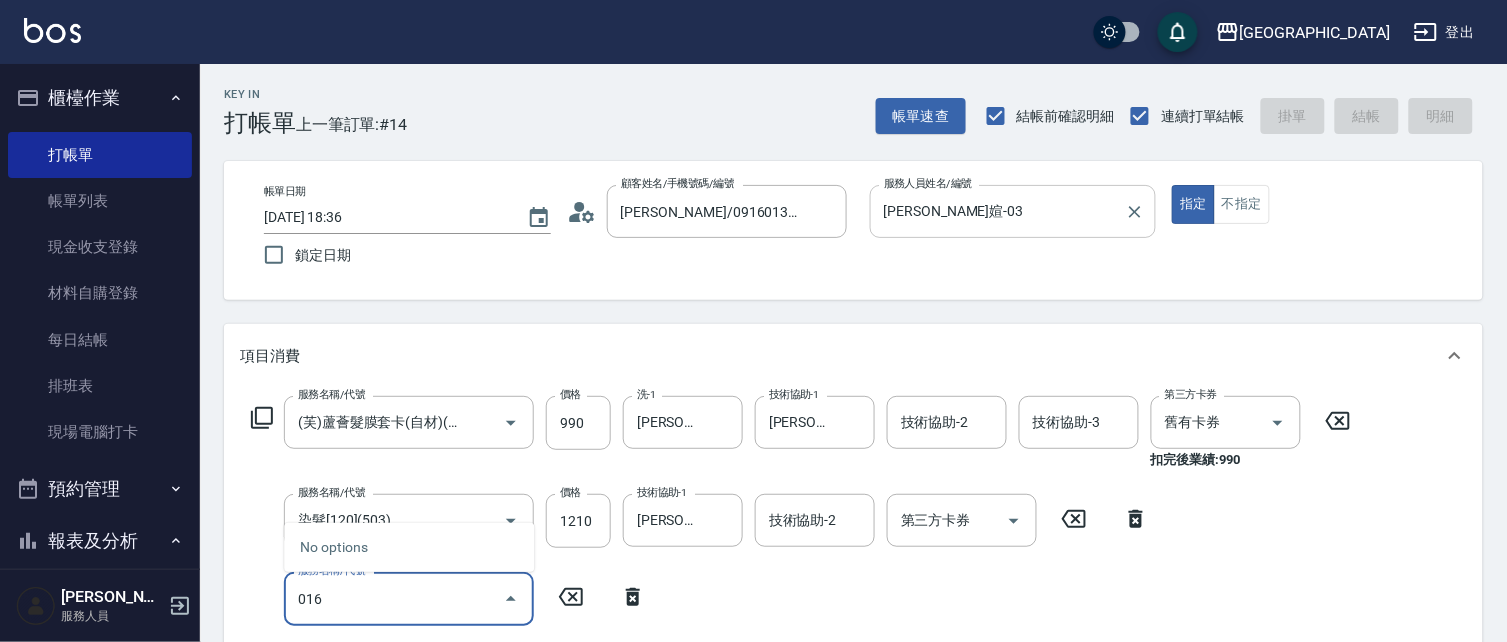 type on "[DATE] 18:44" 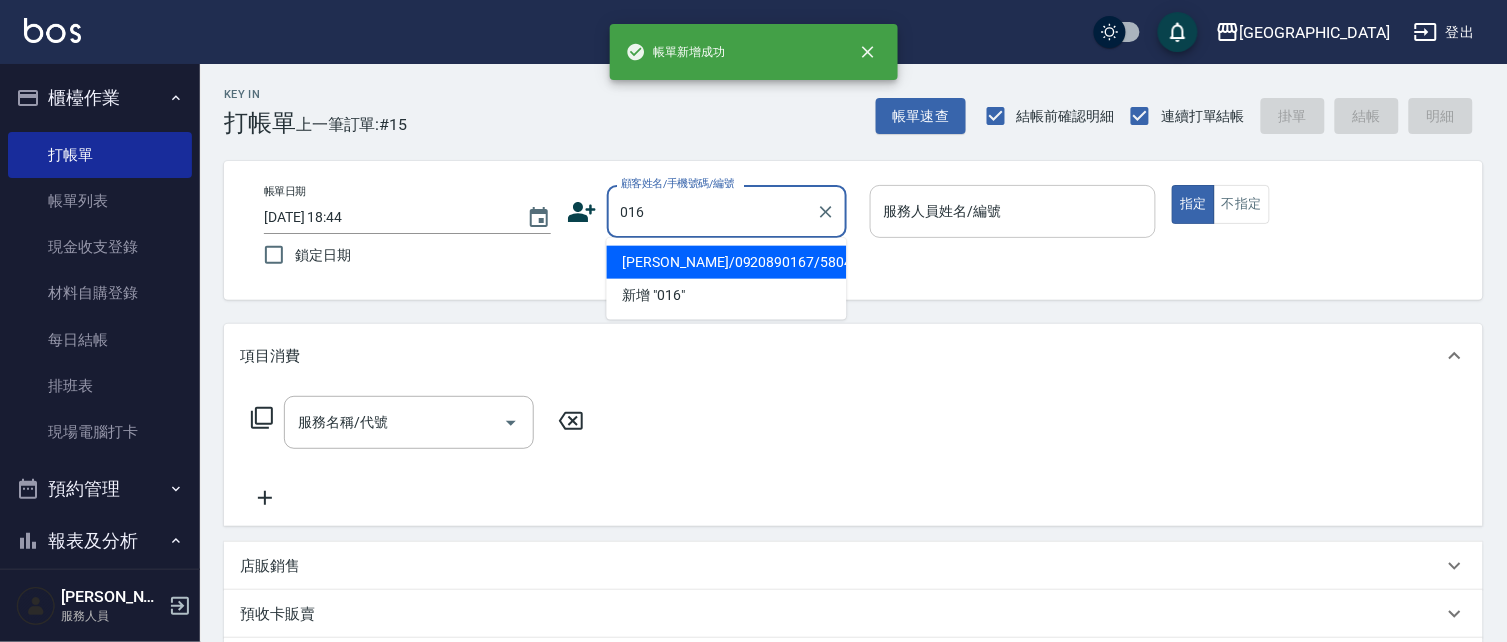 type on "016" 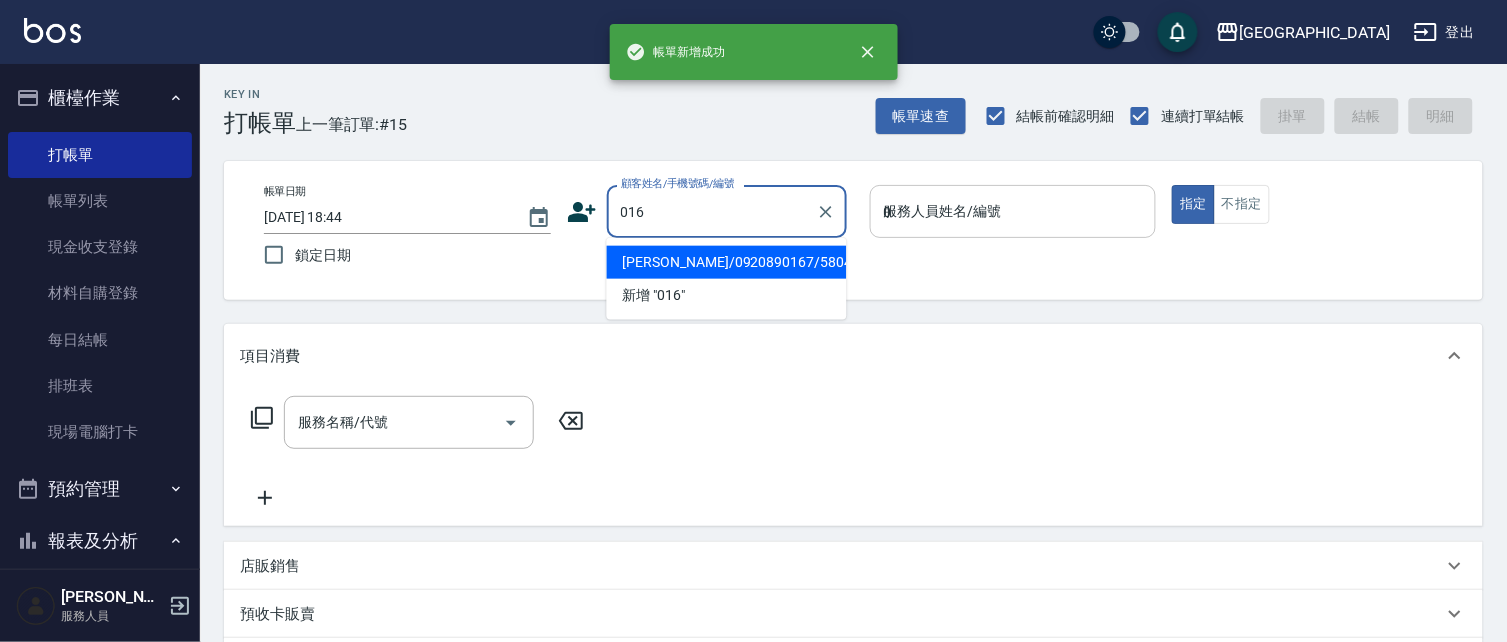 type on "02" 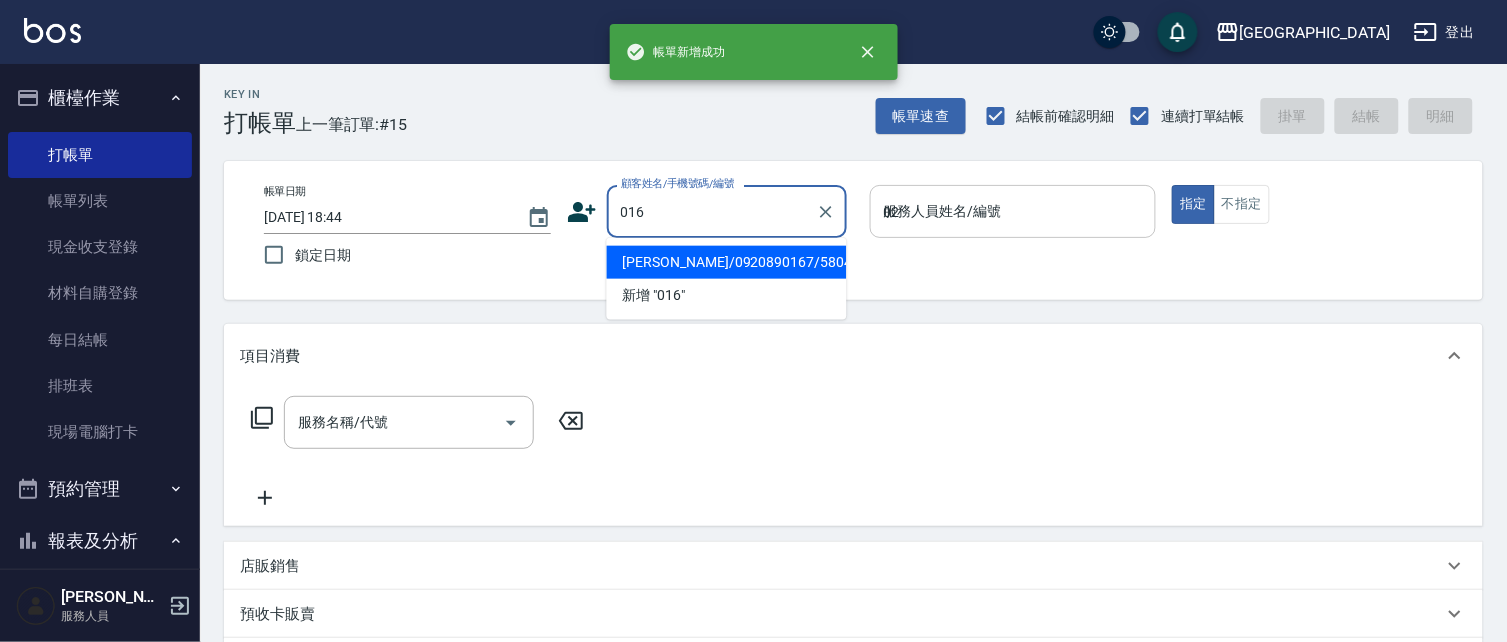 type on "[PERSON_NAME]/0920890167/5804" 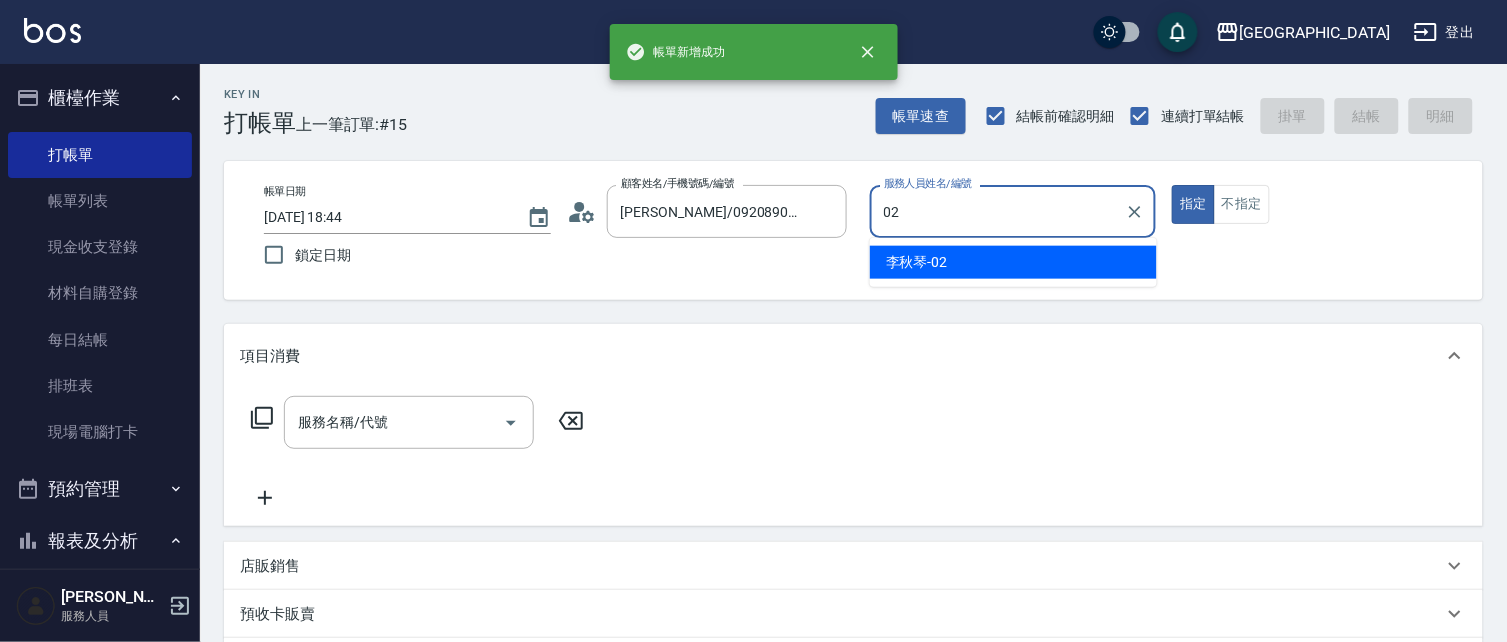 type on "[PERSON_NAME]-02" 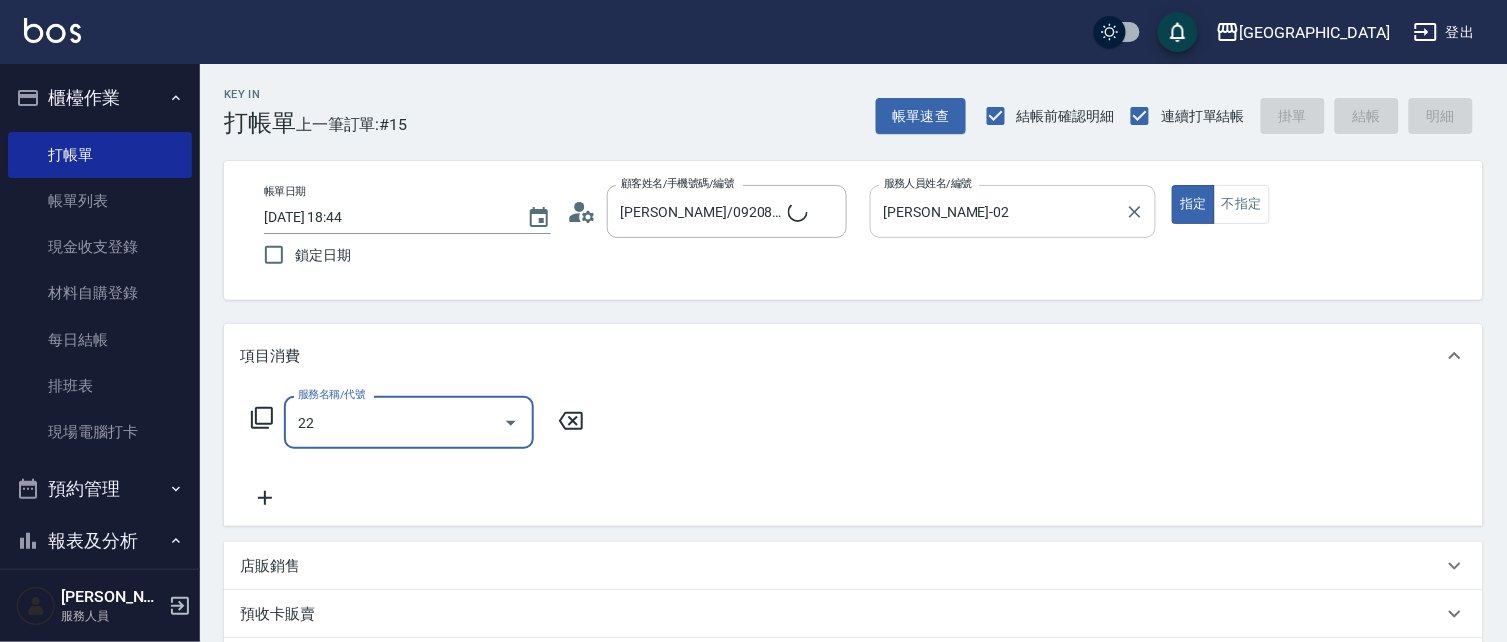 type on "224" 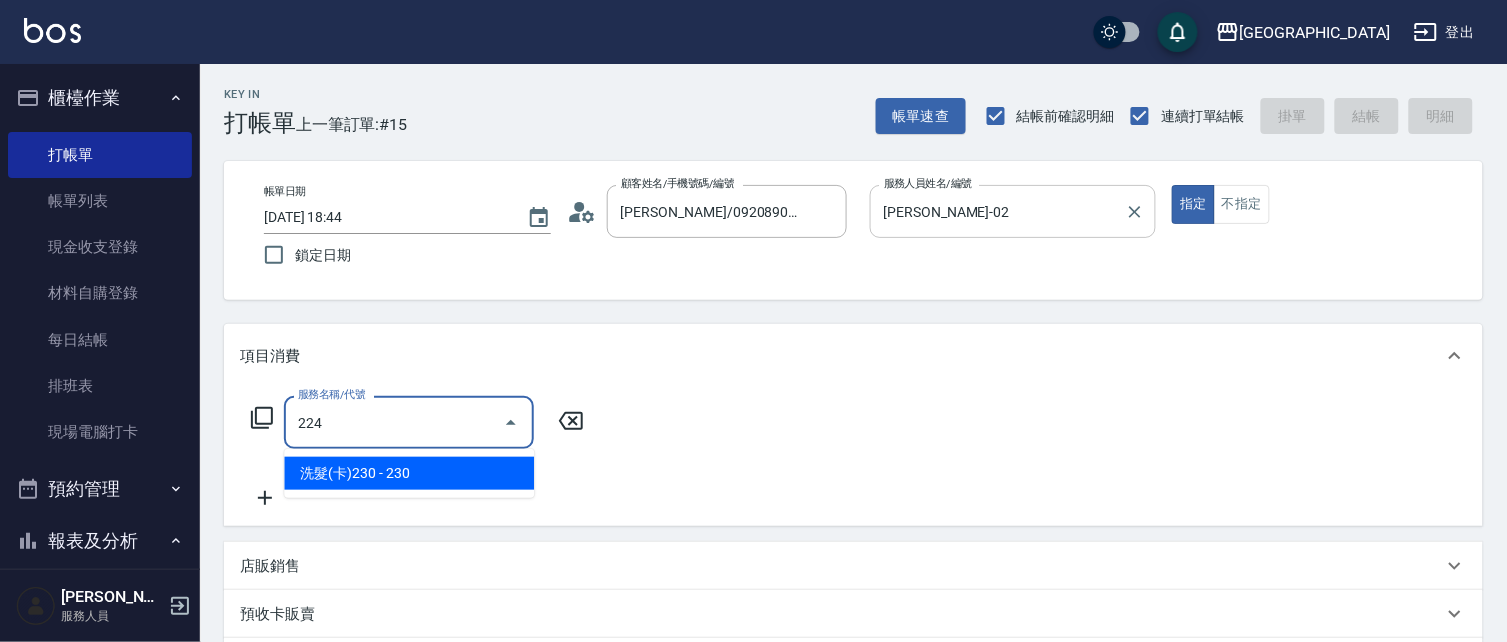 type on "[PERSON_NAME]/0919595188/016" 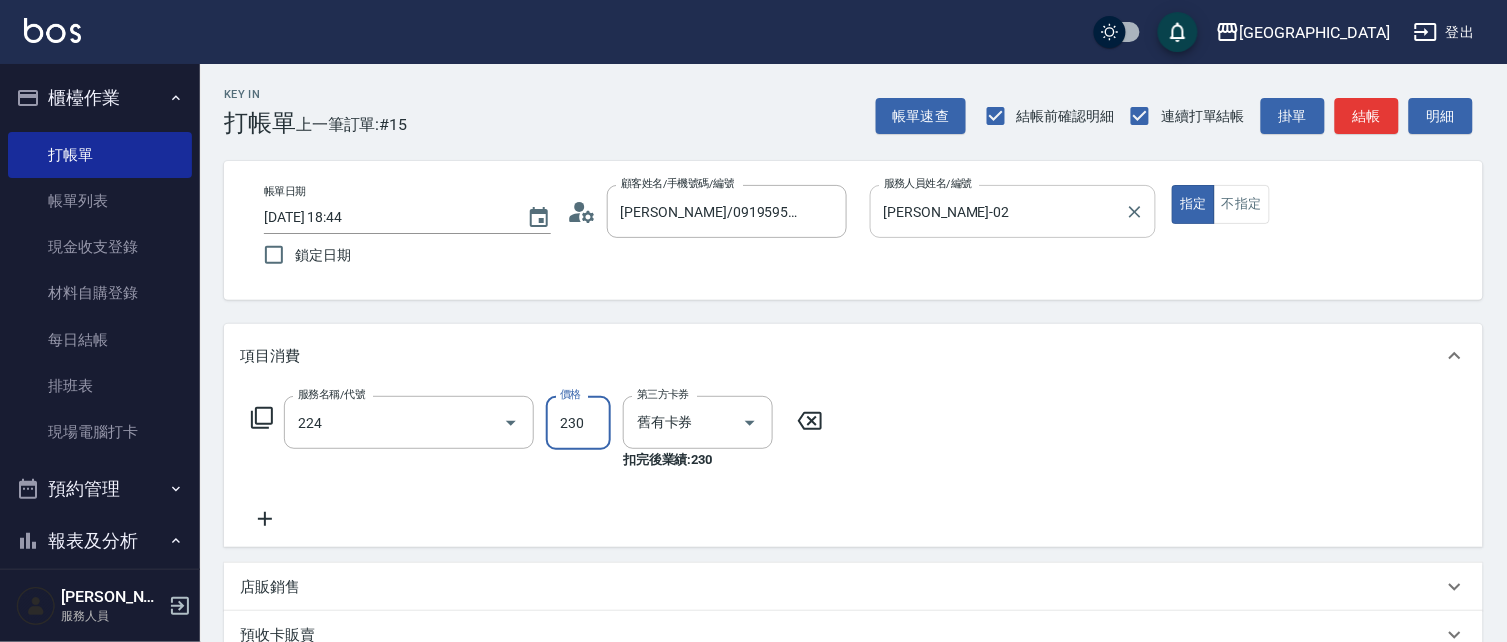 type on "洗髮(卡)230(224)" 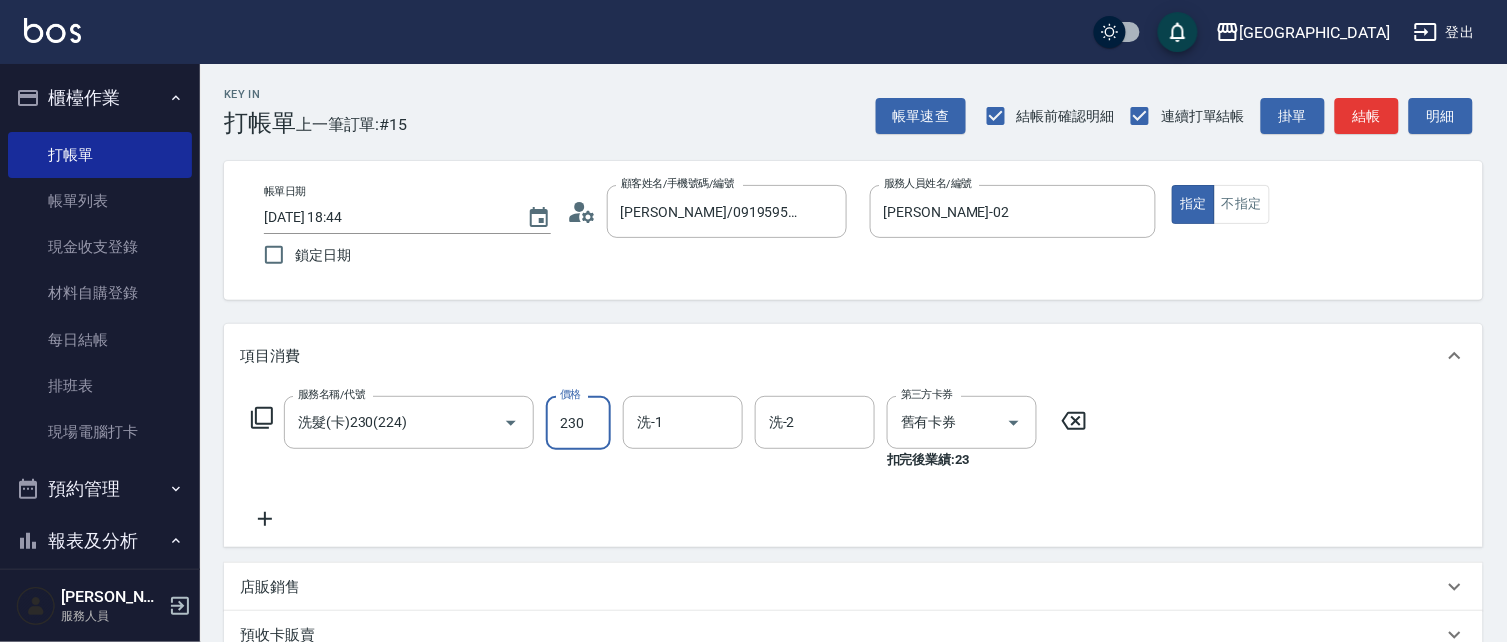 type on "230" 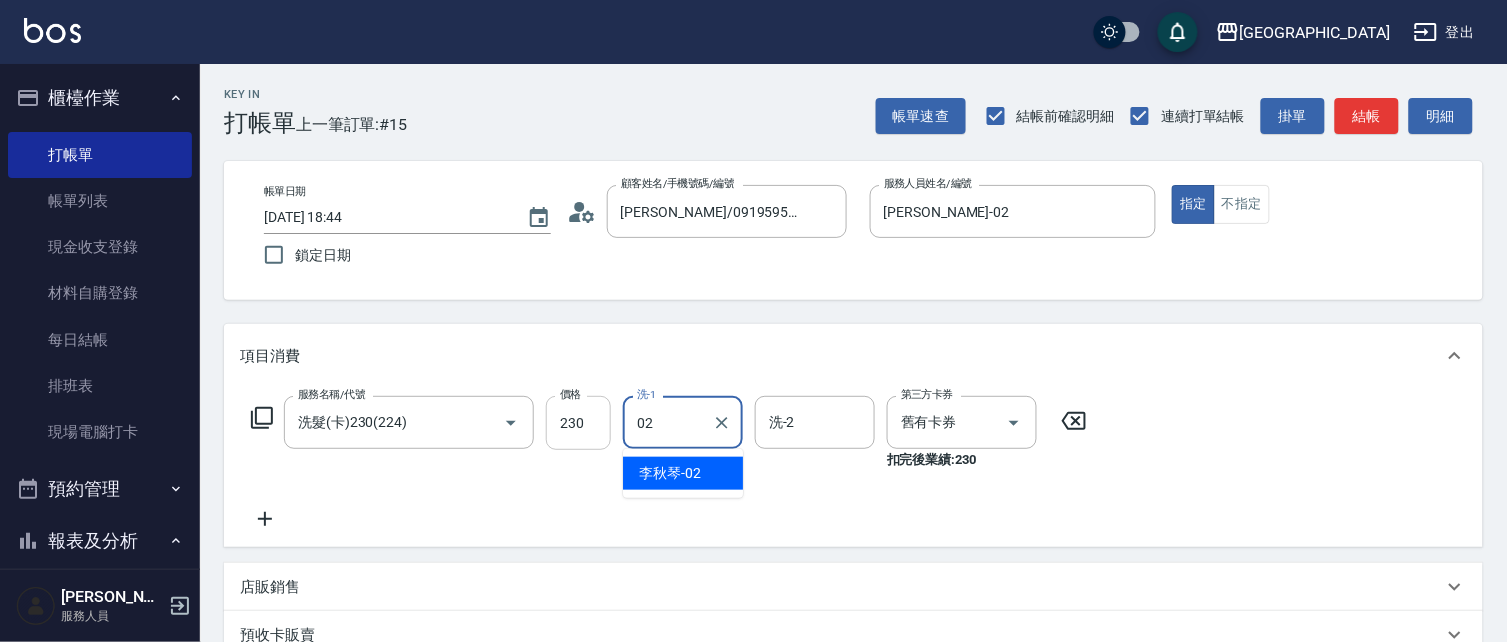 type on "[PERSON_NAME]-02" 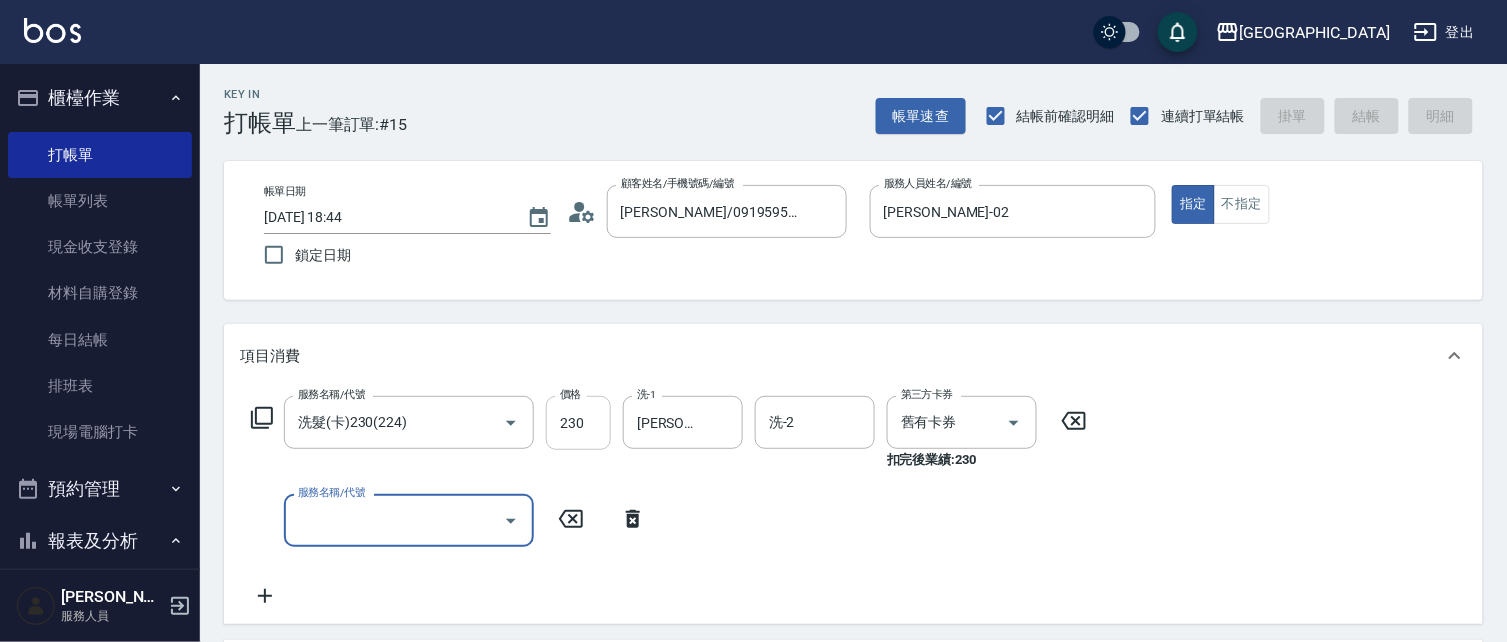 type 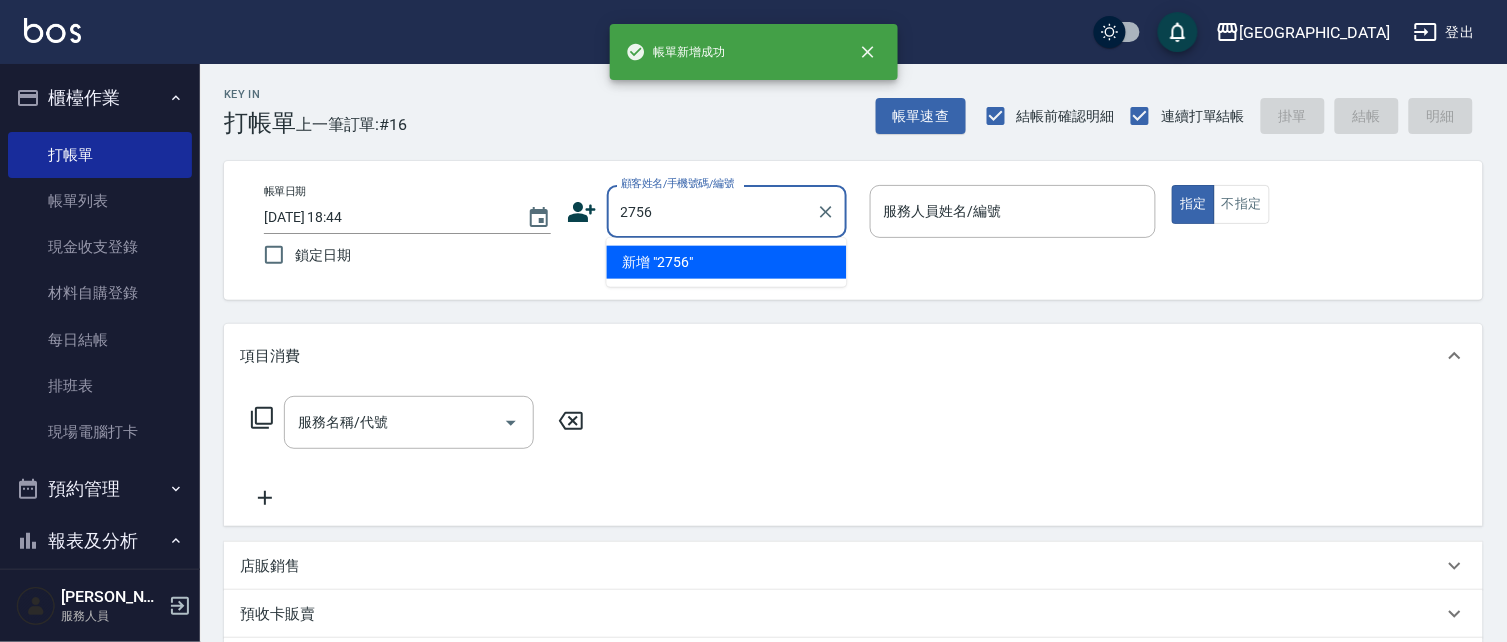 type on "2756" 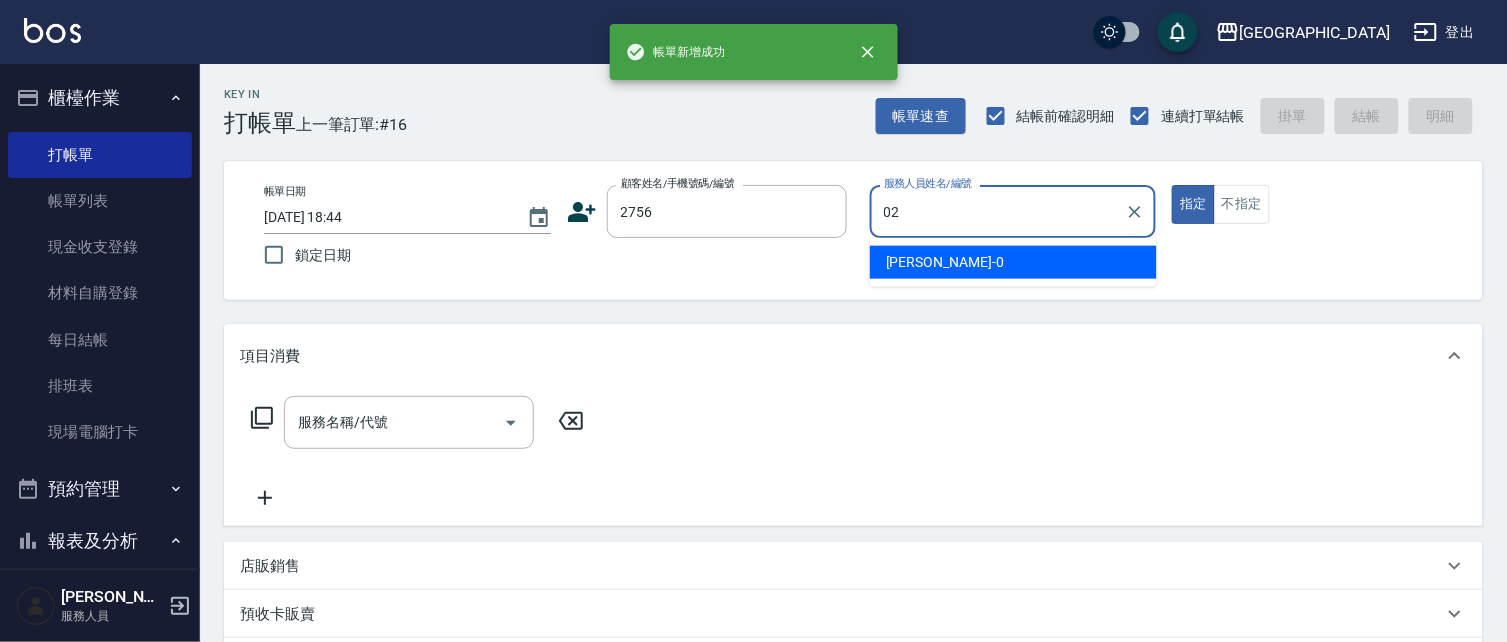 type on "[PERSON_NAME]-02" 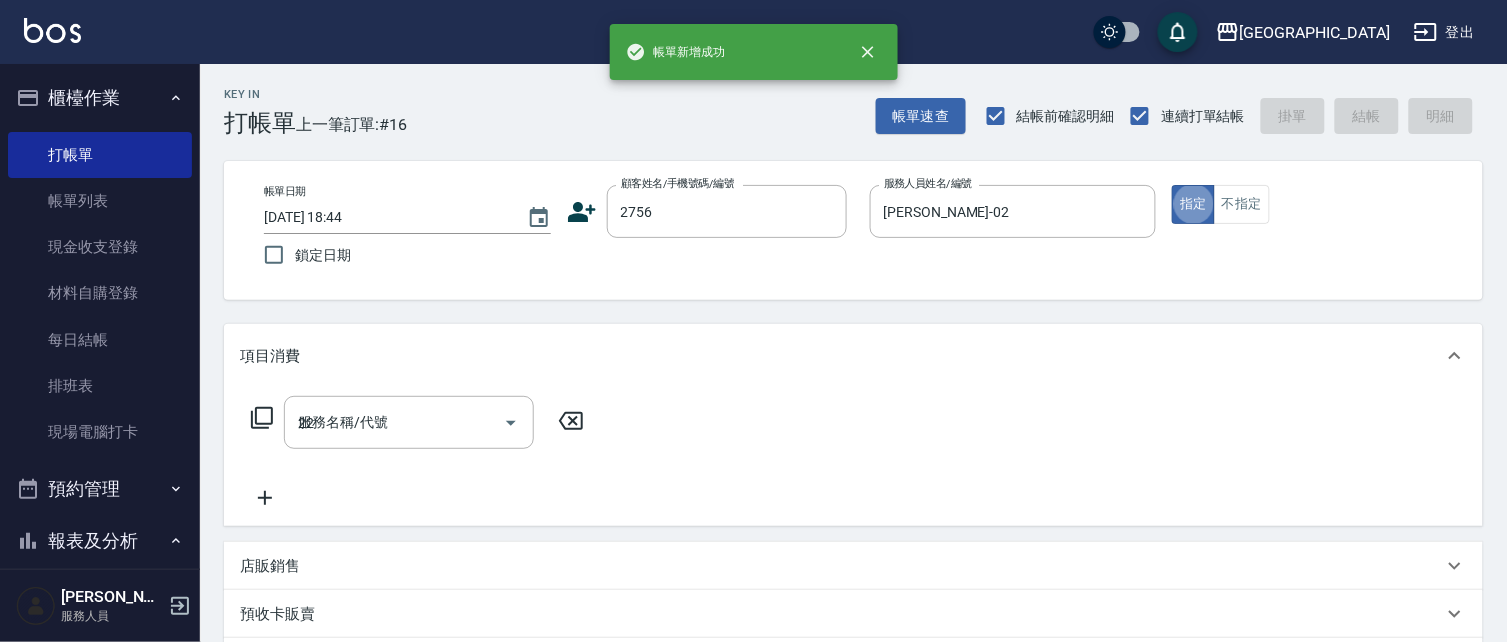 type on "224" 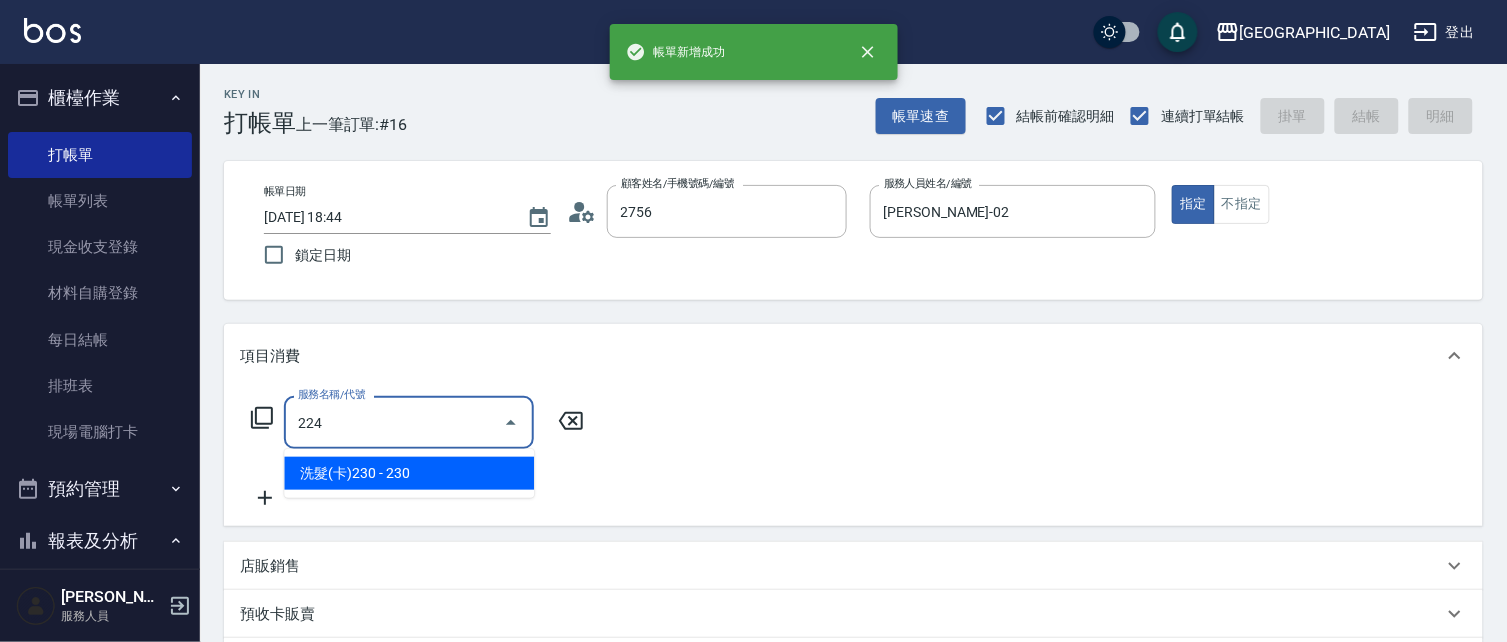 type on "[PERSON_NAME]/0918664035/2756" 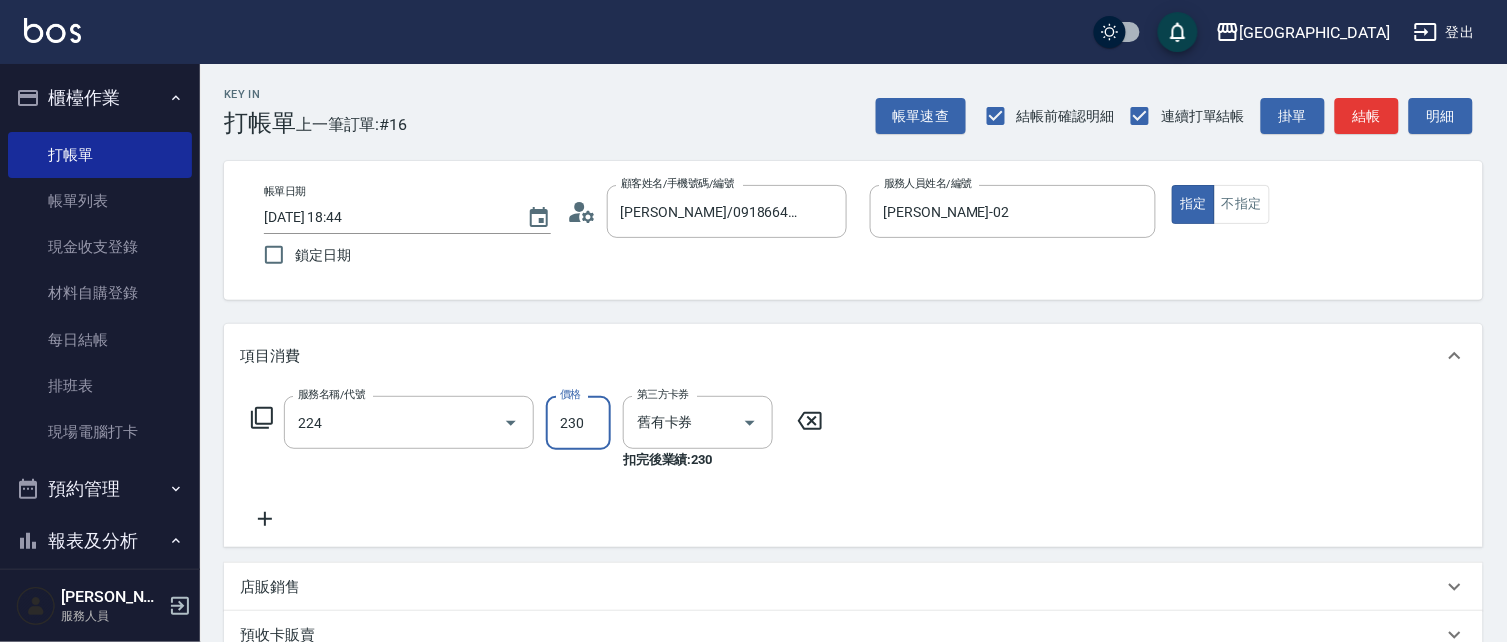 type on "洗髮(卡)230(224)" 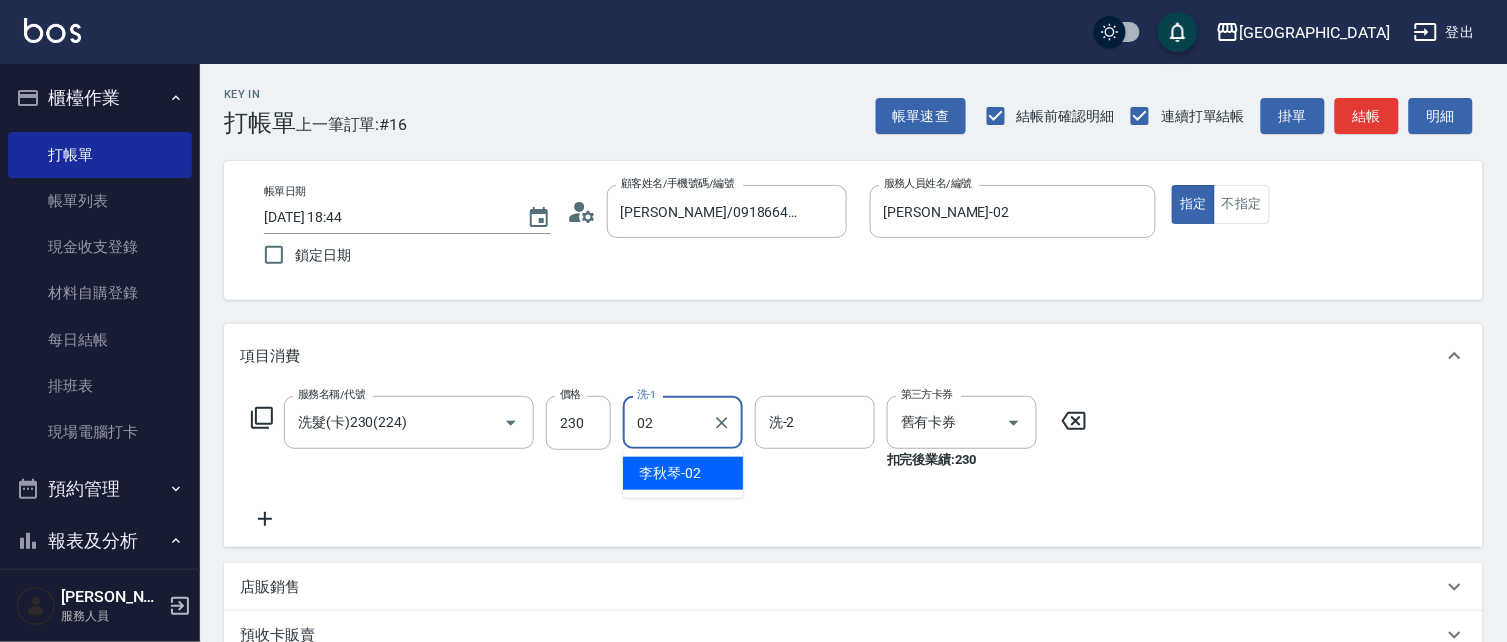 type on "[PERSON_NAME]-02" 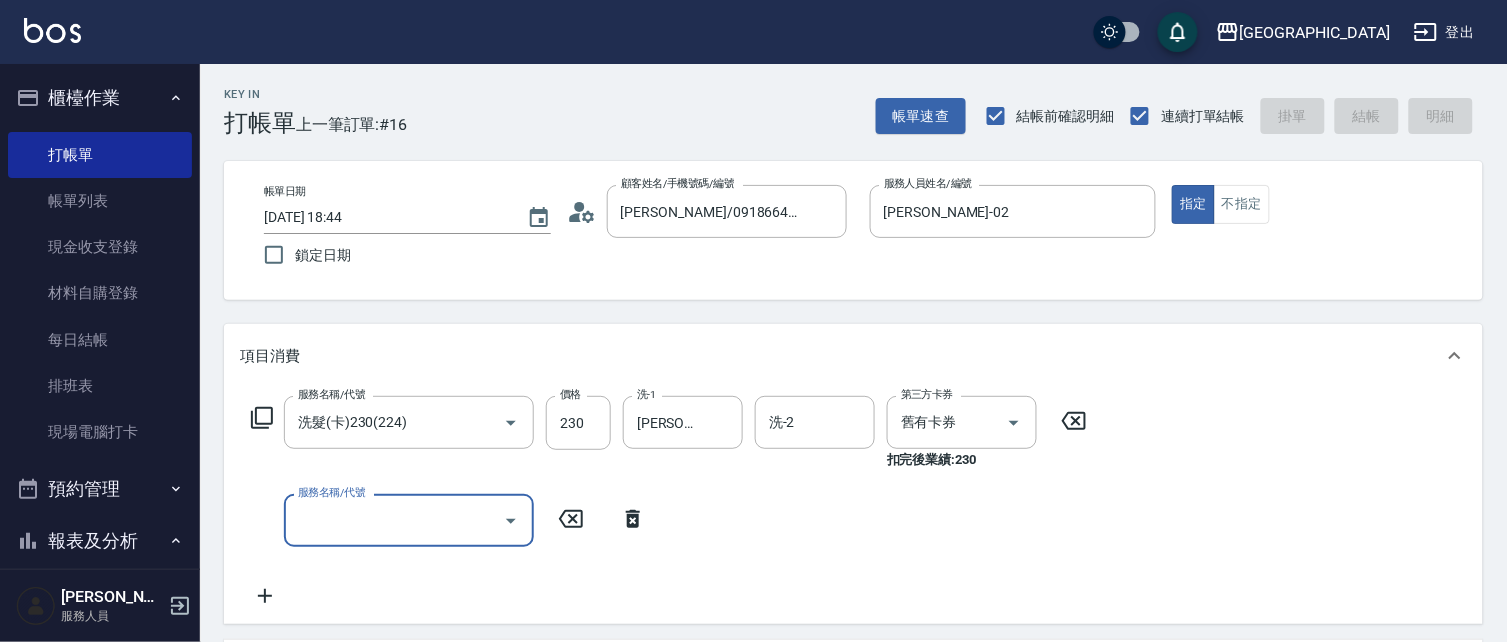 type 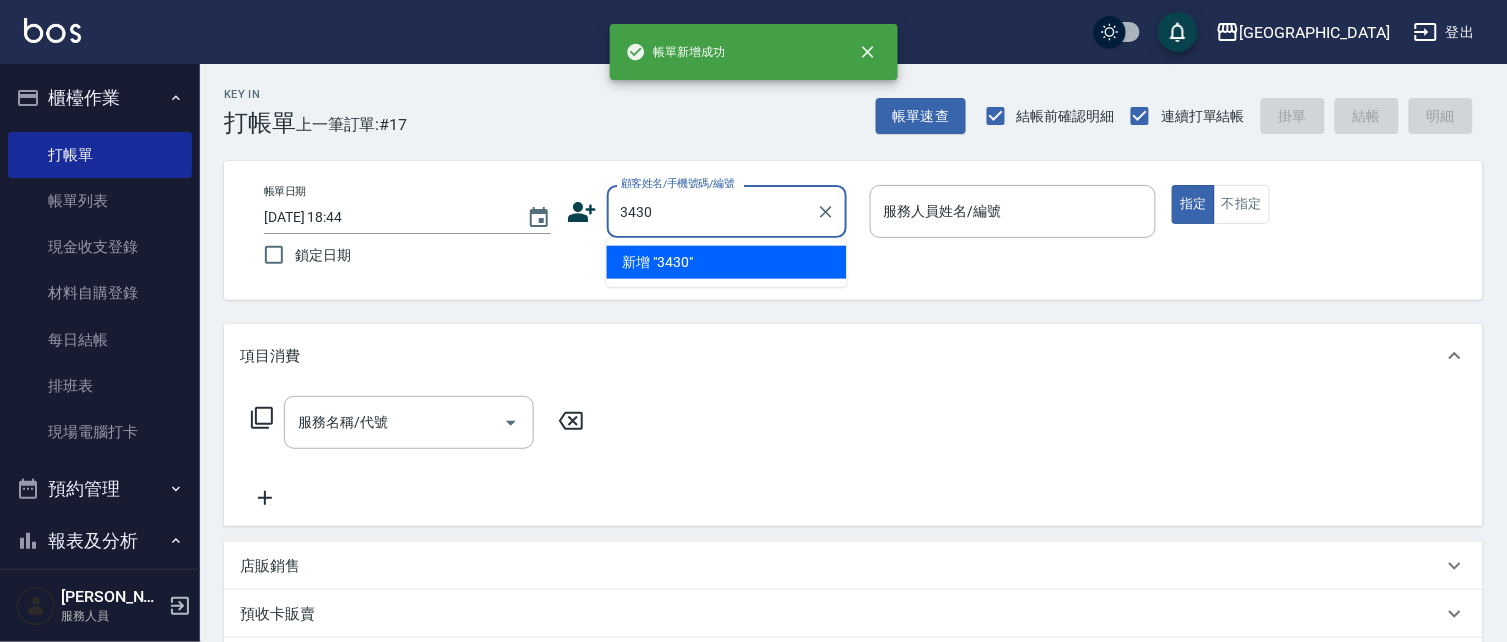type on "3430" 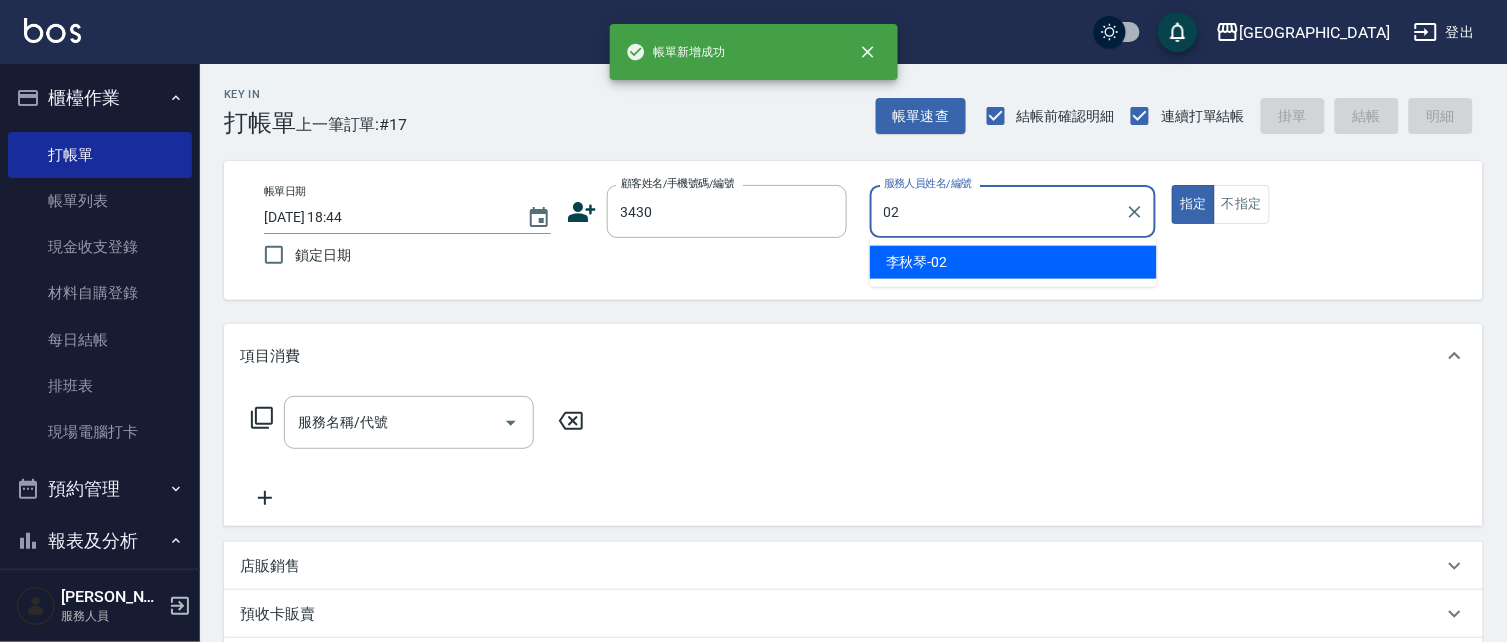 type on "[PERSON_NAME]-02" 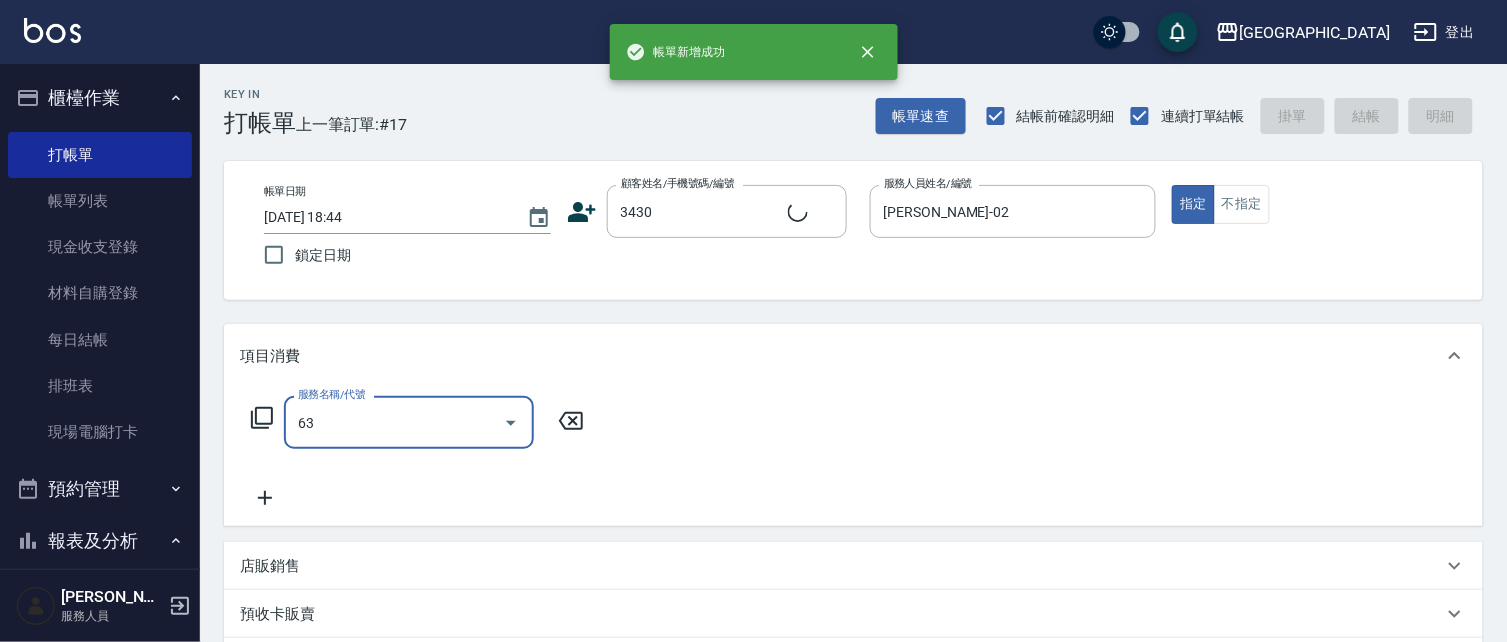 type on "639" 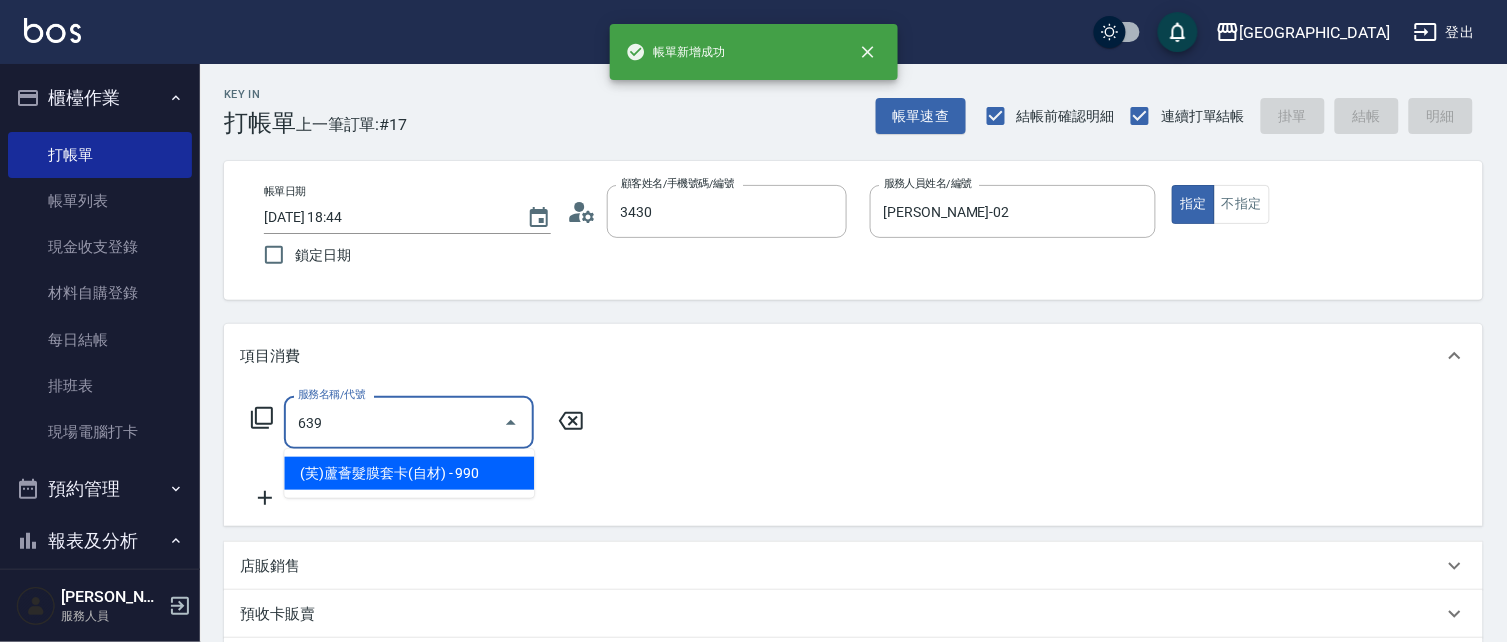 type on "[PERSON_NAME]/0953374888/3430" 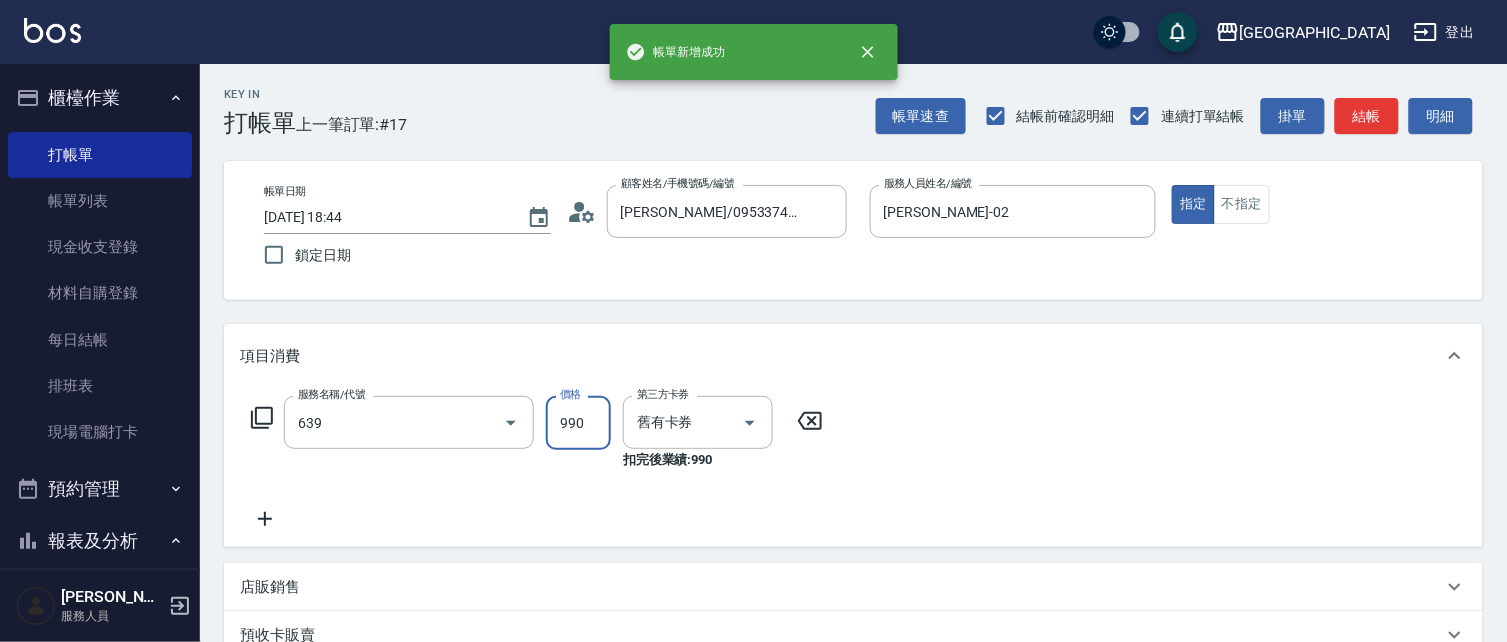 type on "(芙)蘆薈髮膜套卡(自材)(639)" 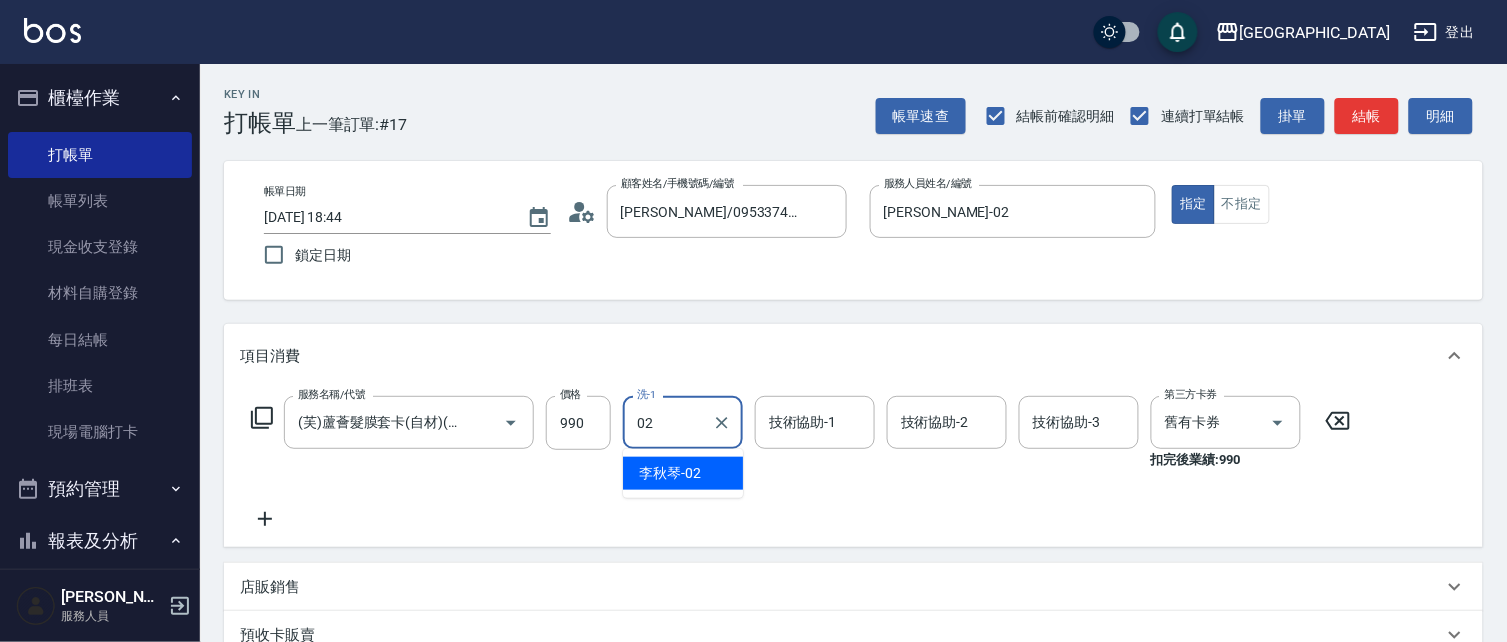 type on "[PERSON_NAME]-02" 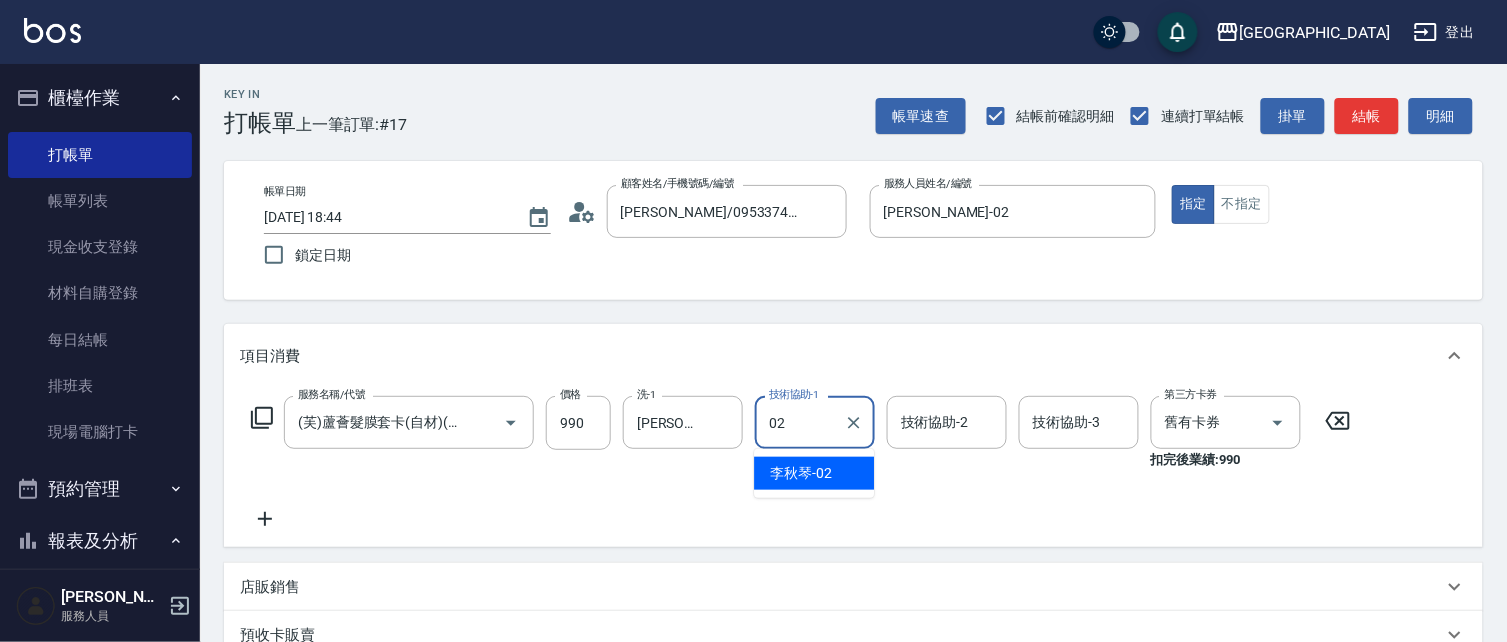type on "[PERSON_NAME]-02" 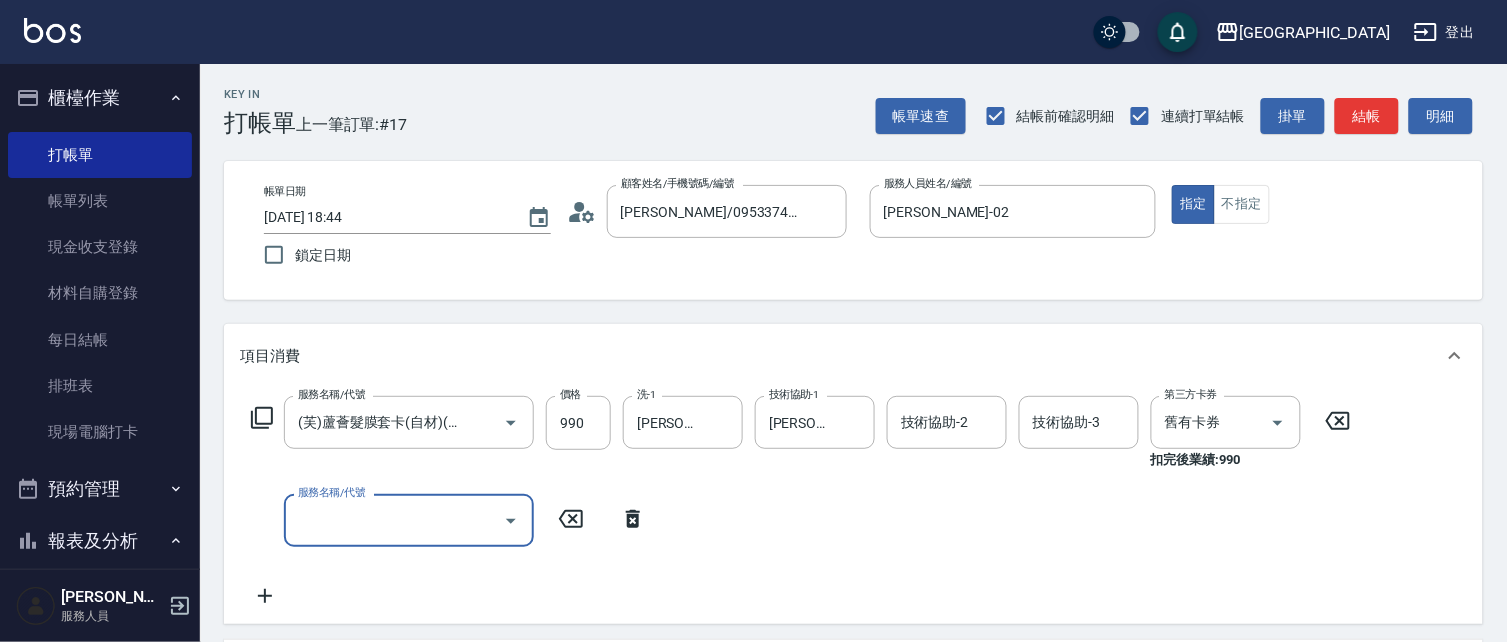 scroll, scrollTop: 0, scrollLeft: 0, axis: both 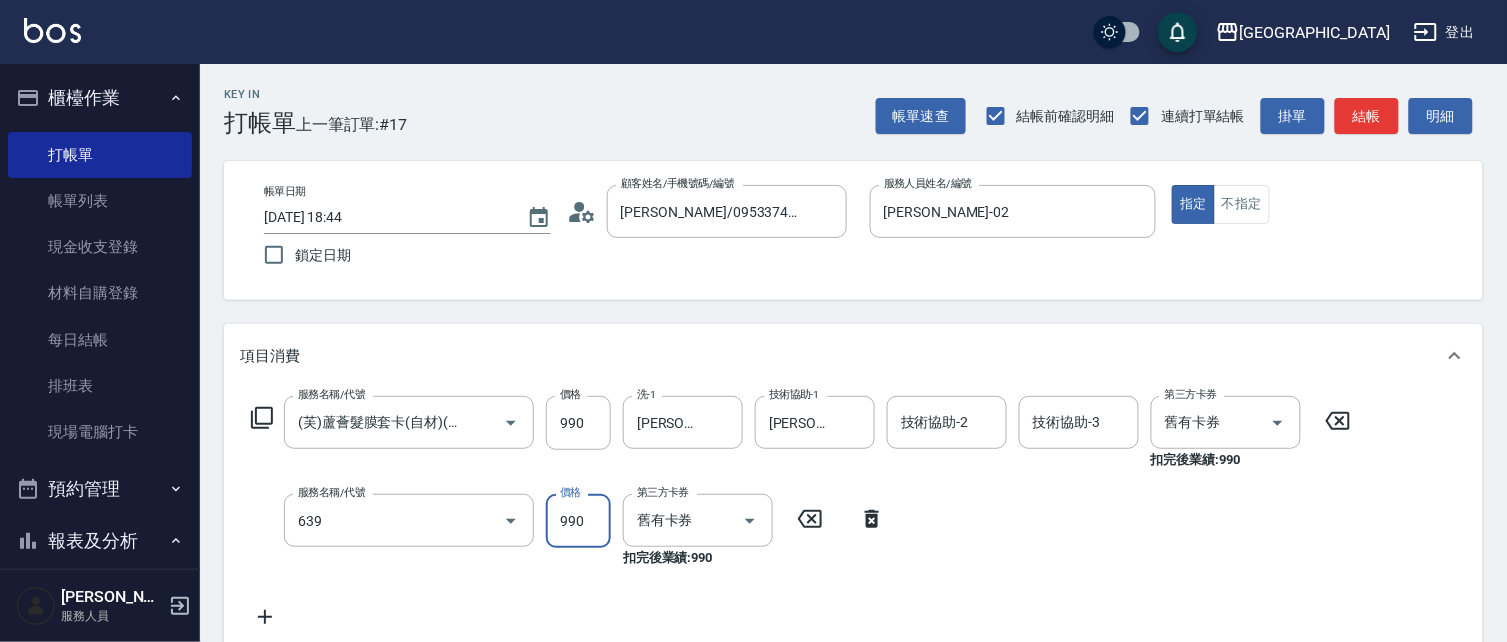 type on "(芙)蘆薈髮膜套卡(自材)(639)" 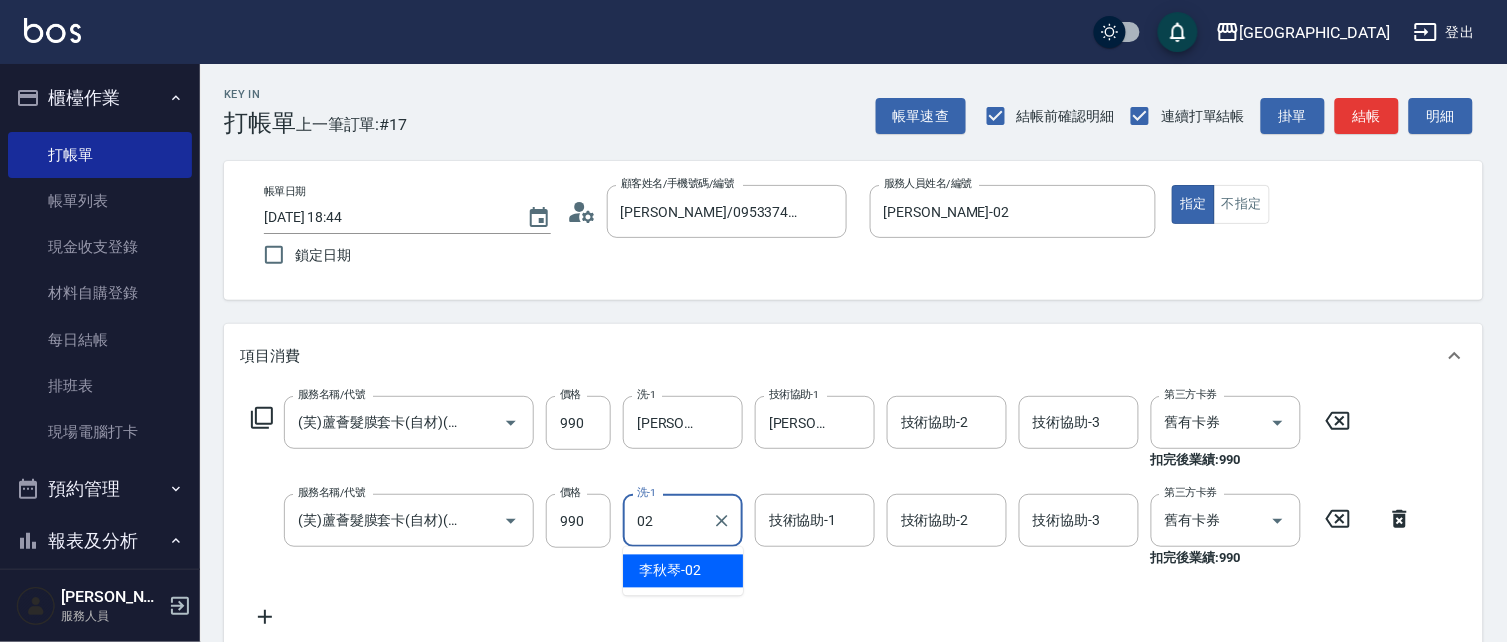 type on "02" 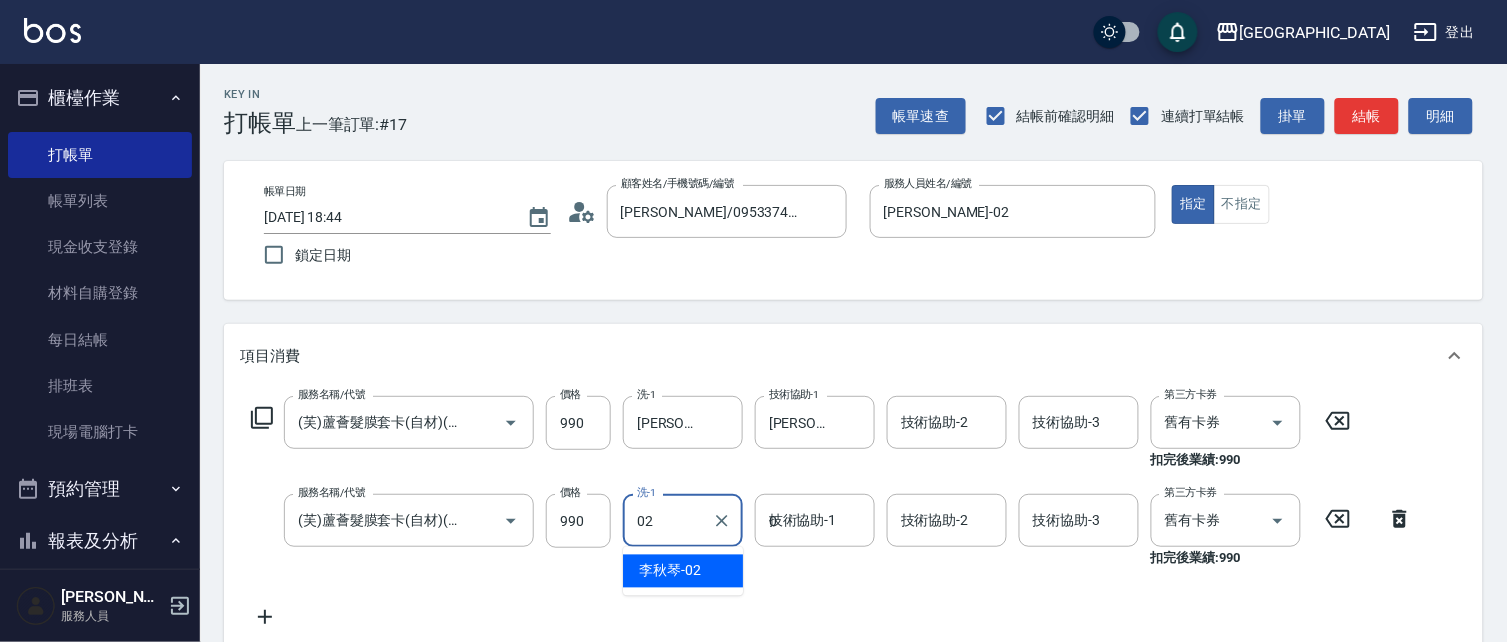 type on "[PERSON_NAME]-02" 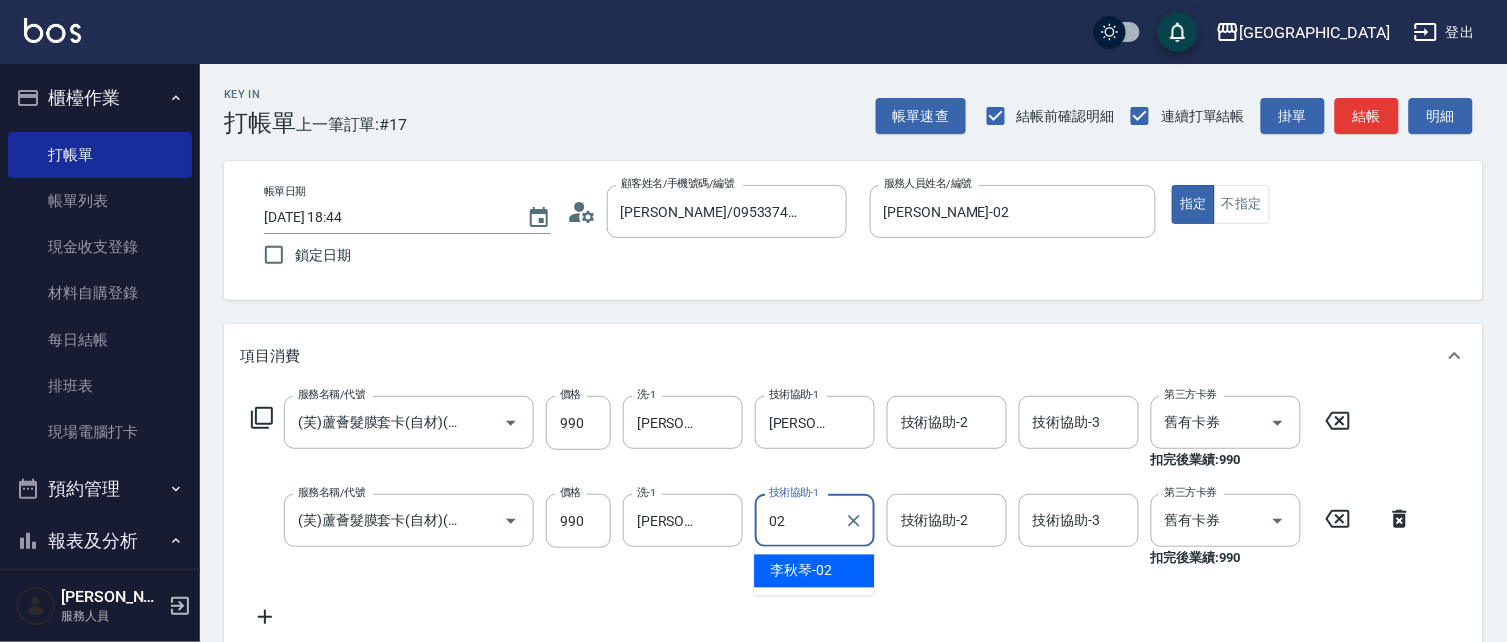 type on "[PERSON_NAME]-02" 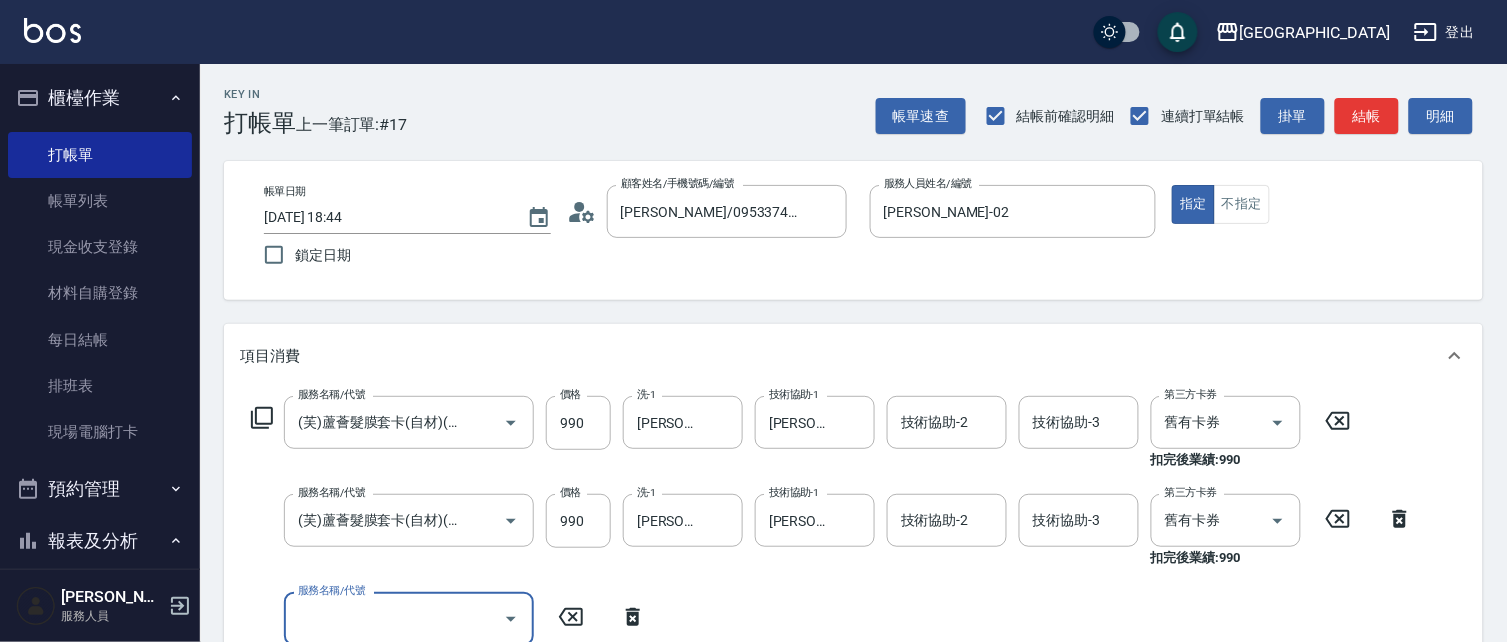 scroll, scrollTop: 0, scrollLeft: 0, axis: both 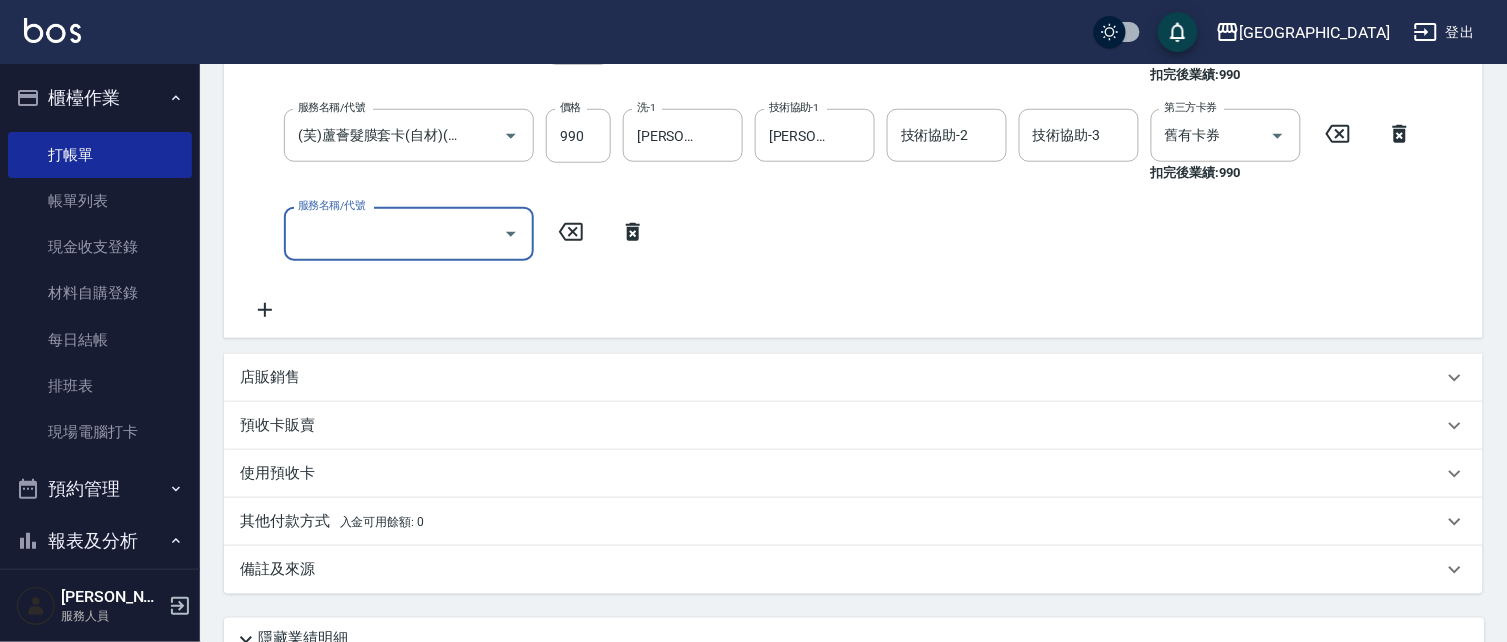 click 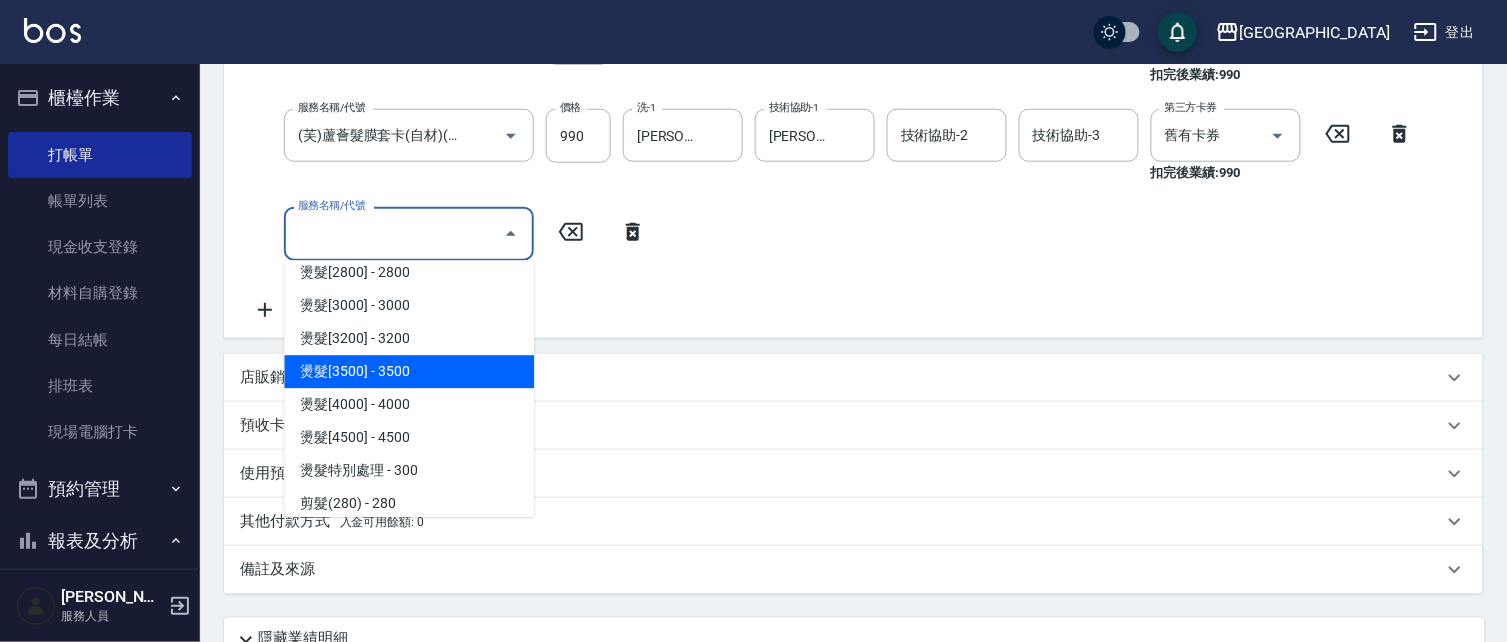 scroll, scrollTop: 1232, scrollLeft: 0, axis: vertical 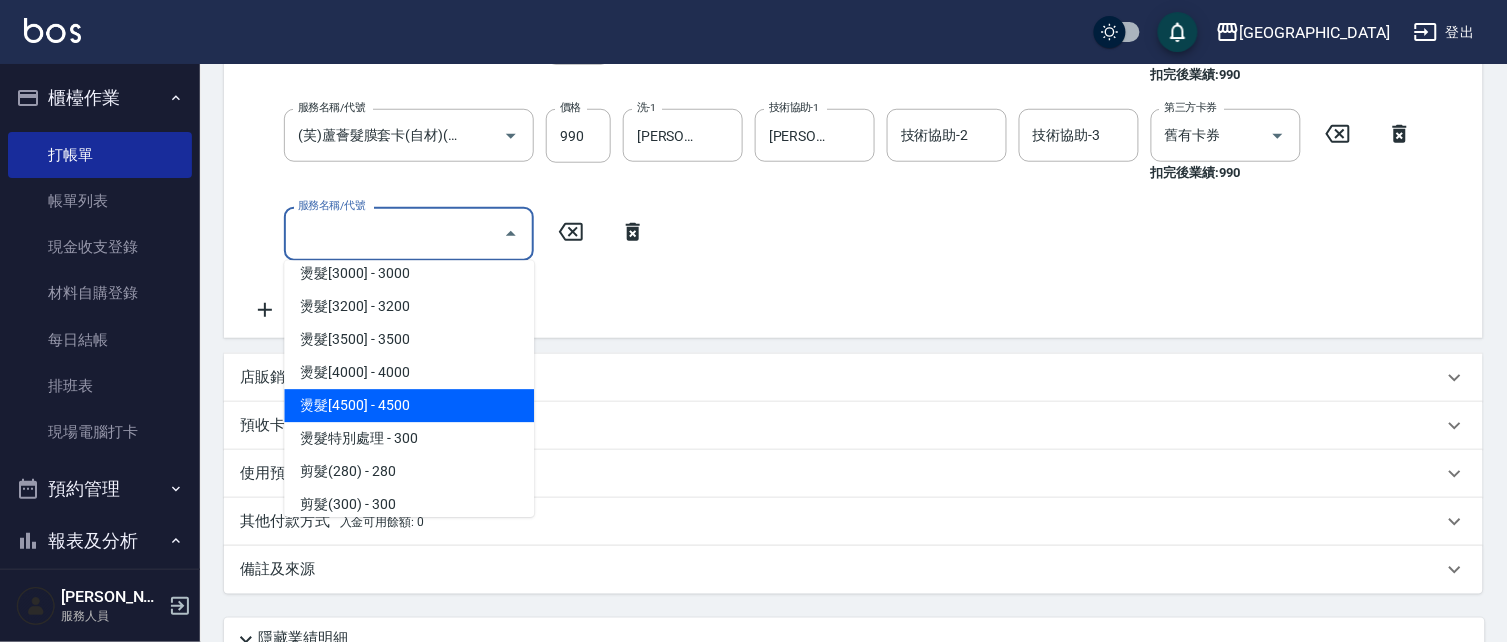 drag, startPoint x: 443, startPoint y: 403, endPoint x: 551, endPoint y: 345, distance: 122.588745 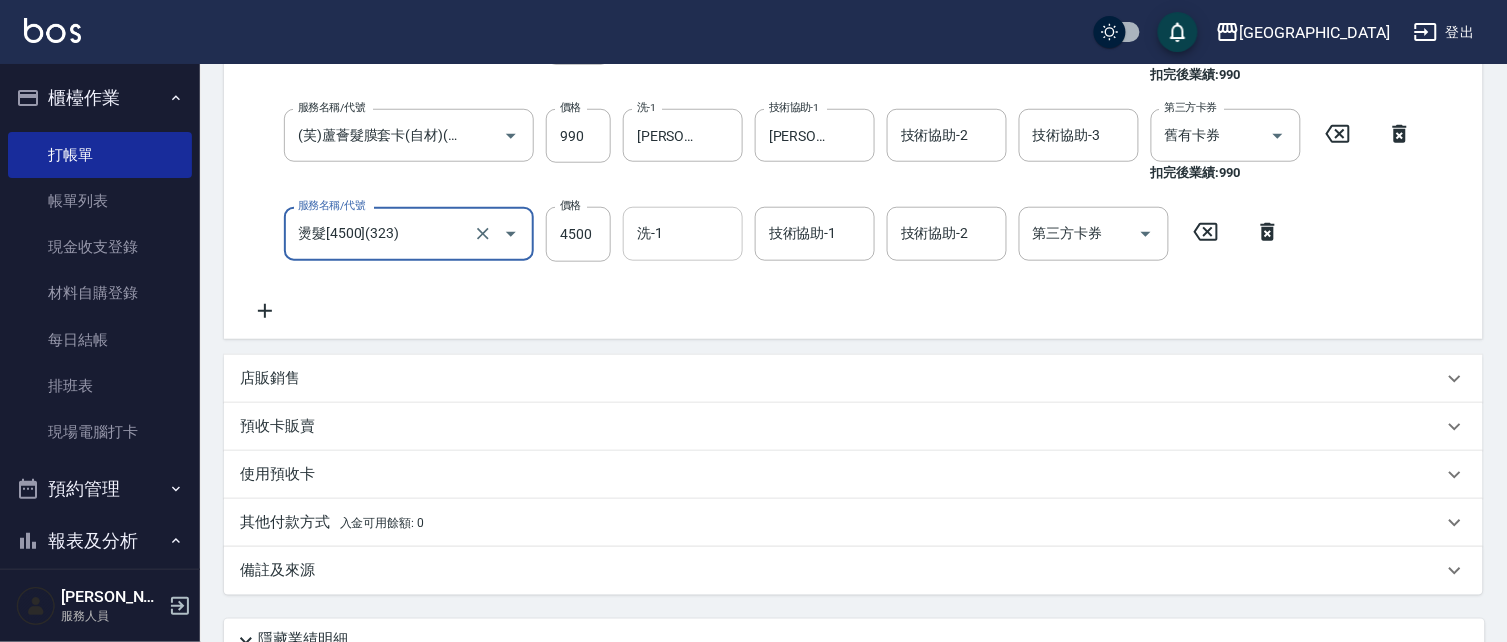 drag, startPoint x: 681, startPoint y: 230, endPoint x: 671, endPoint y: 226, distance: 10.770329 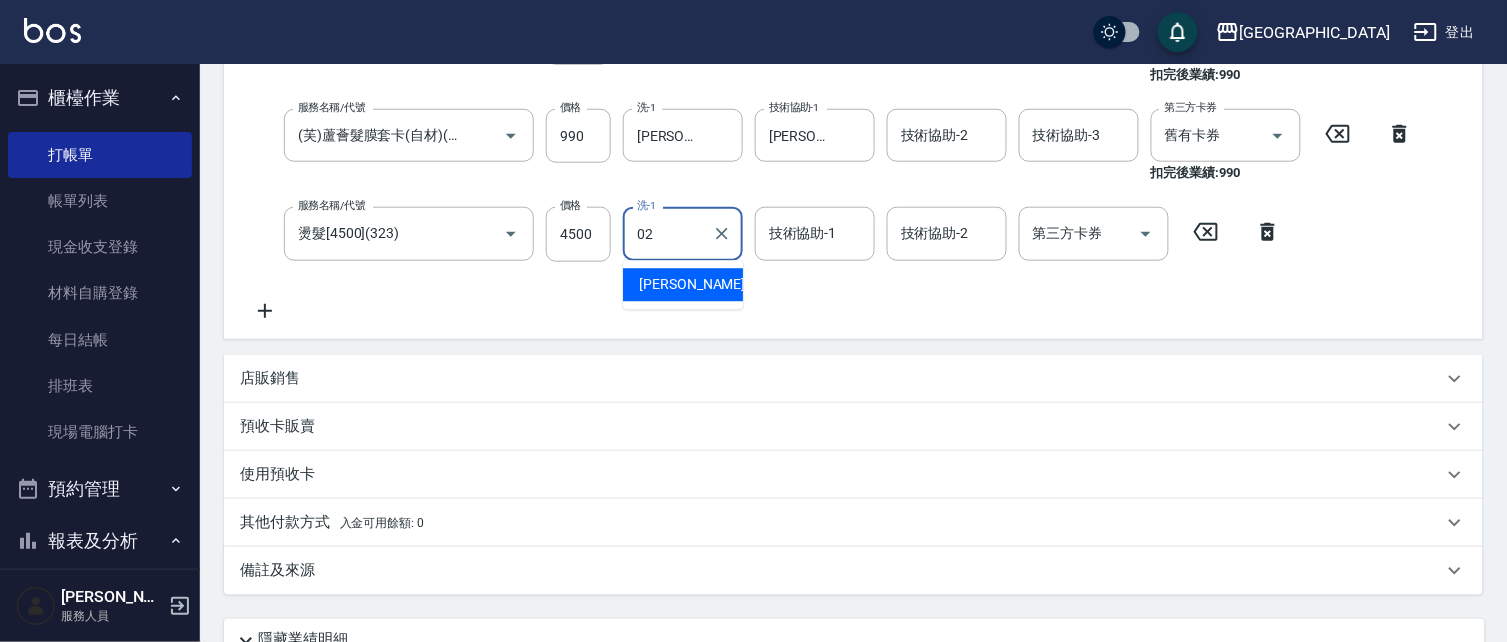 type on "02" 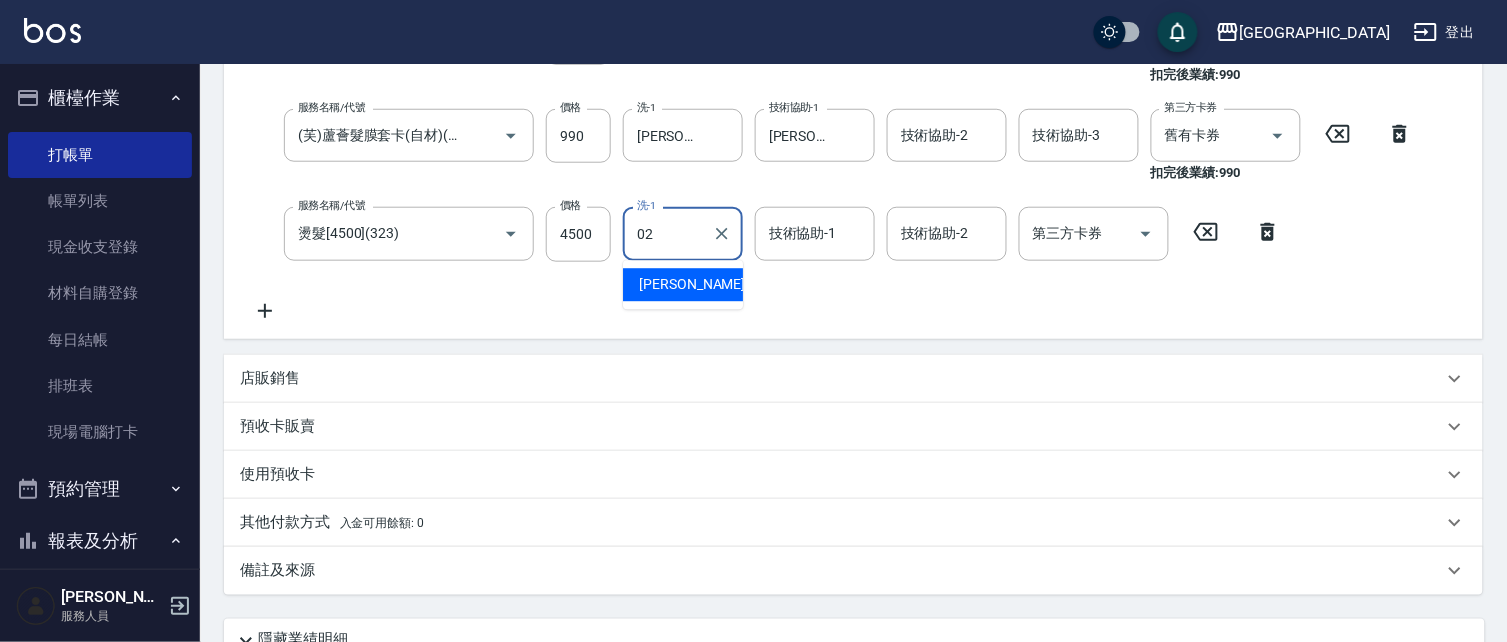 type on "0" 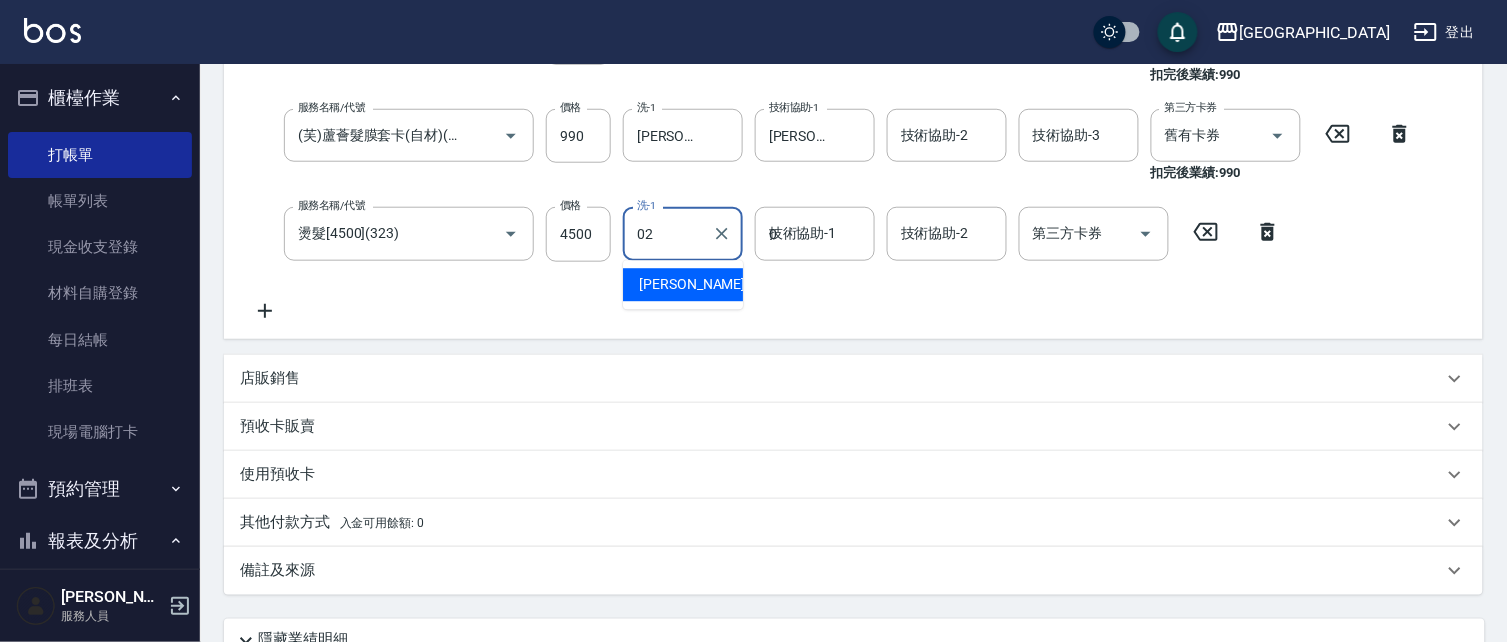type on "[PERSON_NAME]-02" 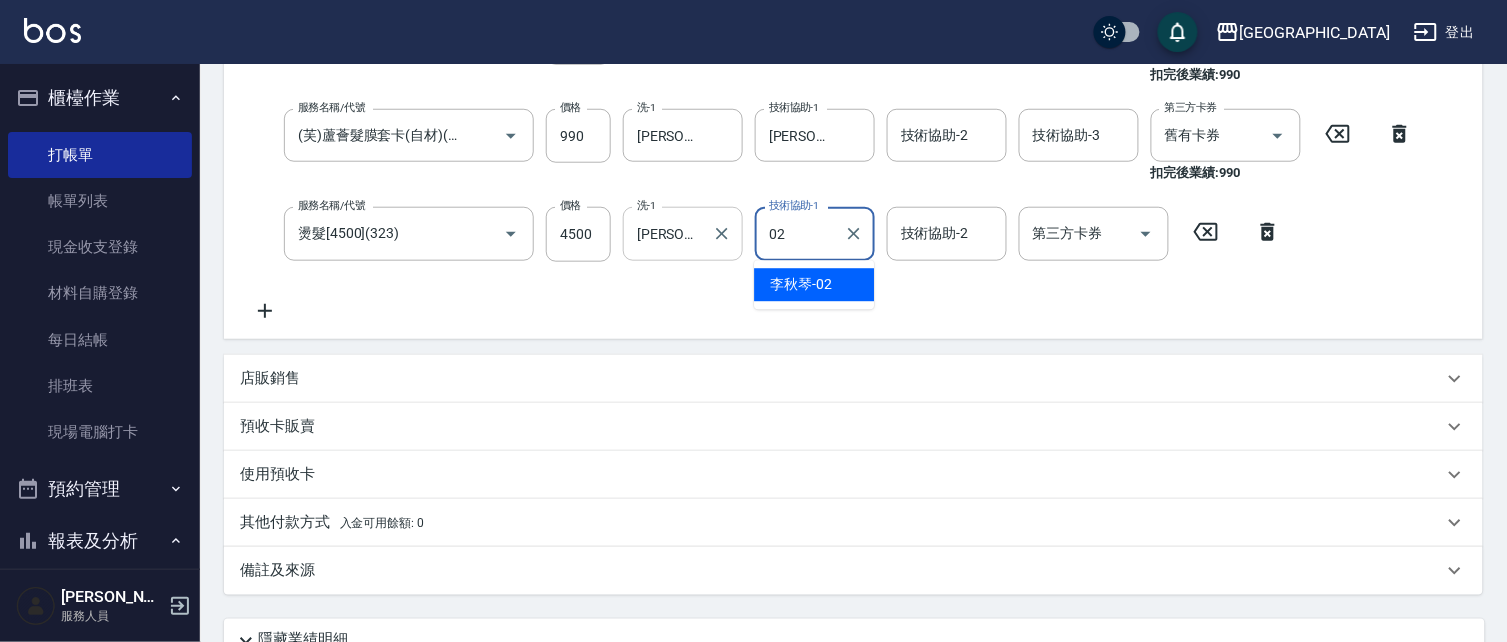 type on "[PERSON_NAME]-02" 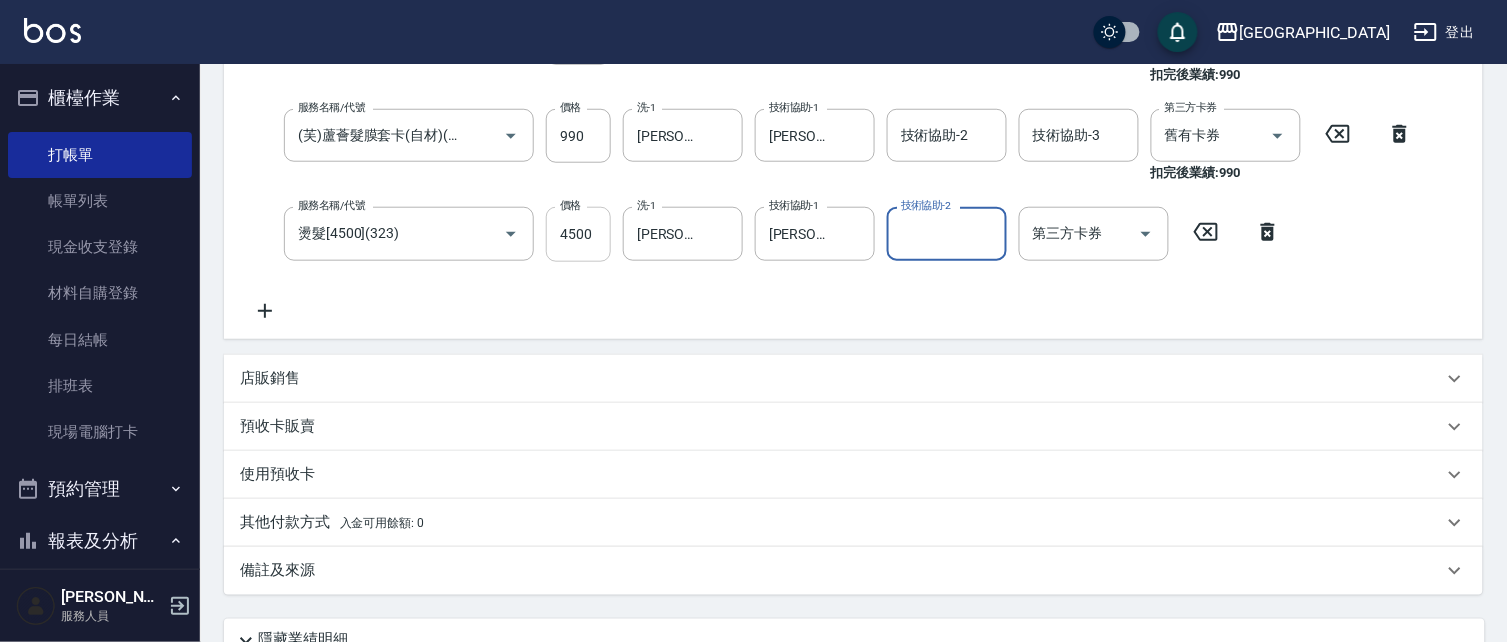 click on "4500" at bounding box center (578, 234) 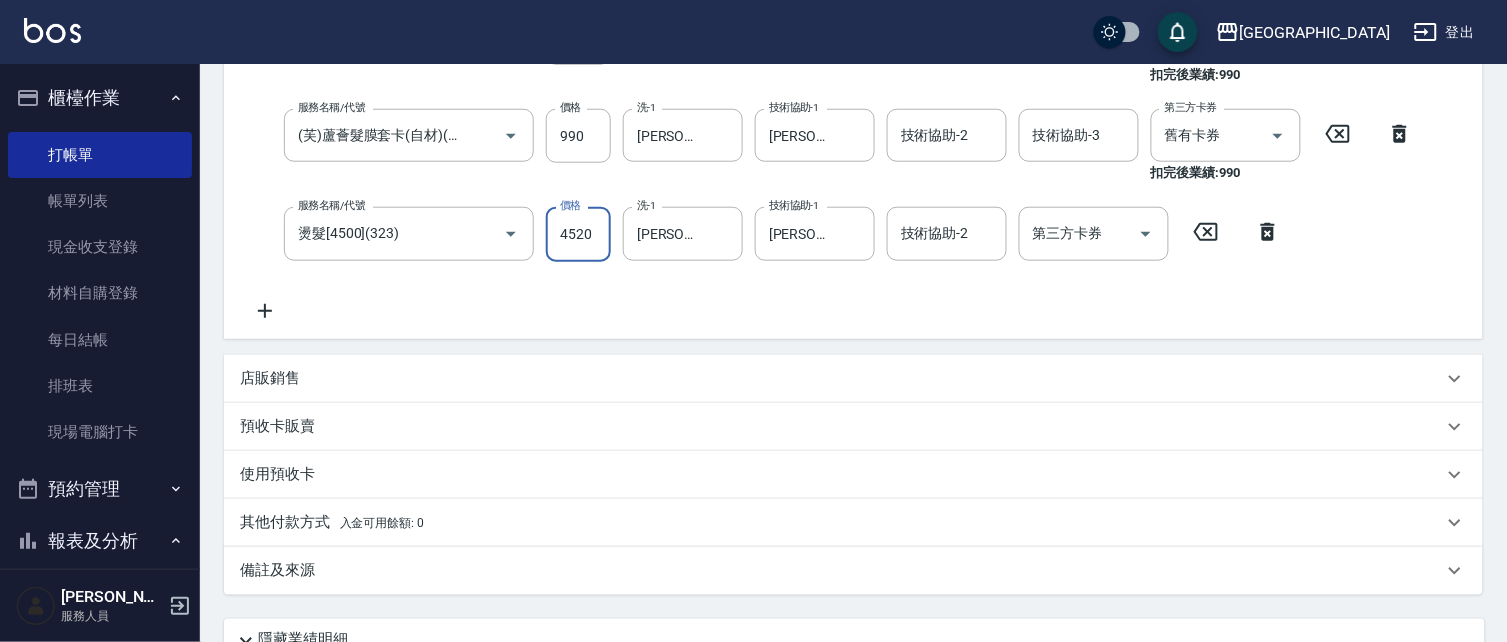 type on "4520" 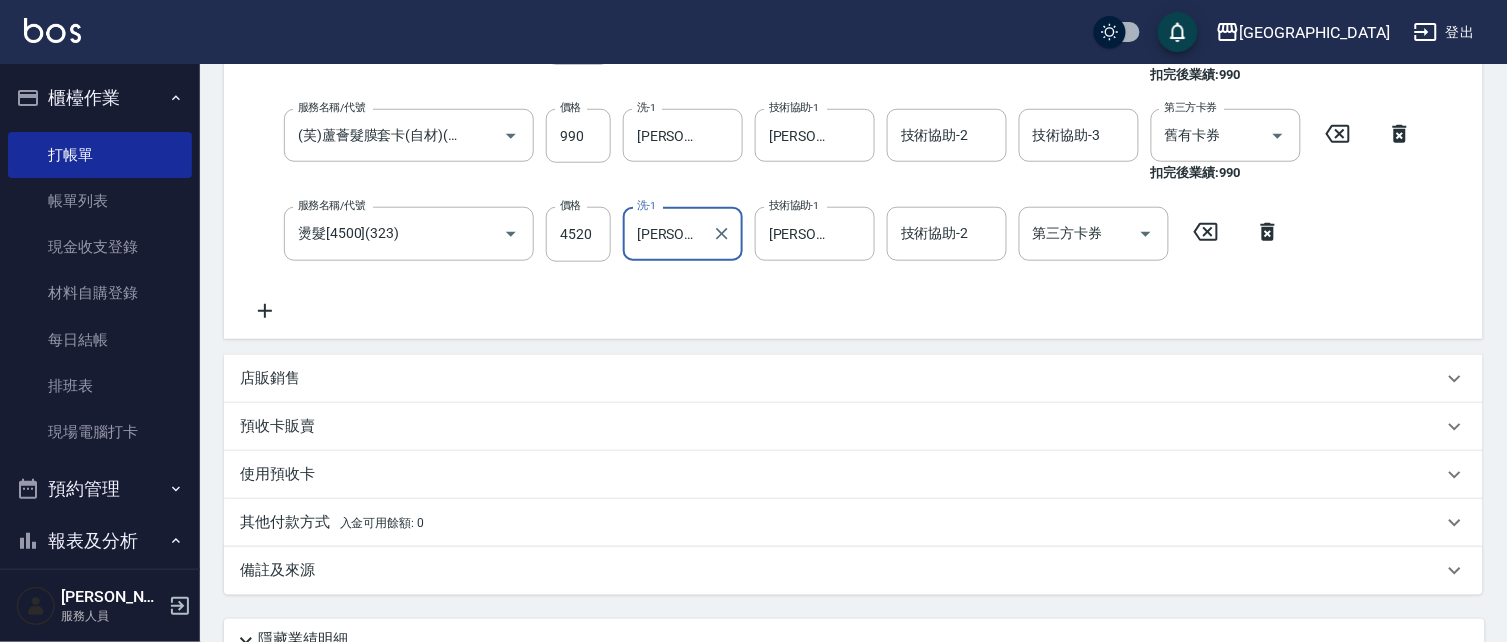 click 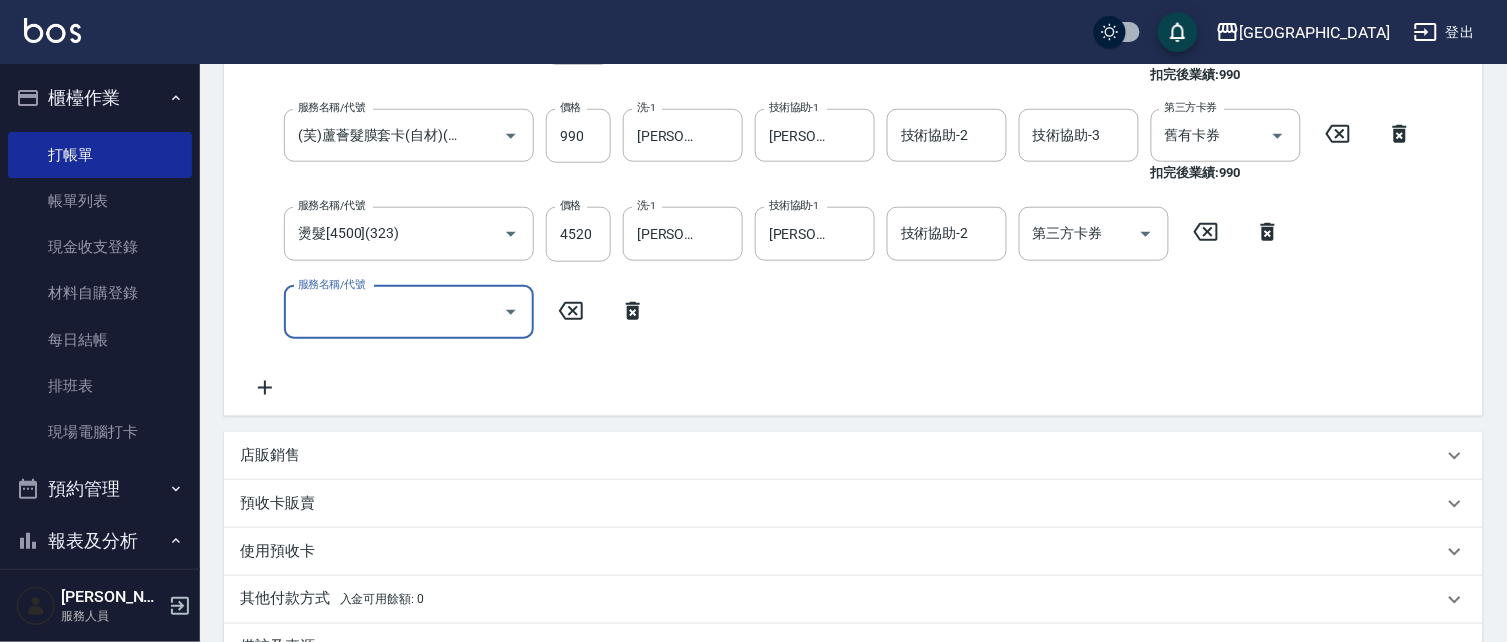 scroll, scrollTop: 0, scrollLeft: 0, axis: both 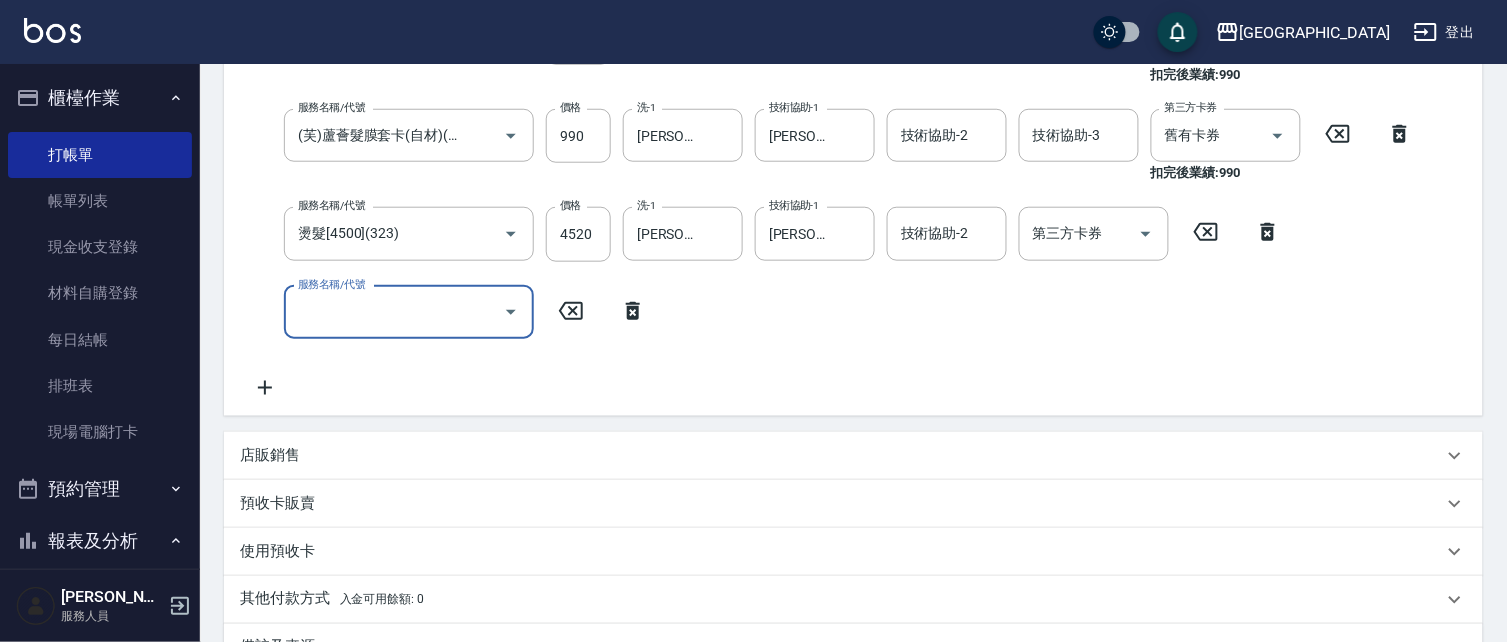 click on "服務名稱/代號" at bounding box center (394, 312) 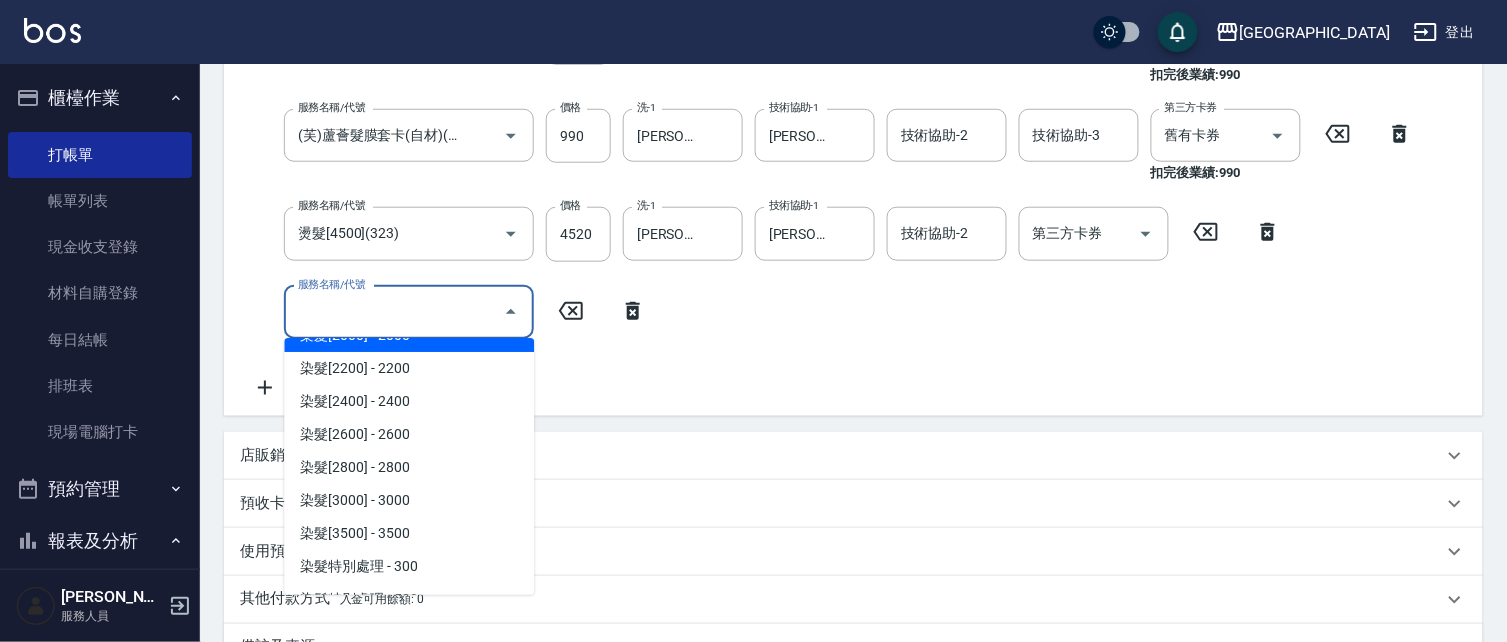 scroll, scrollTop: 2040, scrollLeft: 0, axis: vertical 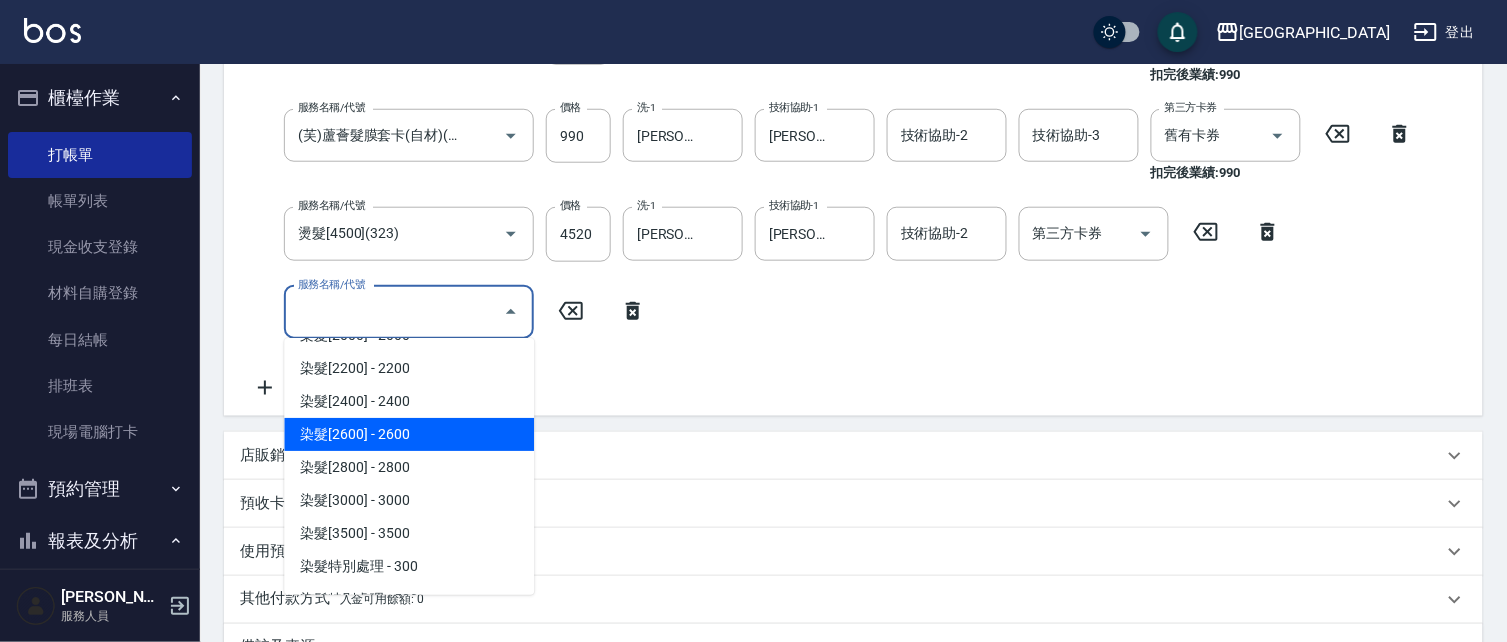 click on "染髮[2600] - 2600" at bounding box center [409, 434] 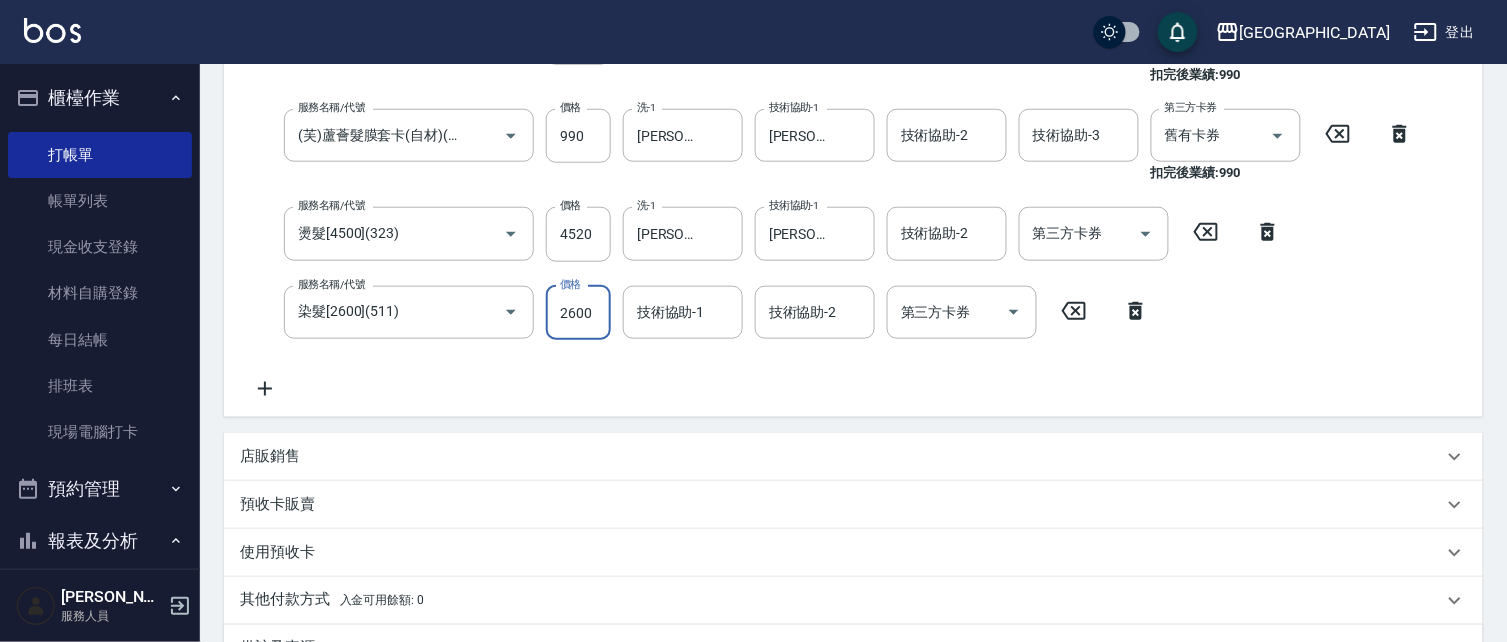 click on "2600" at bounding box center [578, 313] 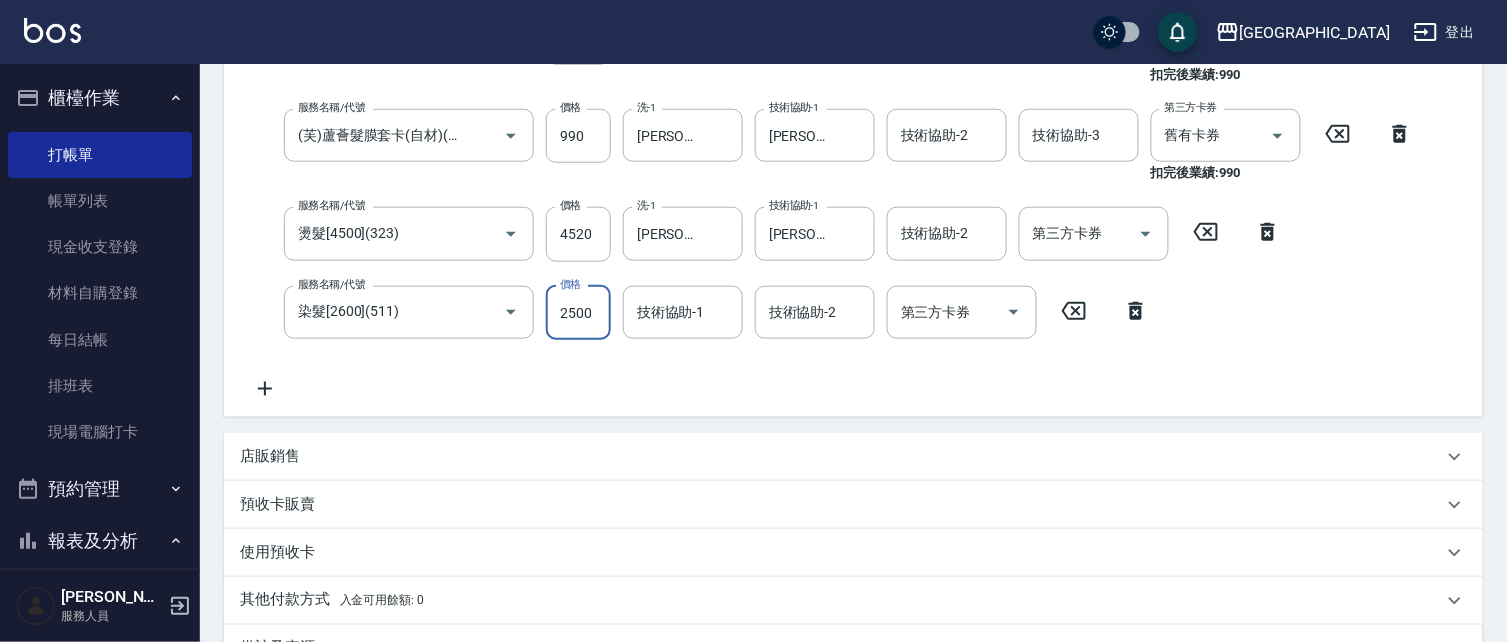 type on "2500" 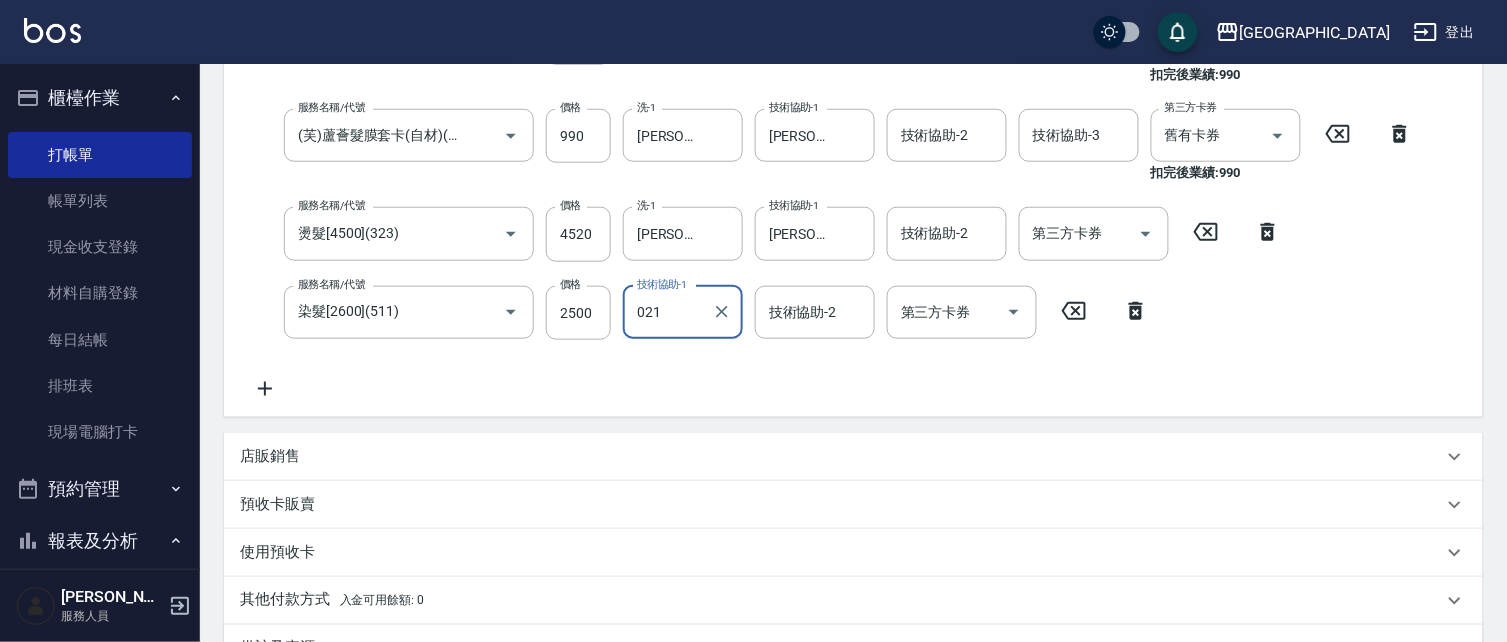 type on "021" 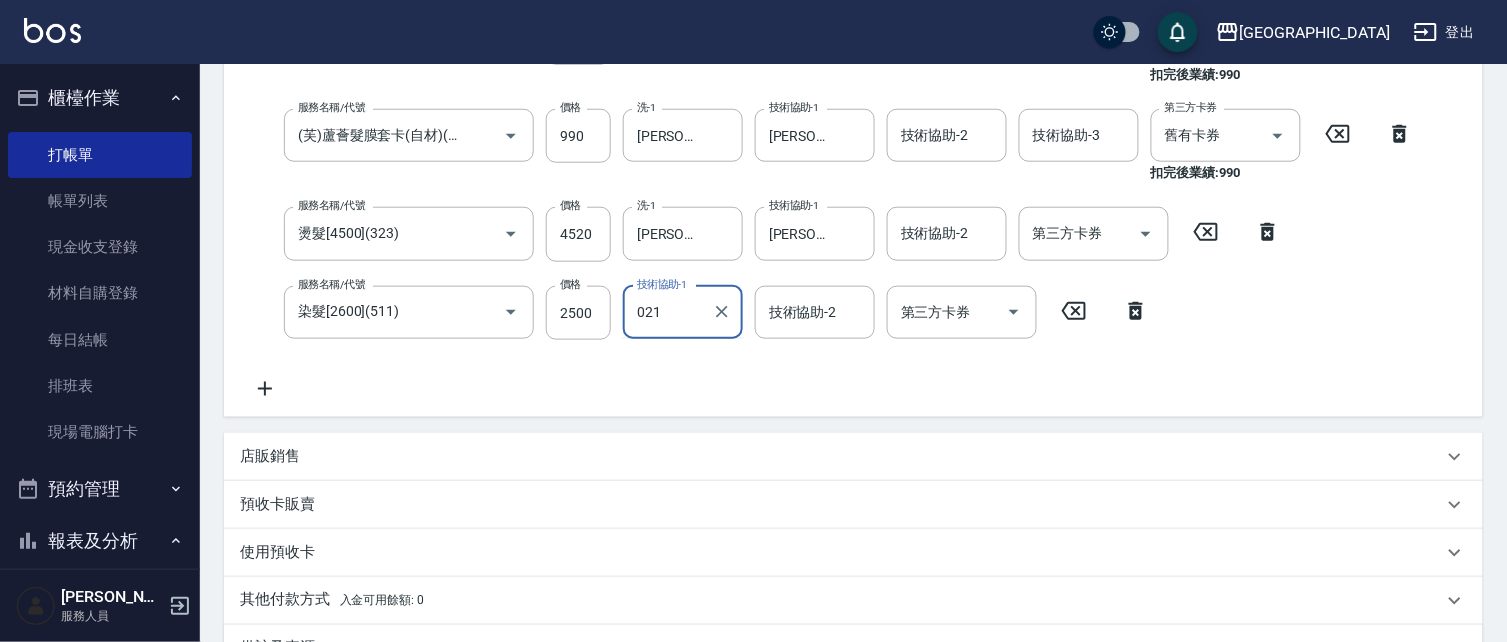 type on "." 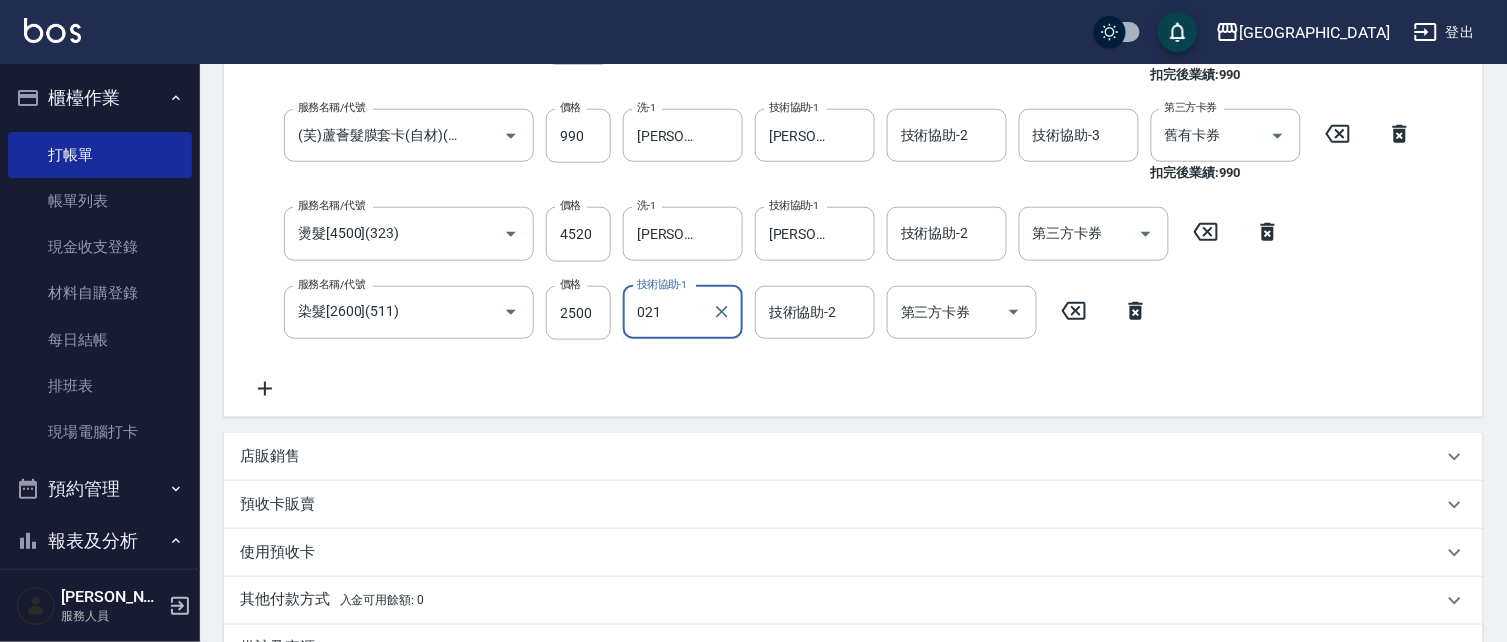 type 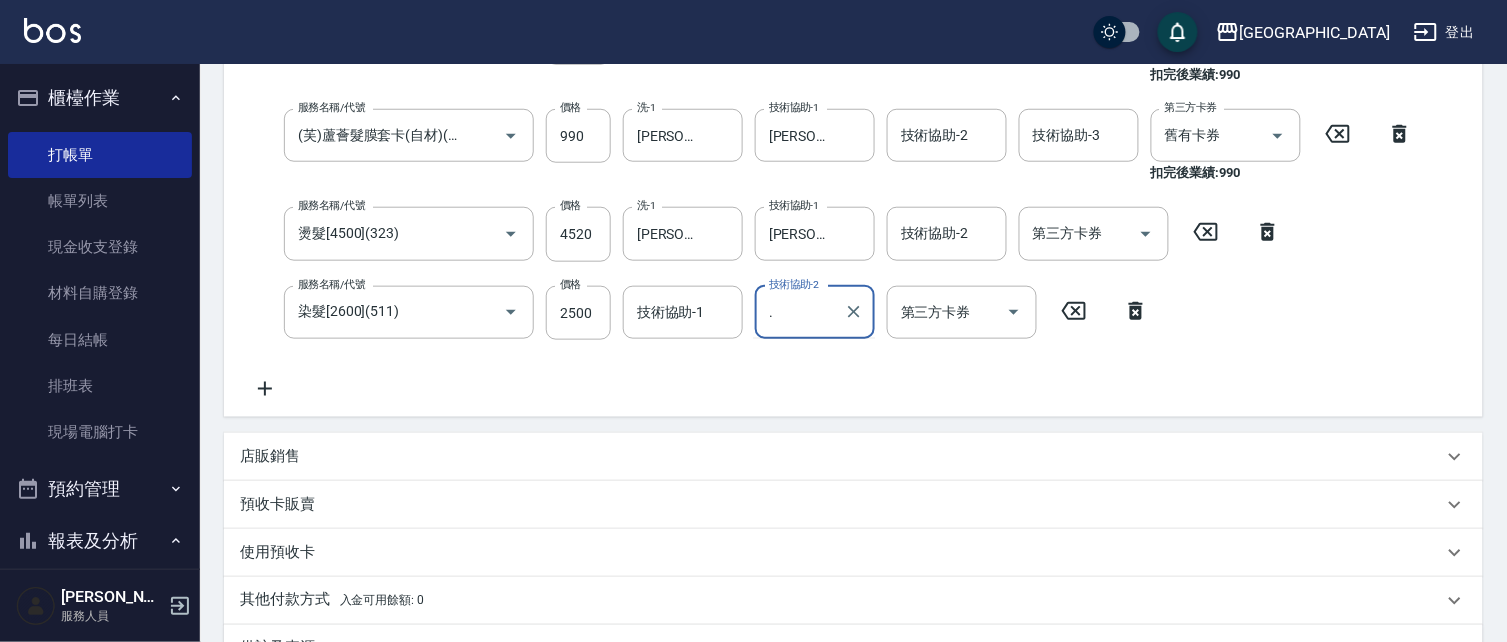type on "." 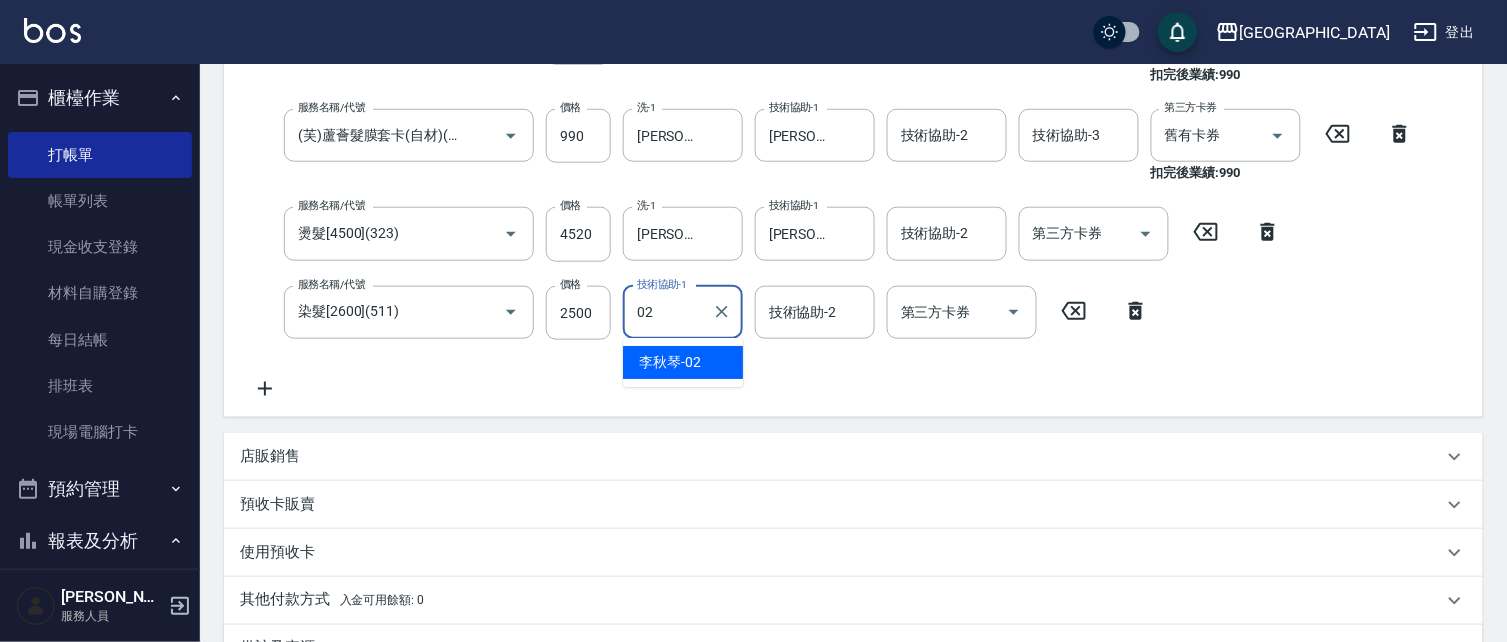 type on "[PERSON_NAME]-02" 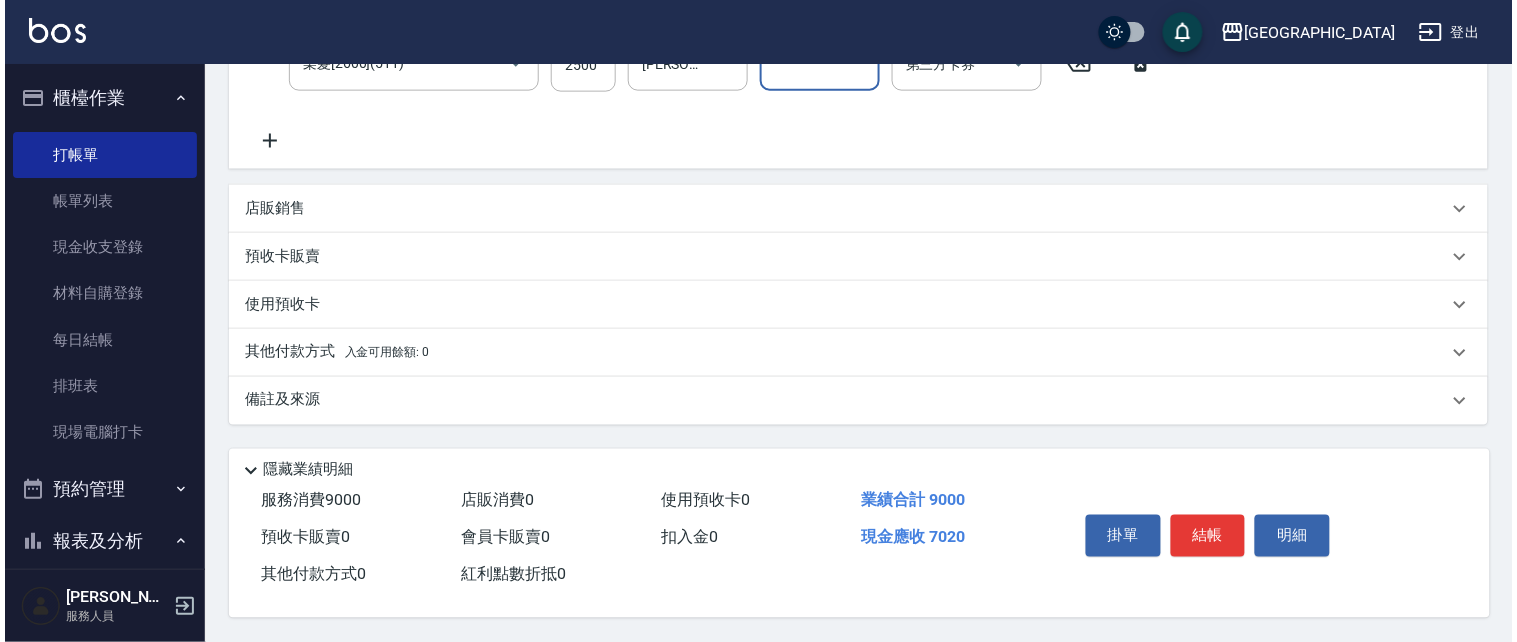 scroll, scrollTop: 638, scrollLeft: 0, axis: vertical 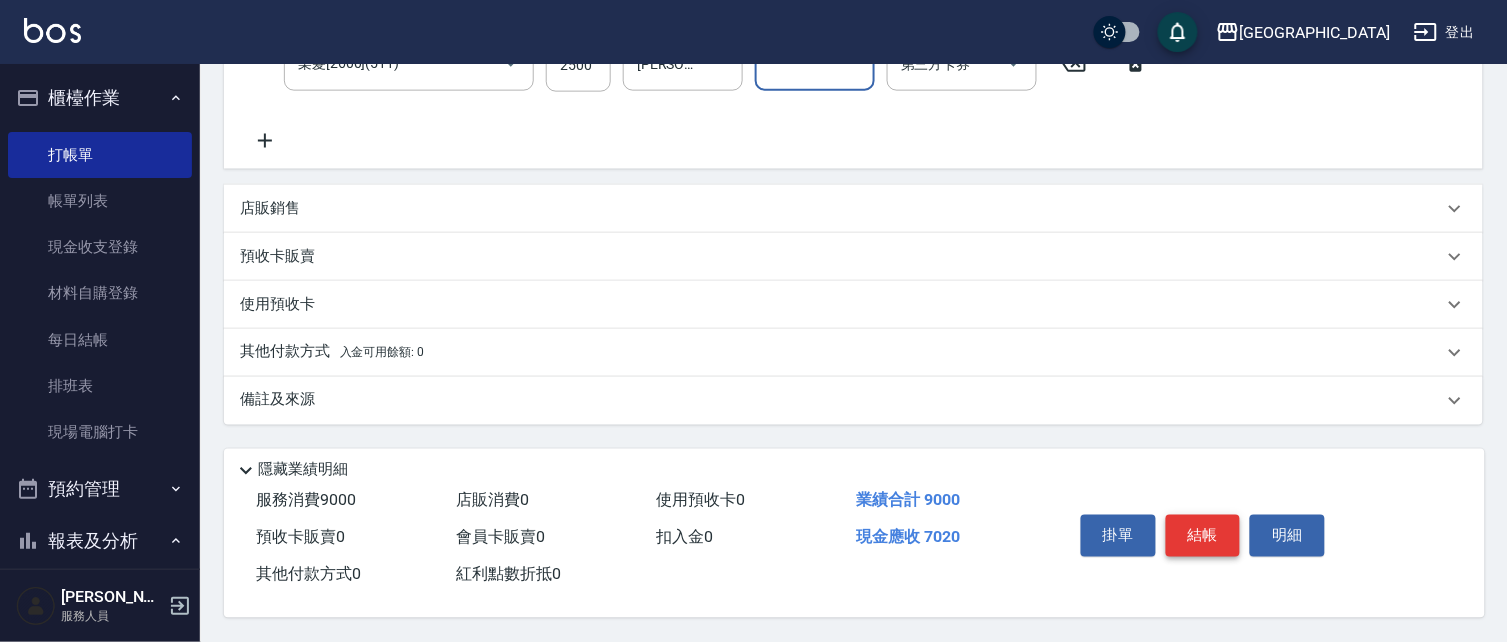 click on "結帳" at bounding box center [1203, 536] 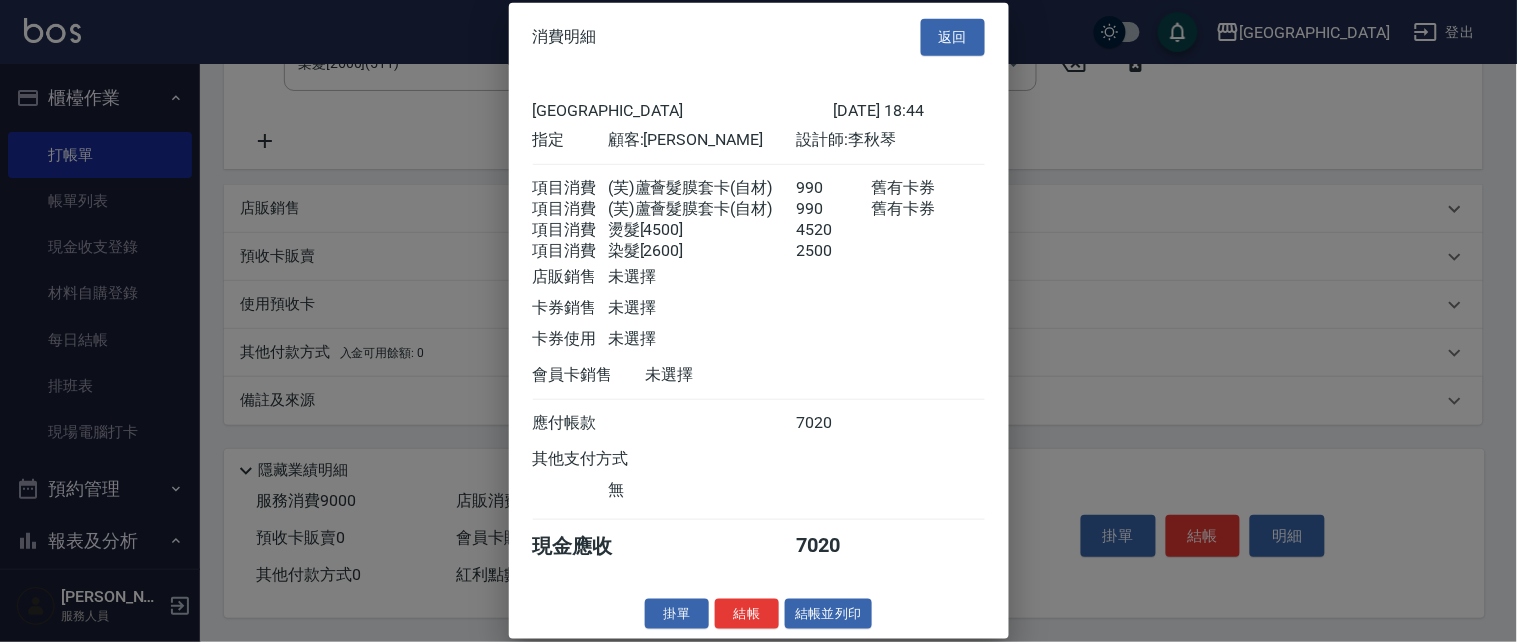 scroll, scrollTop: 28, scrollLeft: 0, axis: vertical 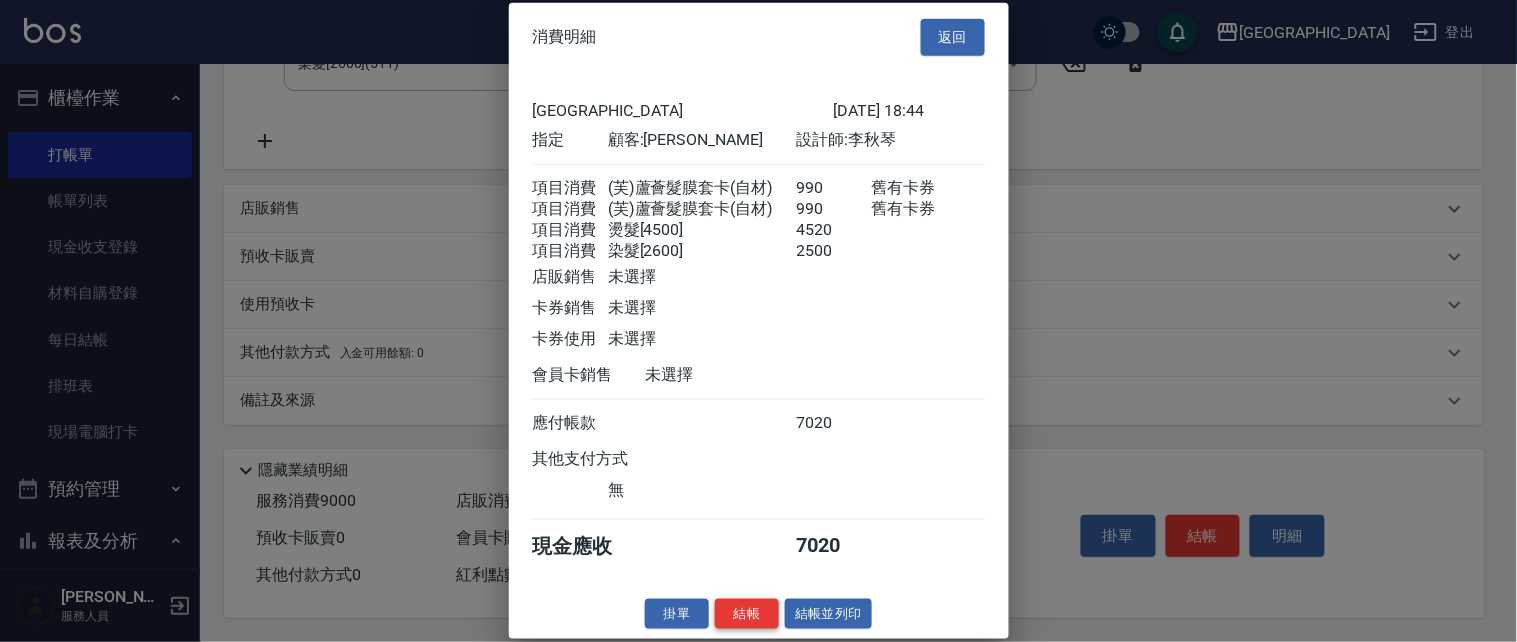 click on "結帳" at bounding box center [747, 613] 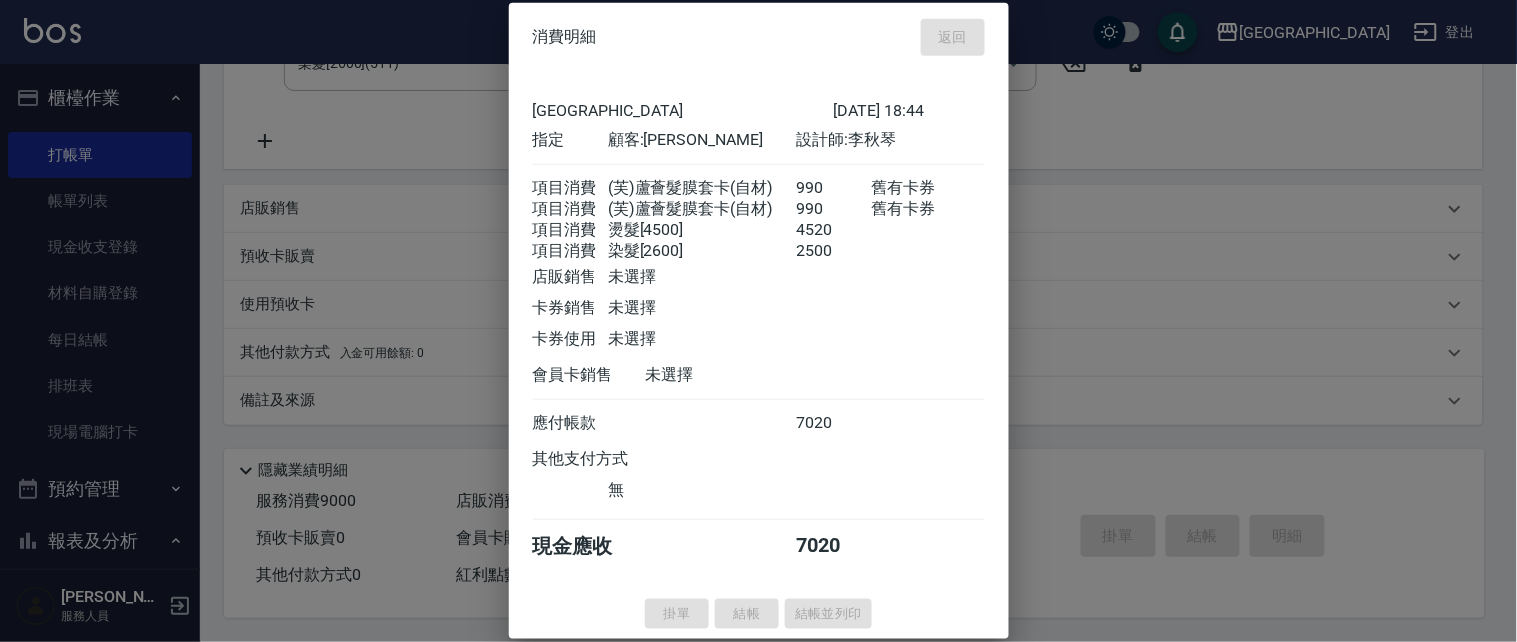 type on "[DATE] 18:46" 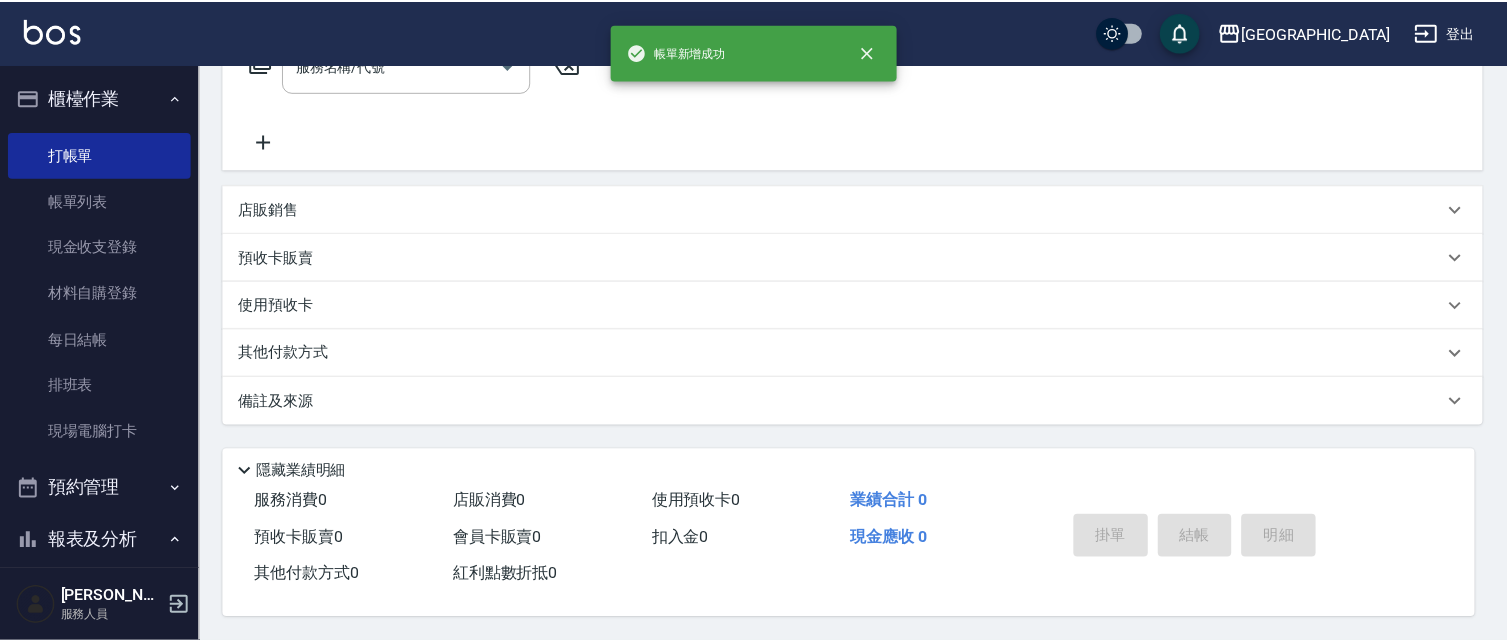 scroll, scrollTop: 0, scrollLeft: 0, axis: both 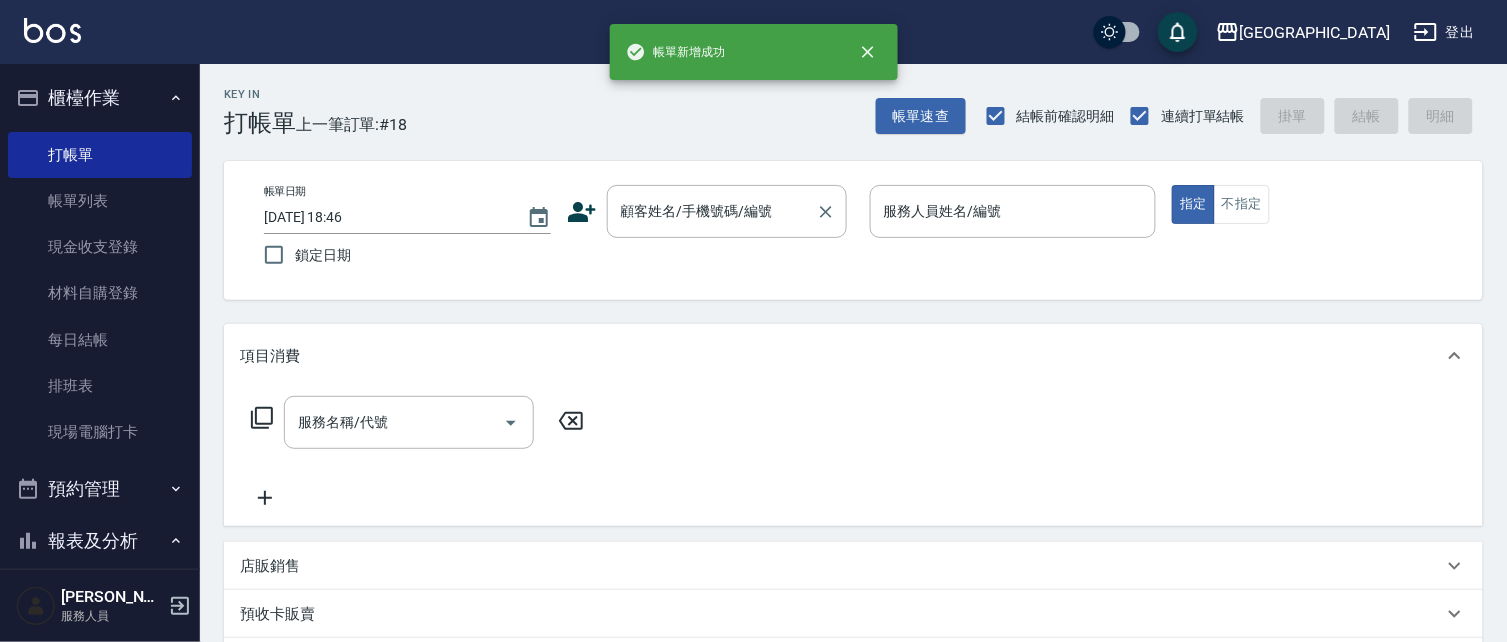 drag, startPoint x: 658, startPoint y: 203, endPoint x: 632, endPoint y: 188, distance: 30.016663 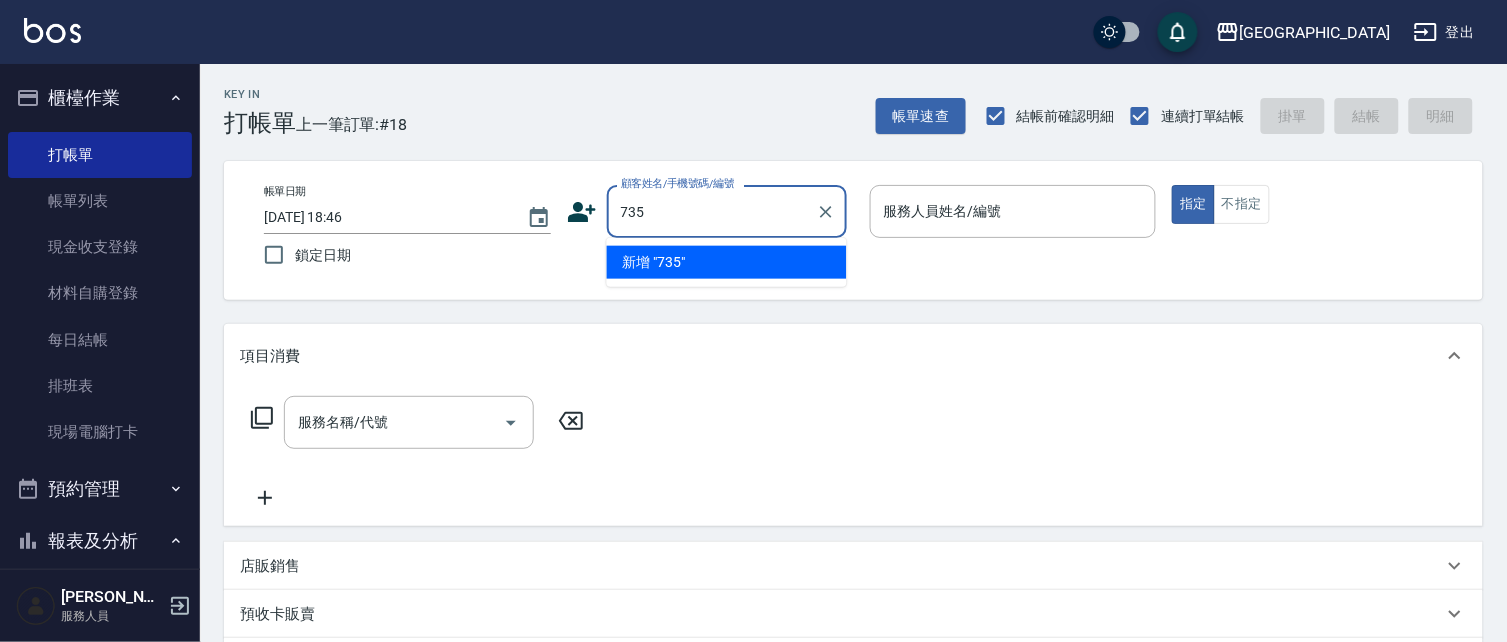 type on "735" 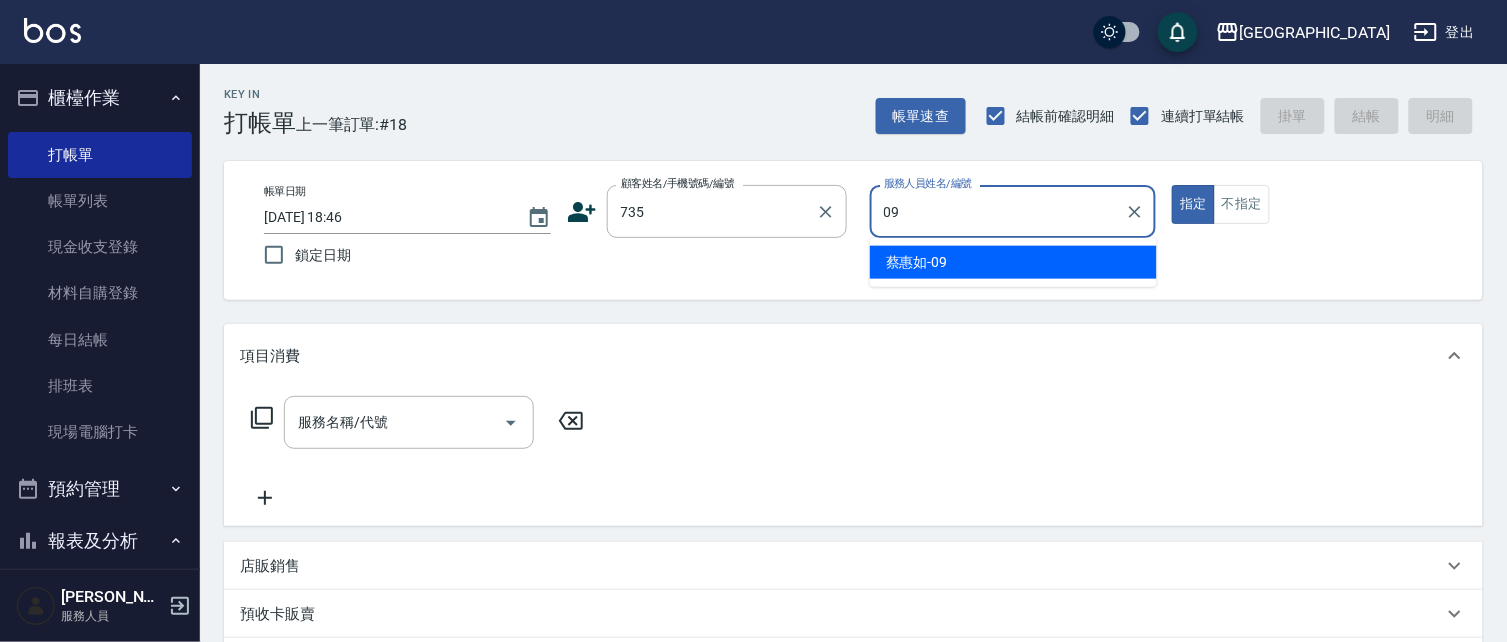 type on "[PERSON_NAME]-09" 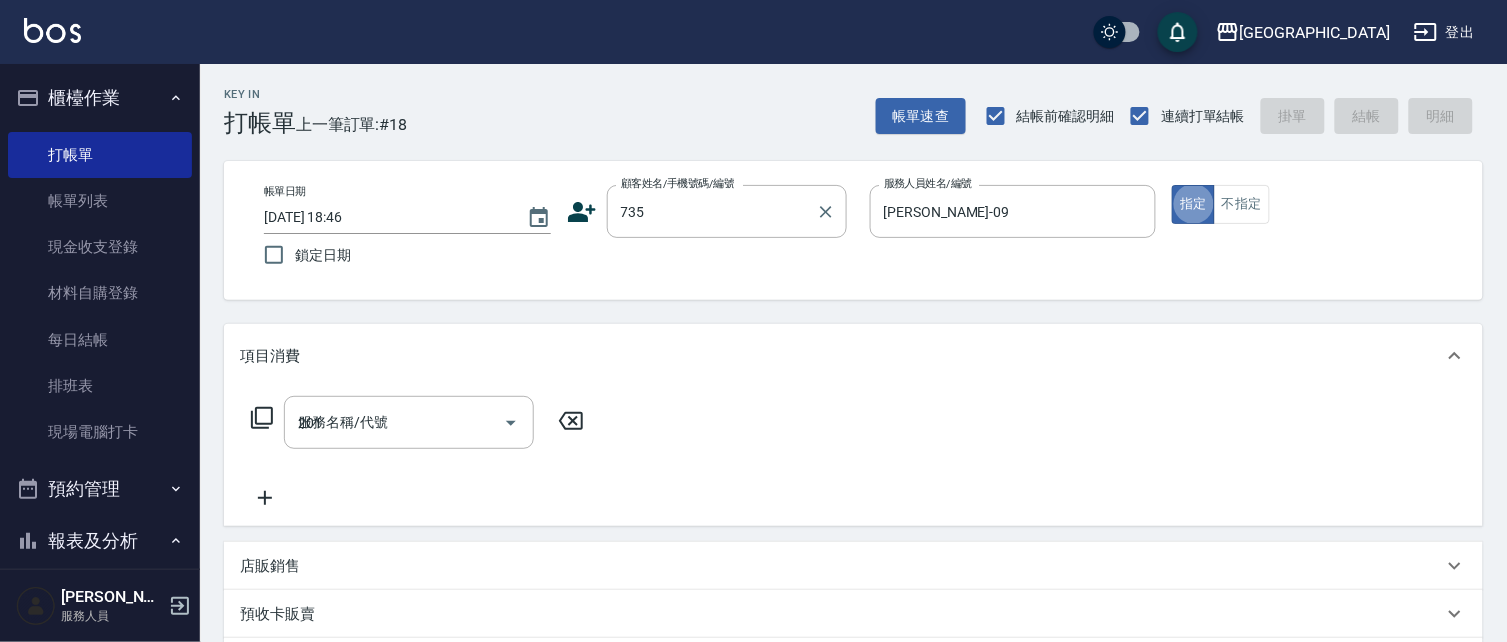 type on "201" 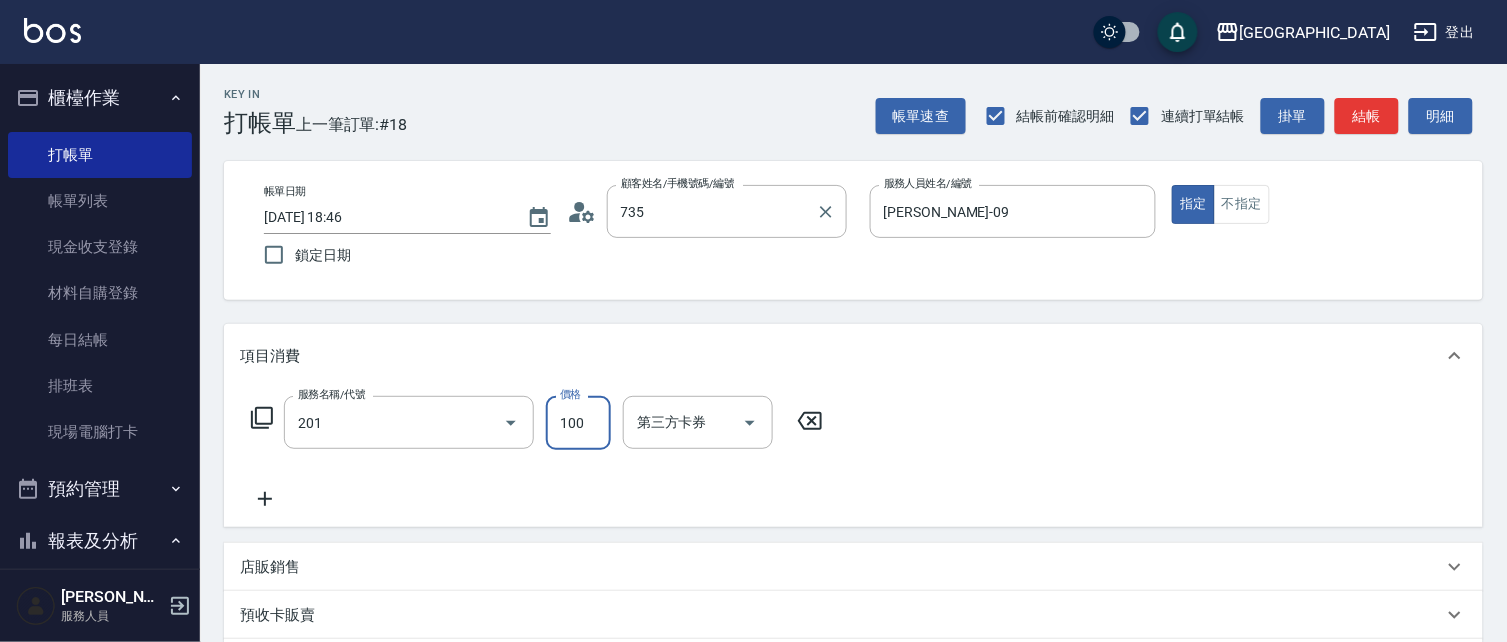 type on "[PERSON_NAME]/ 0958338986/735" 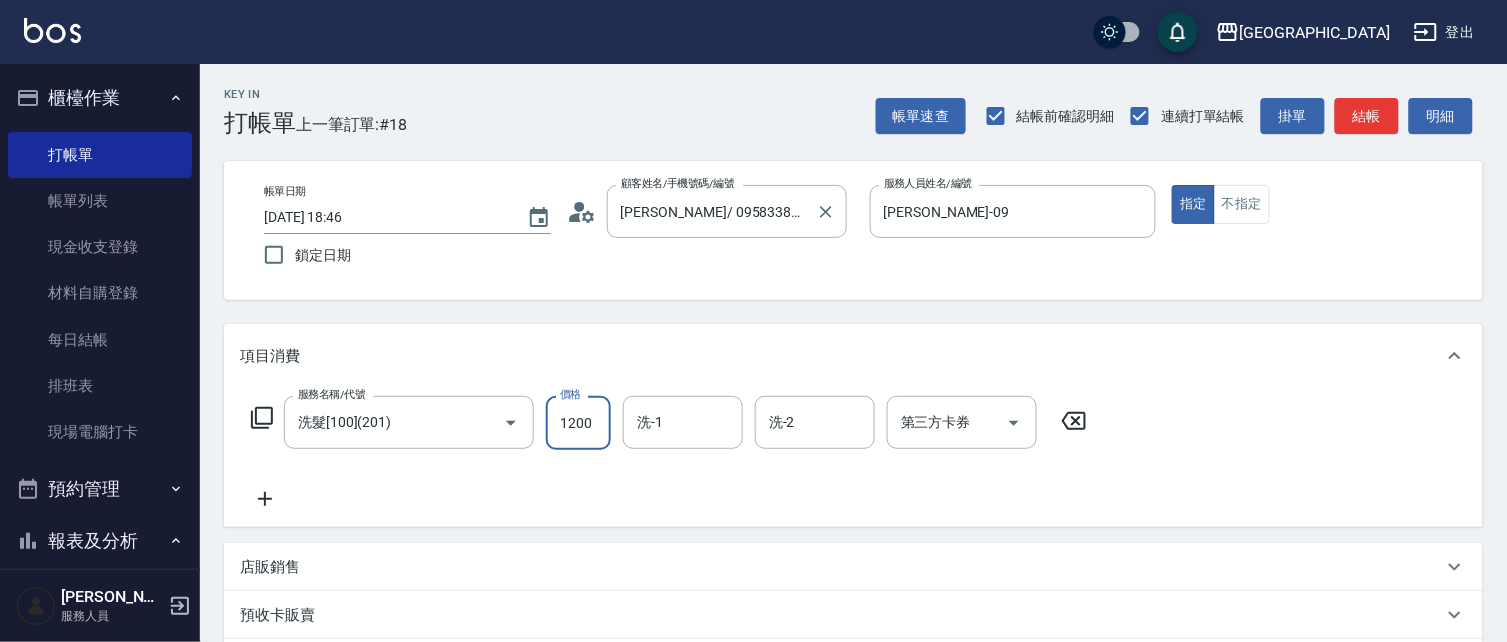 type on "1200" 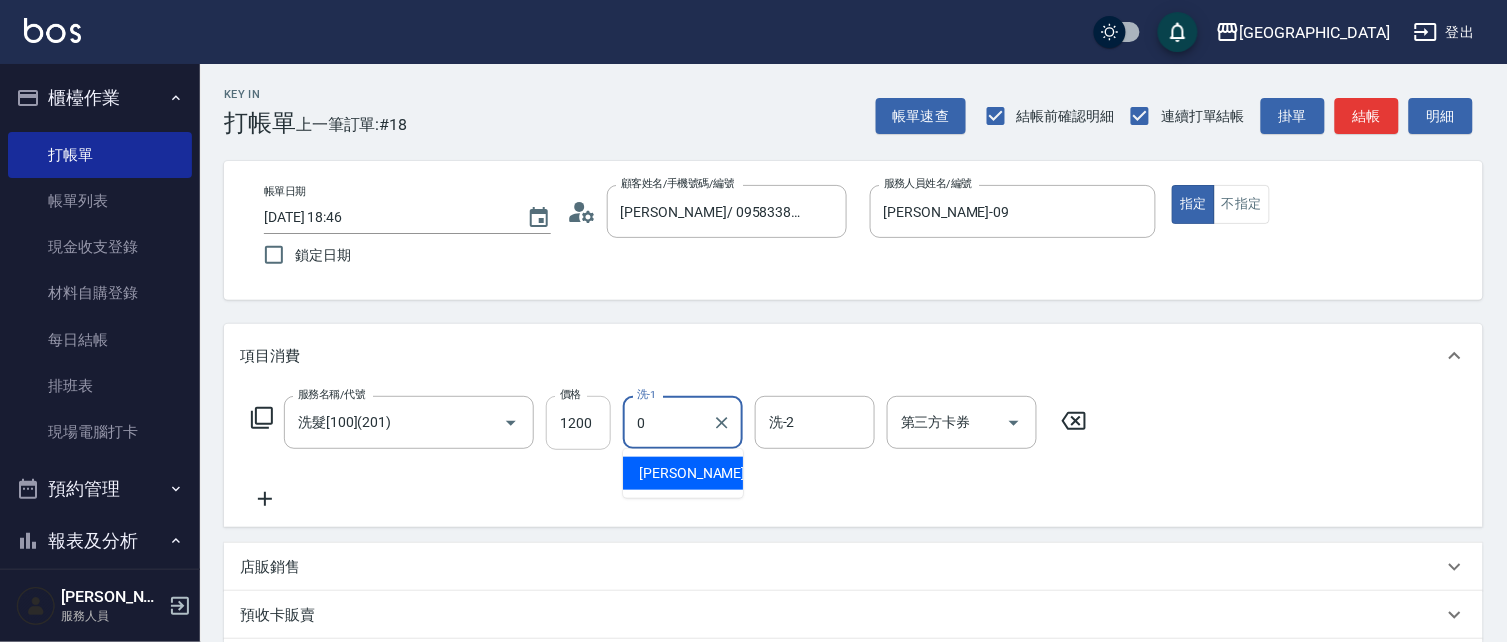 type on "0" 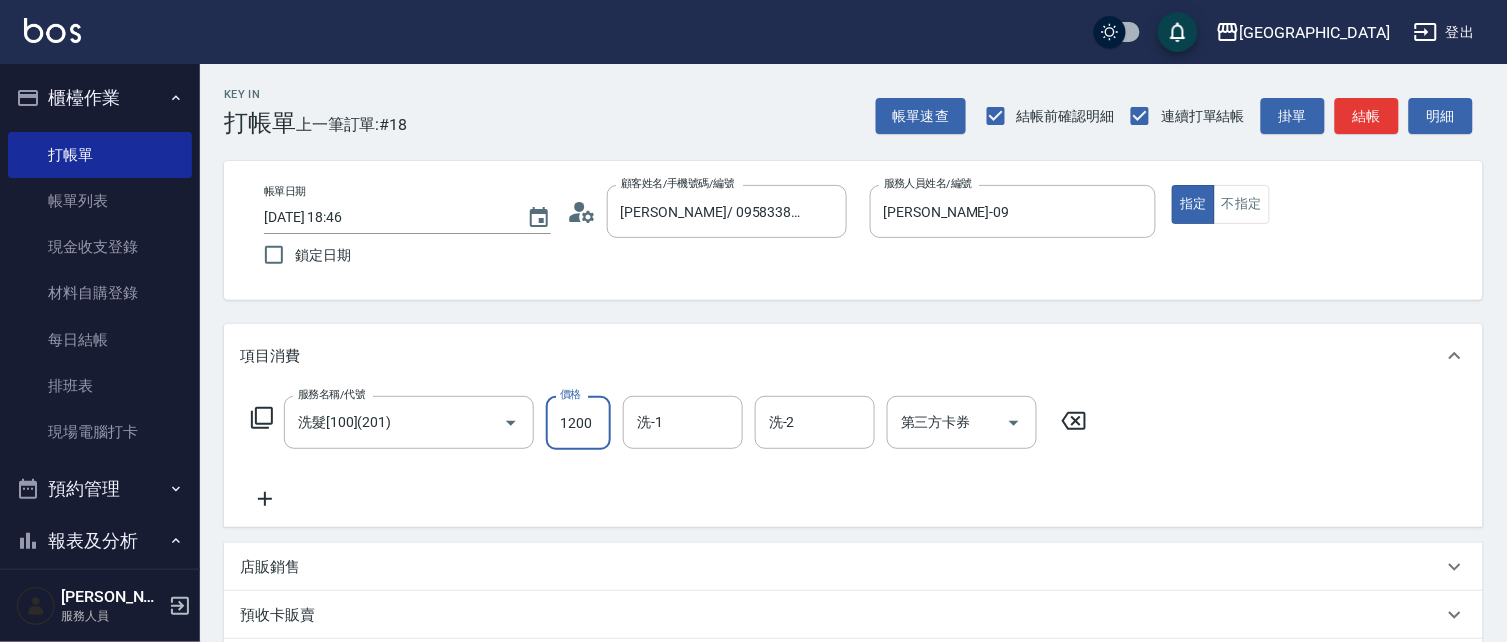 click on "1200" at bounding box center [578, 423] 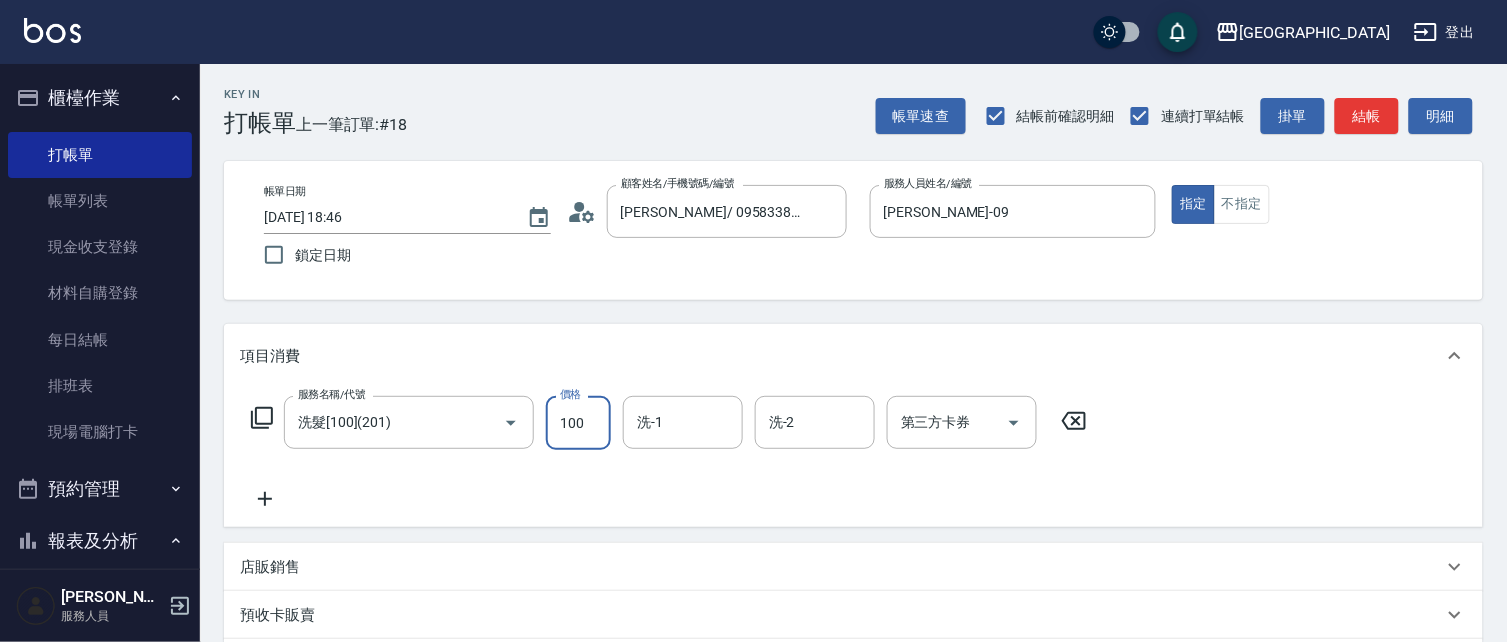 type on "100" 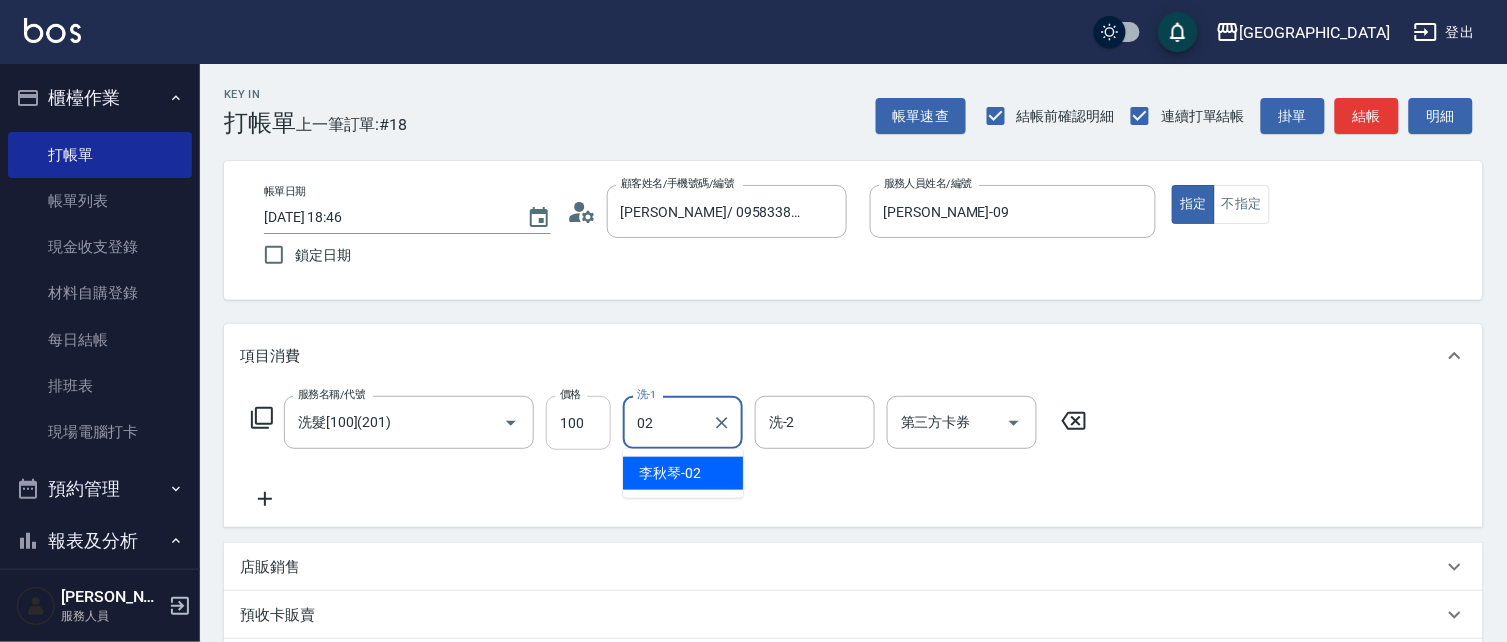 type on "[PERSON_NAME]-02" 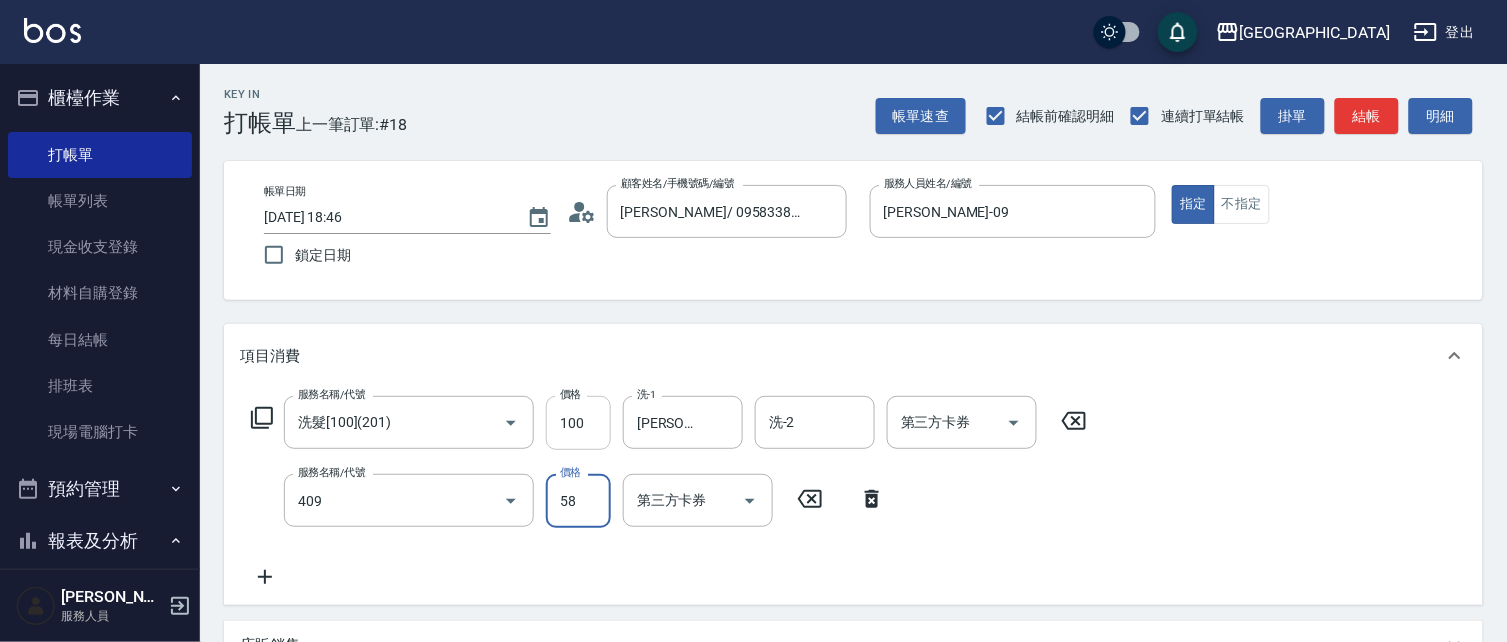 type on "剪髮(550)(409)" 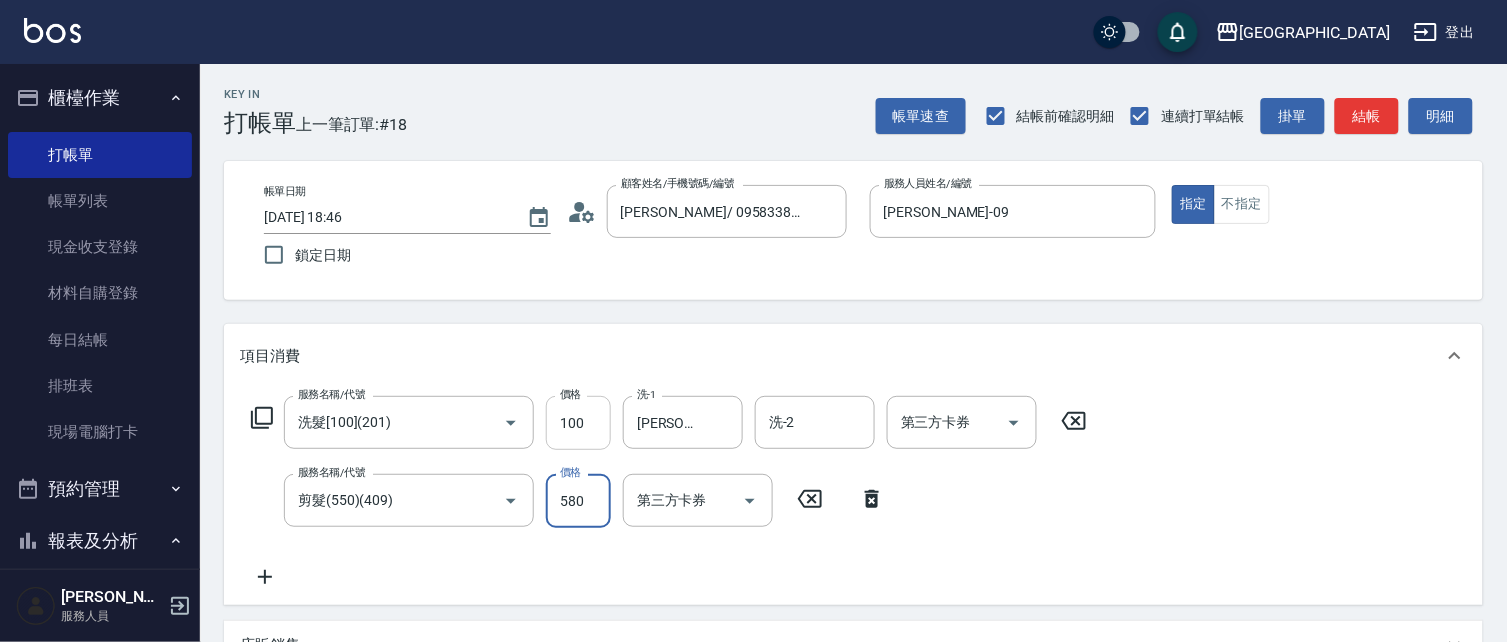 type on "580" 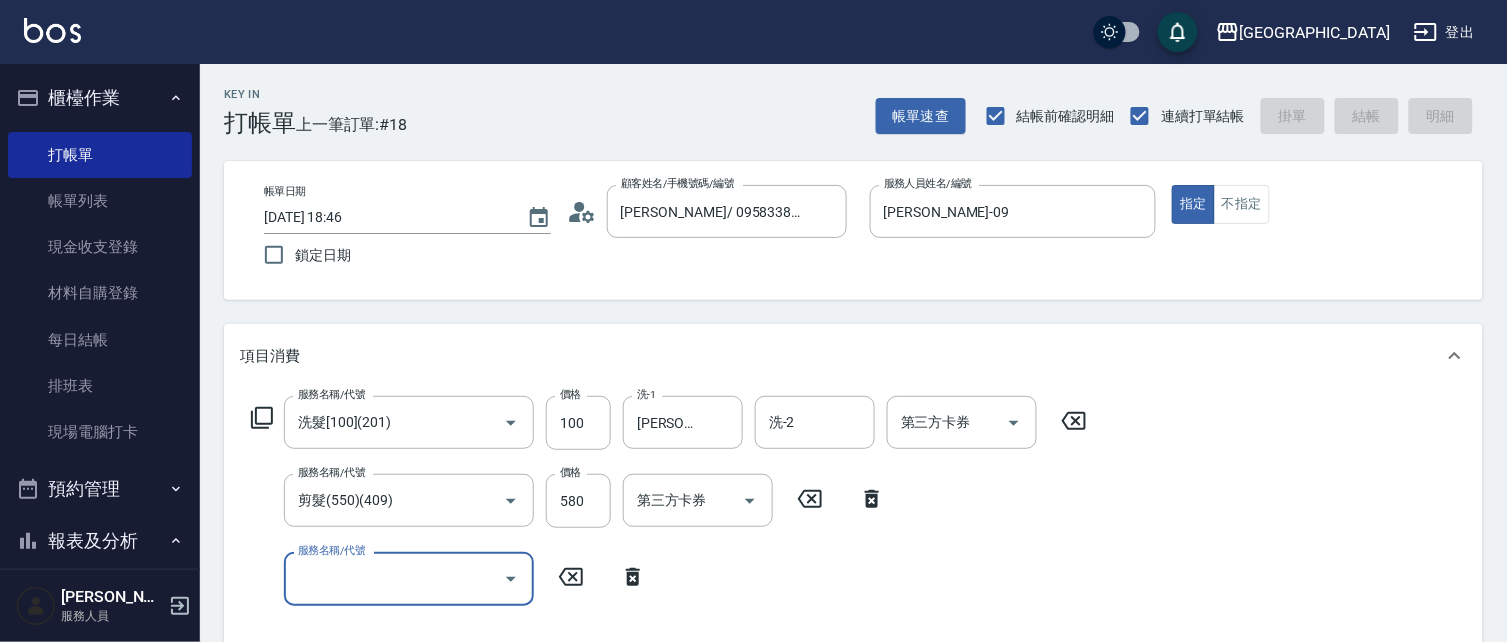 type 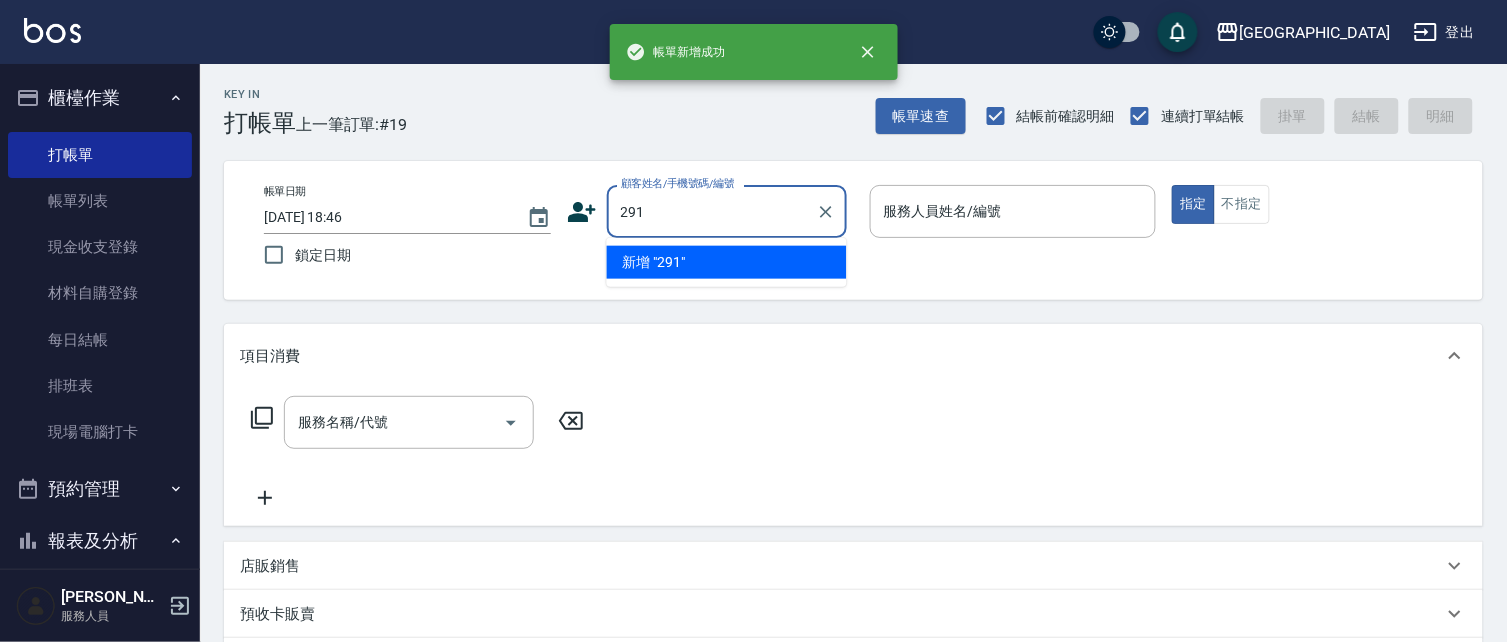 type on "291" 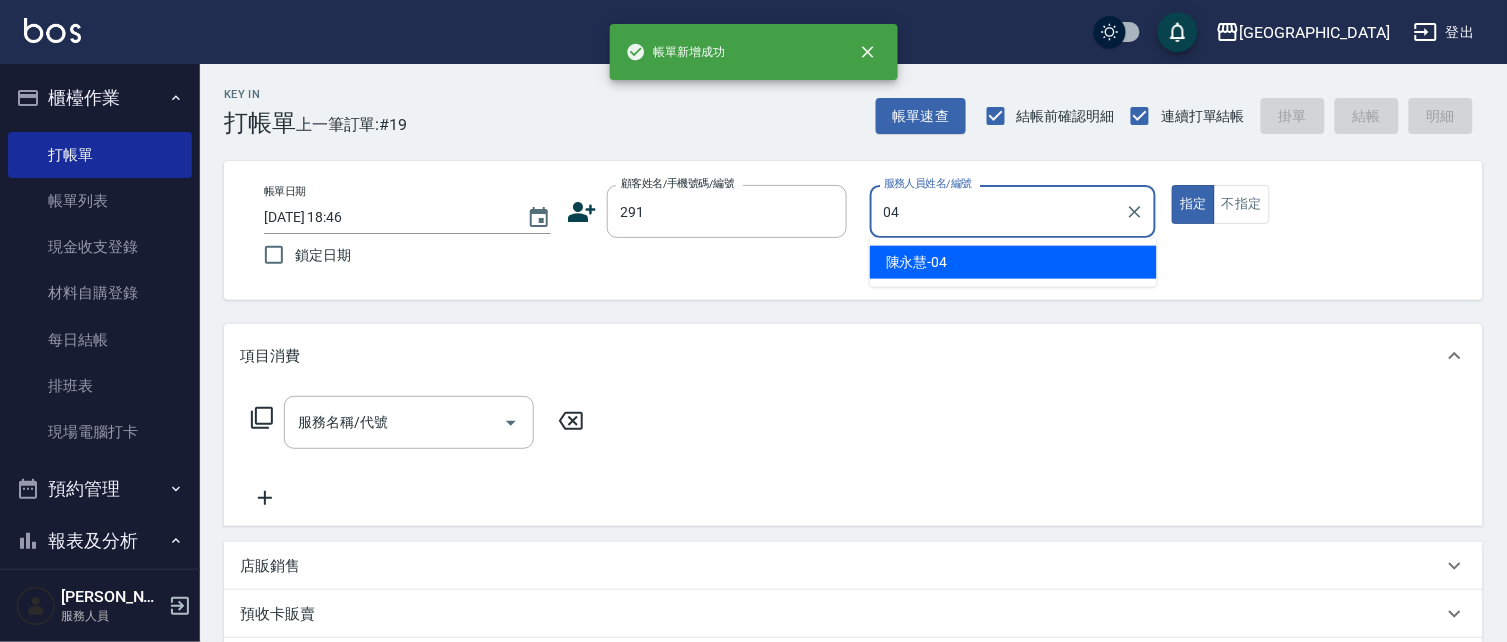 type on "[PERSON_NAME]-04" 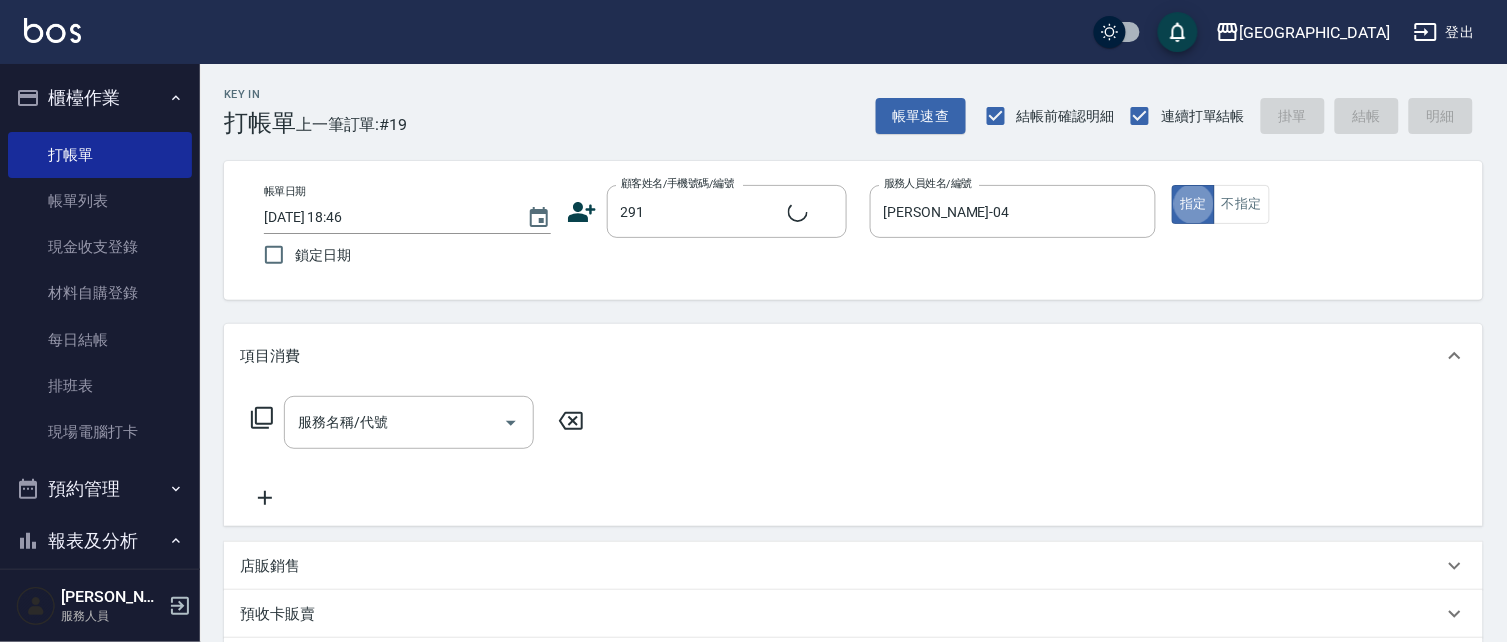 type on "[PERSON_NAME]/291/291" 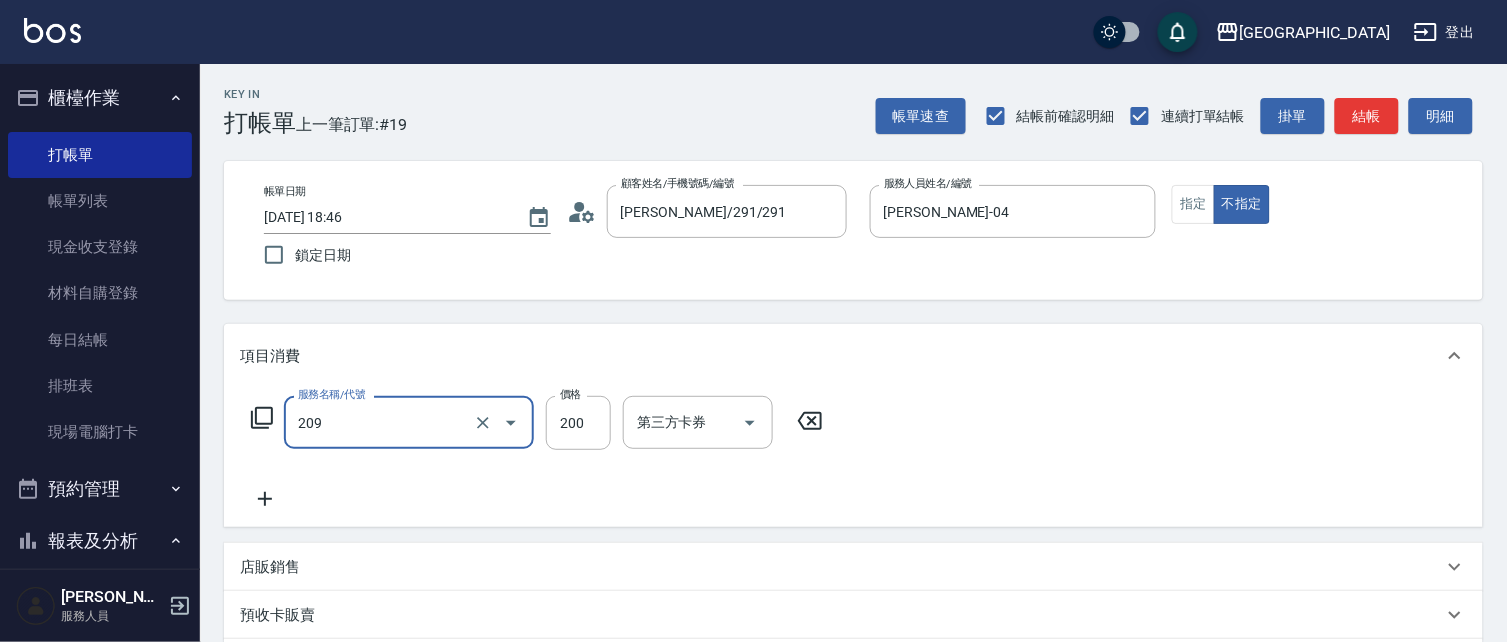 type on "洗髮[200](209)" 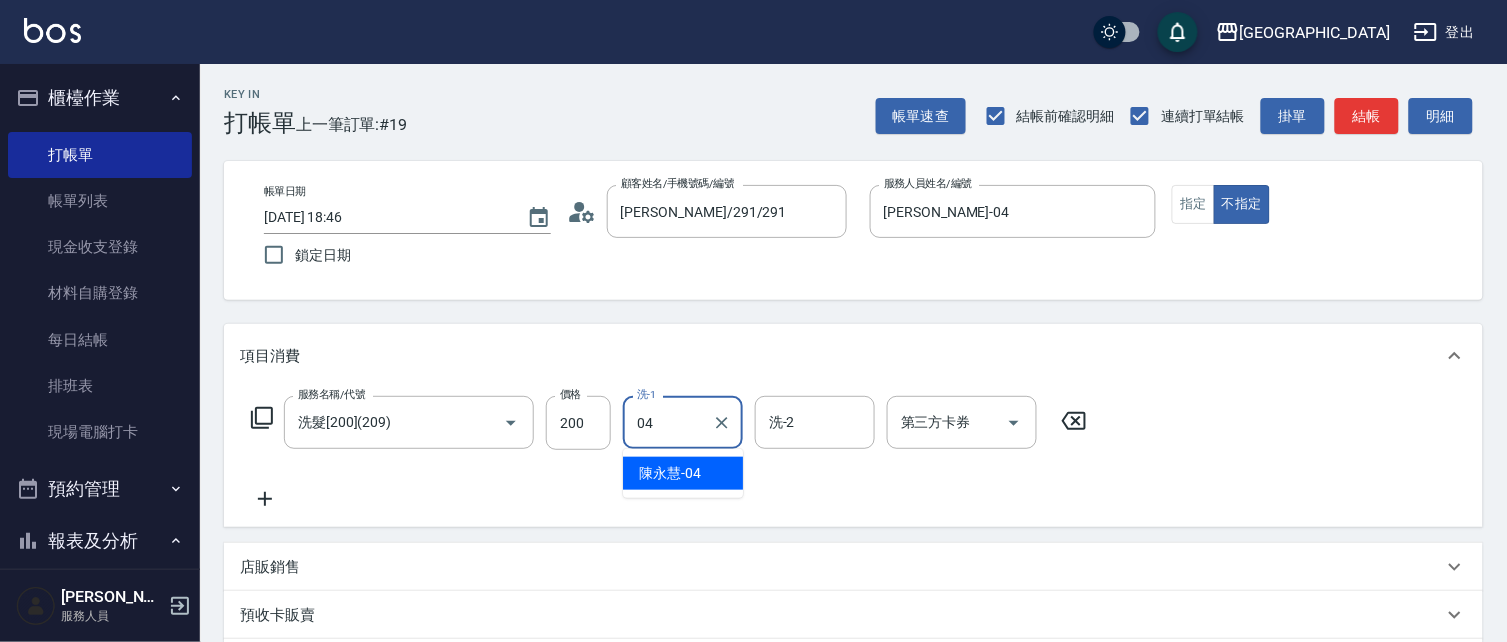 type on "[PERSON_NAME]-04" 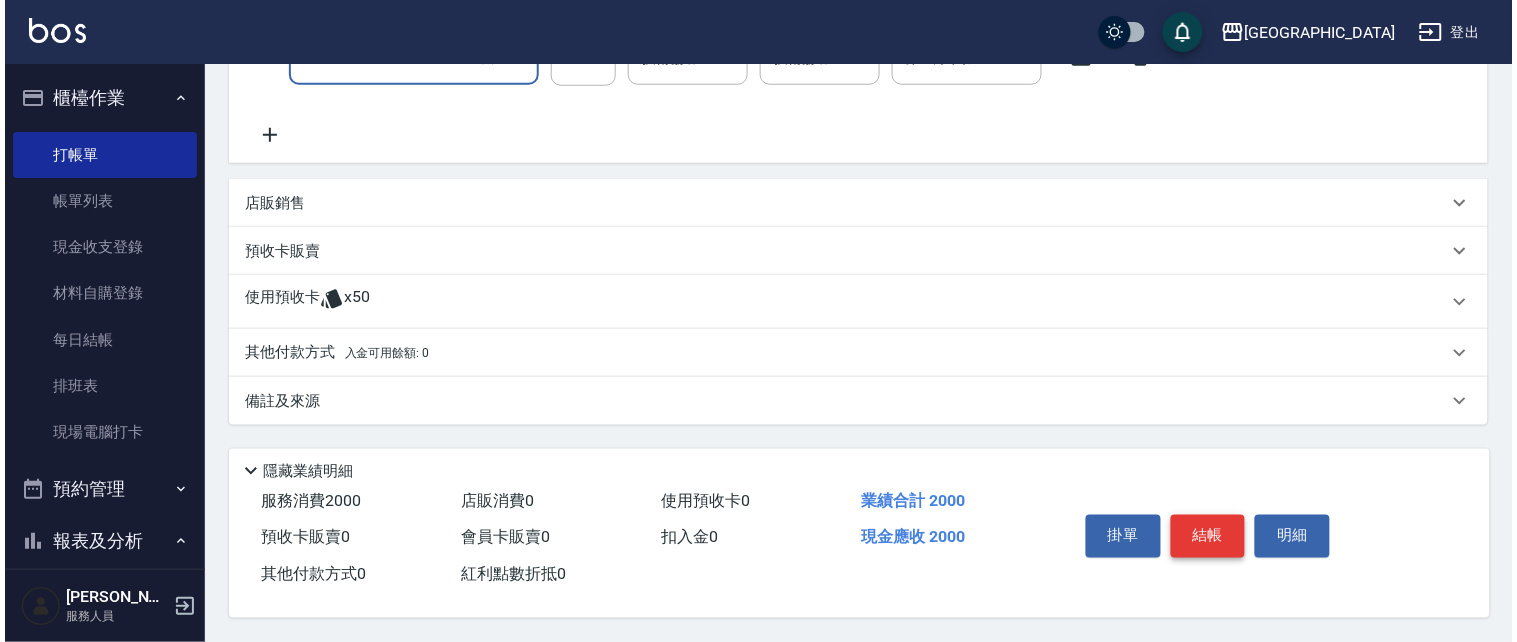 scroll, scrollTop: 447, scrollLeft: 0, axis: vertical 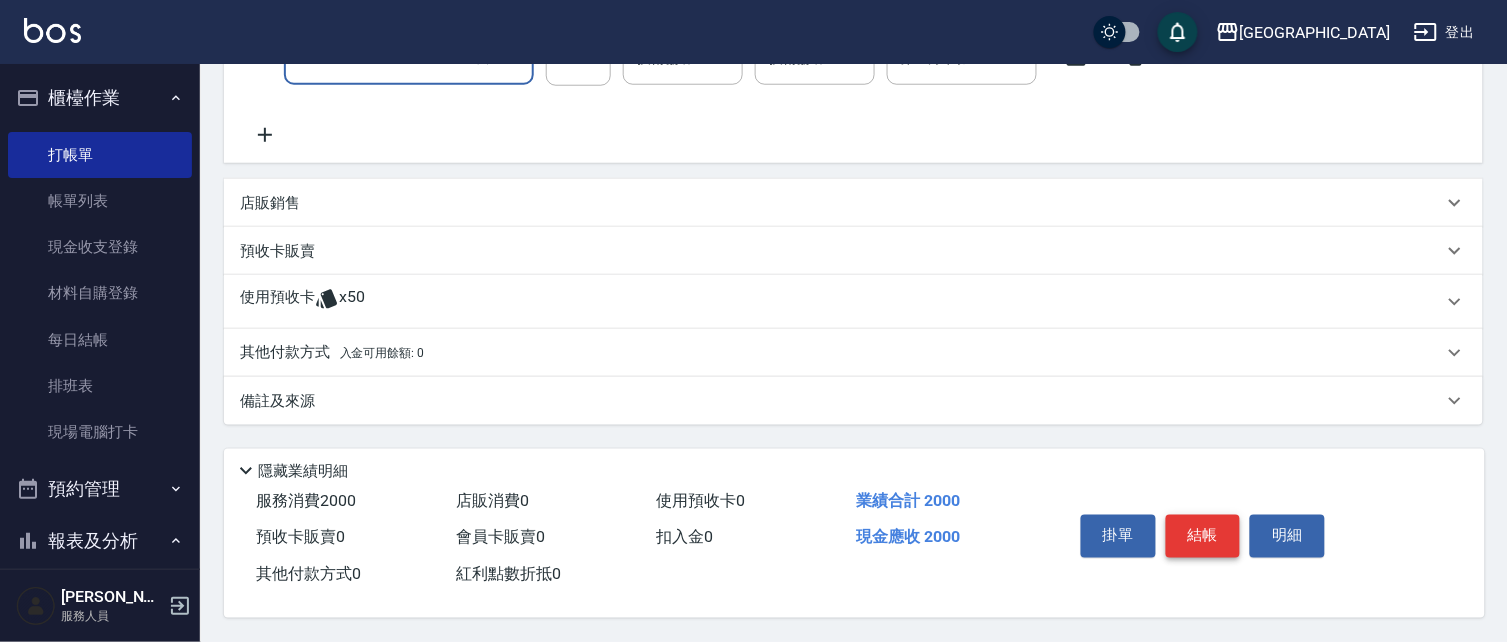 type on "染髮[1800](507)" 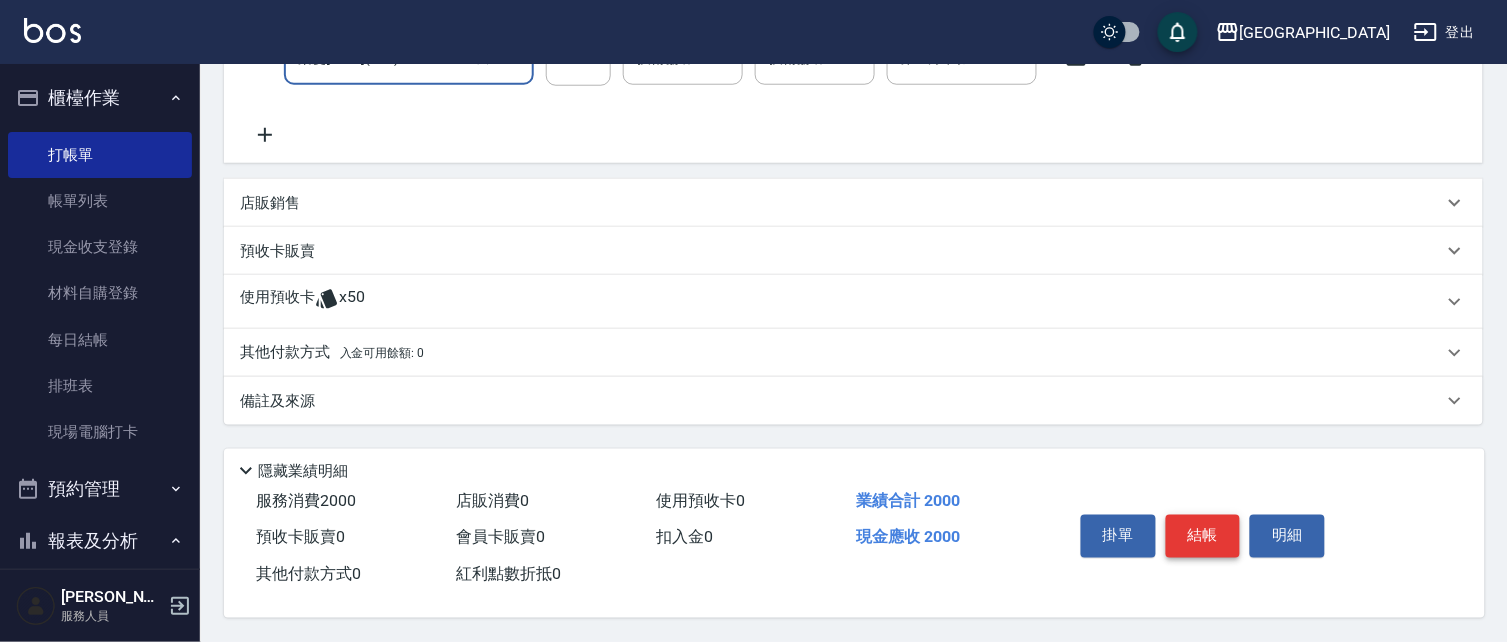 click on "結帳" at bounding box center [1203, 536] 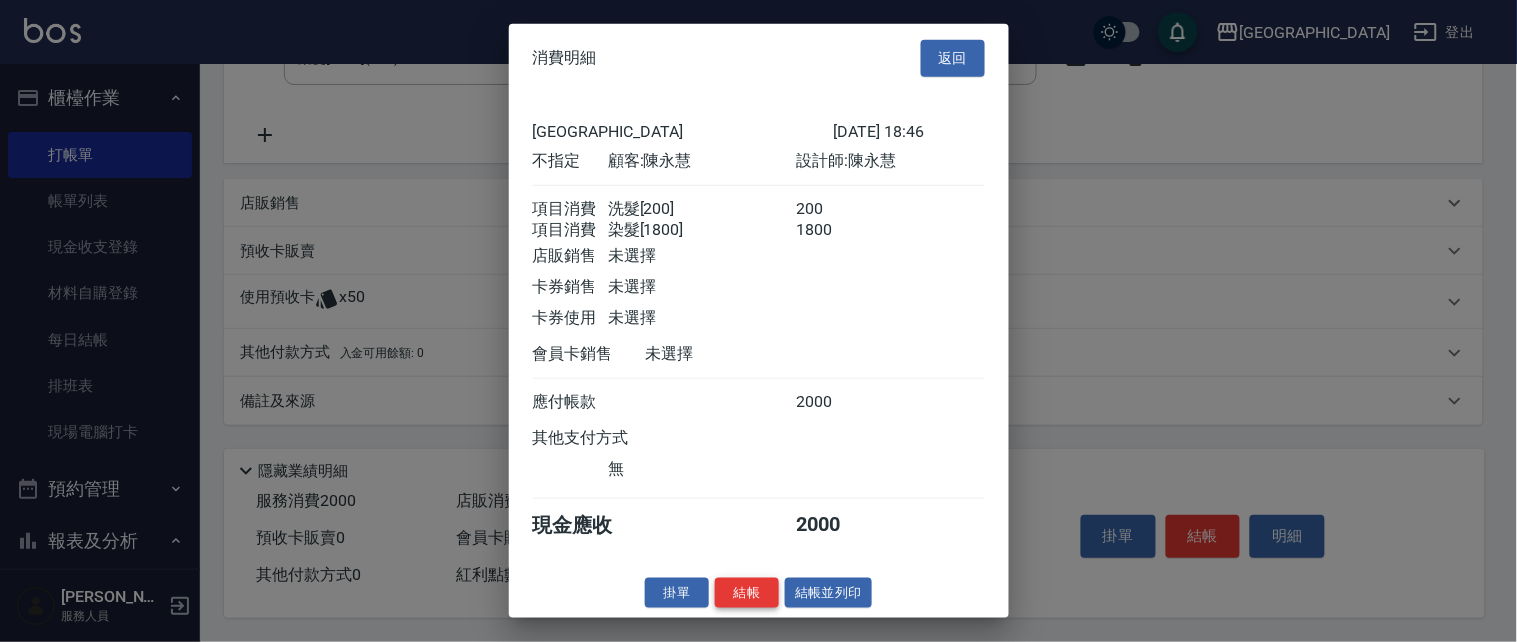 click on "結帳" at bounding box center [747, 592] 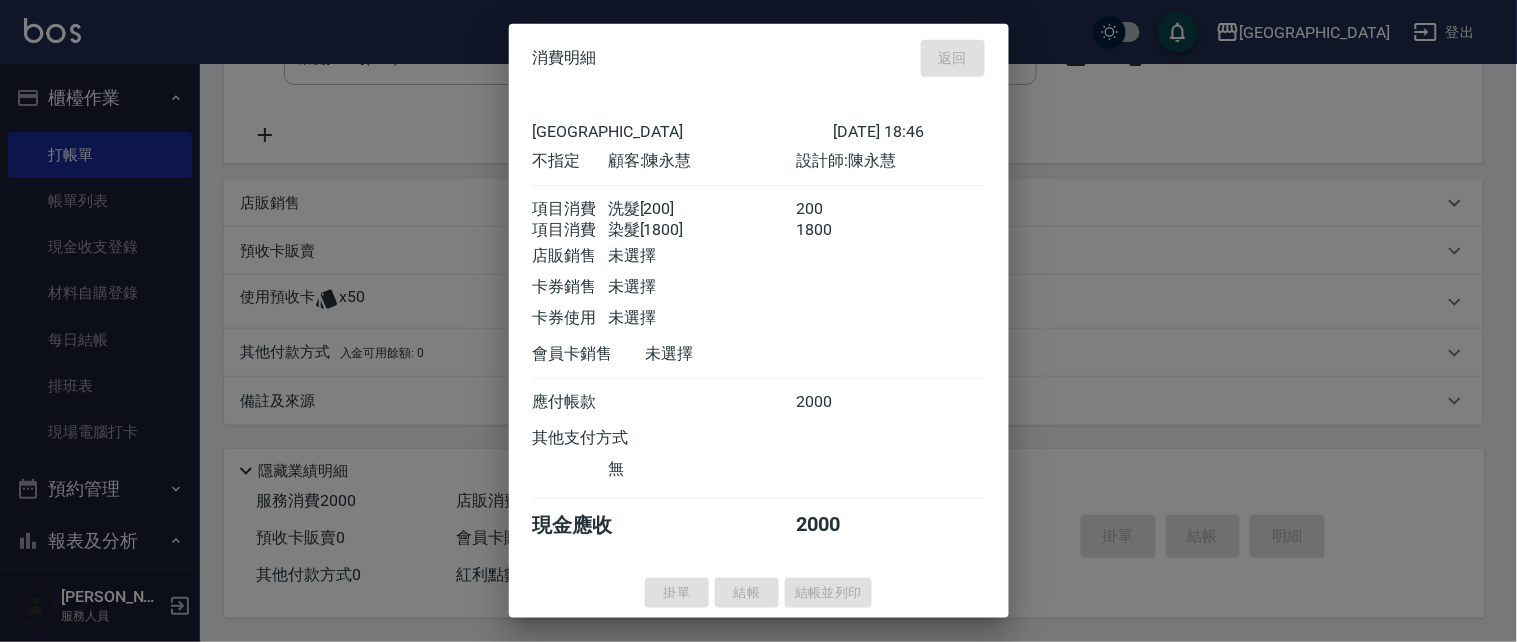 type on "[DATE] 18:49" 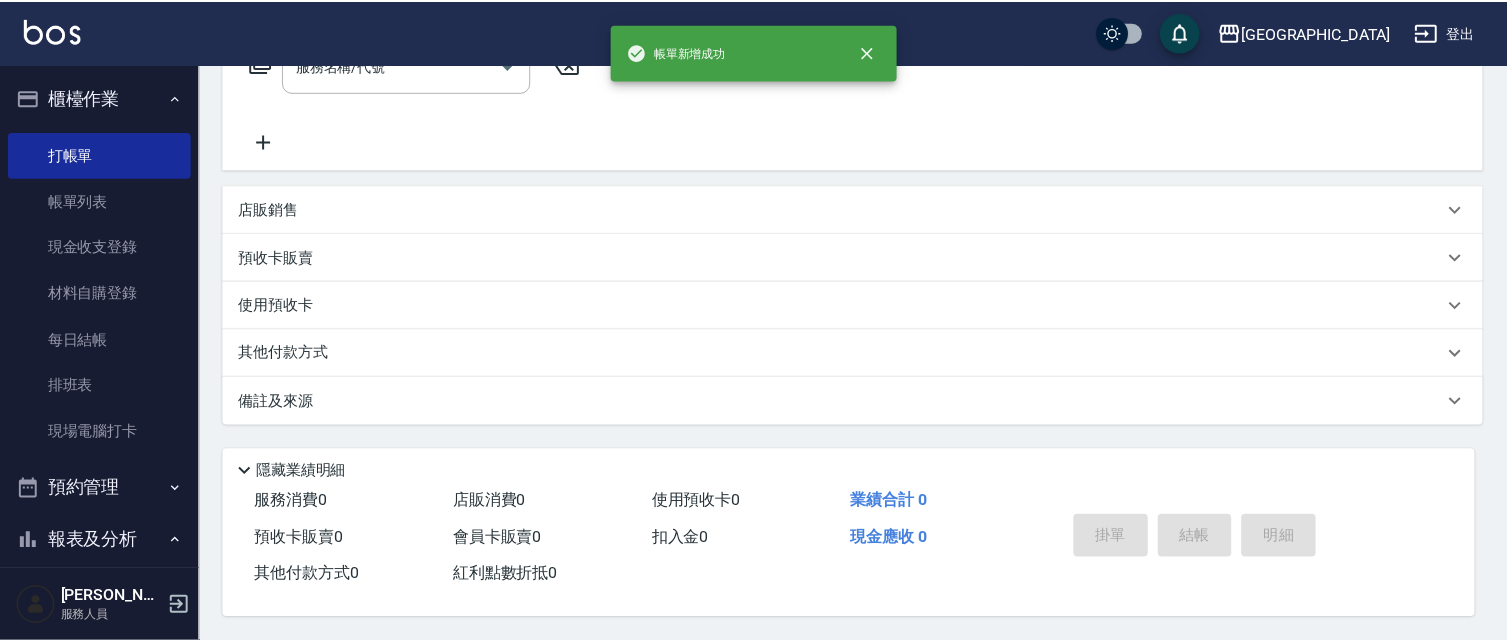 scroll, scrollTop: 0, scrollLeft: 0, axis: both 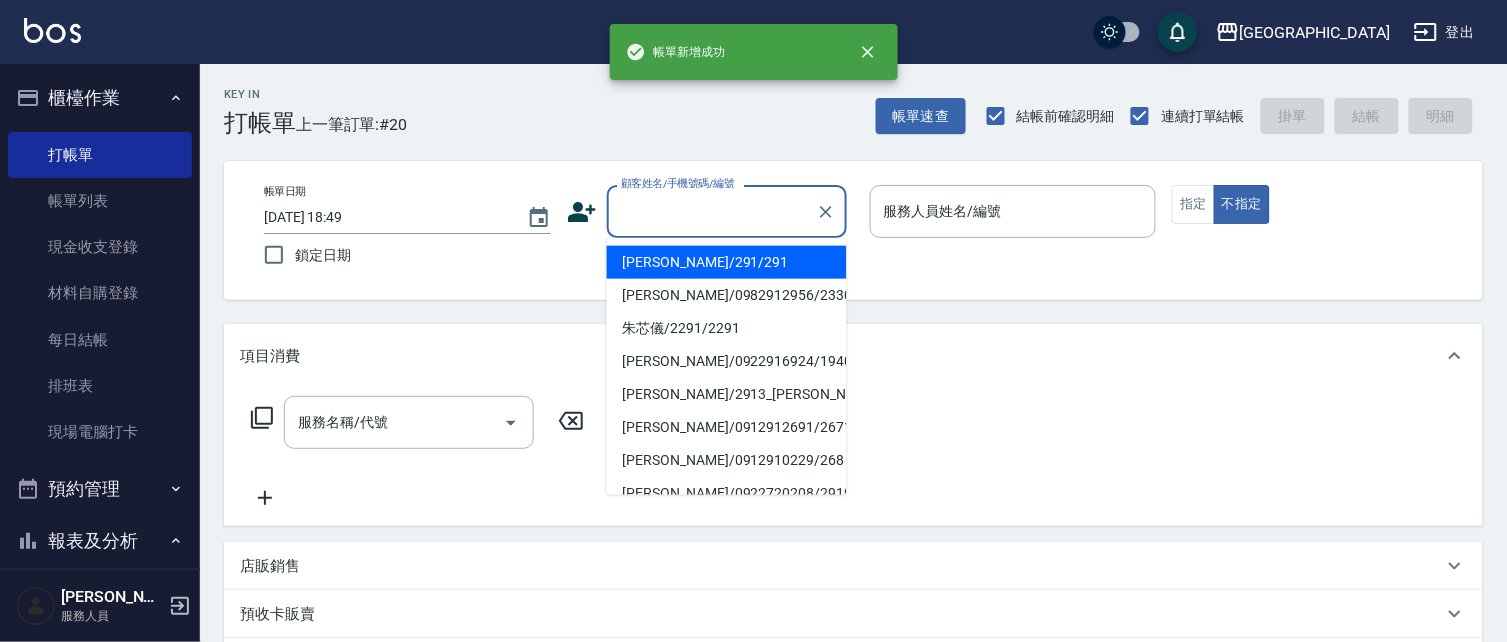click on "顧客姓名/手機號碼/編號 顧客姓名/手機號碼/編號" at bounding box center [727, 211] 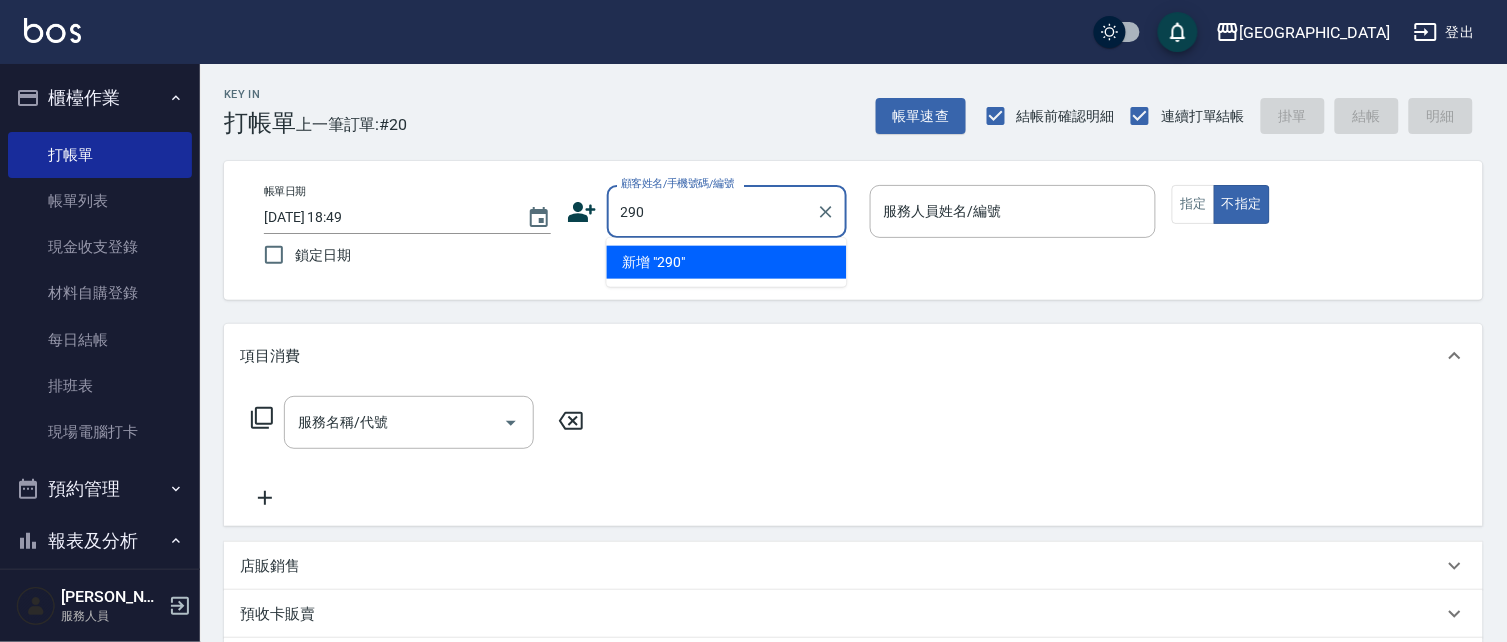 type on "290" 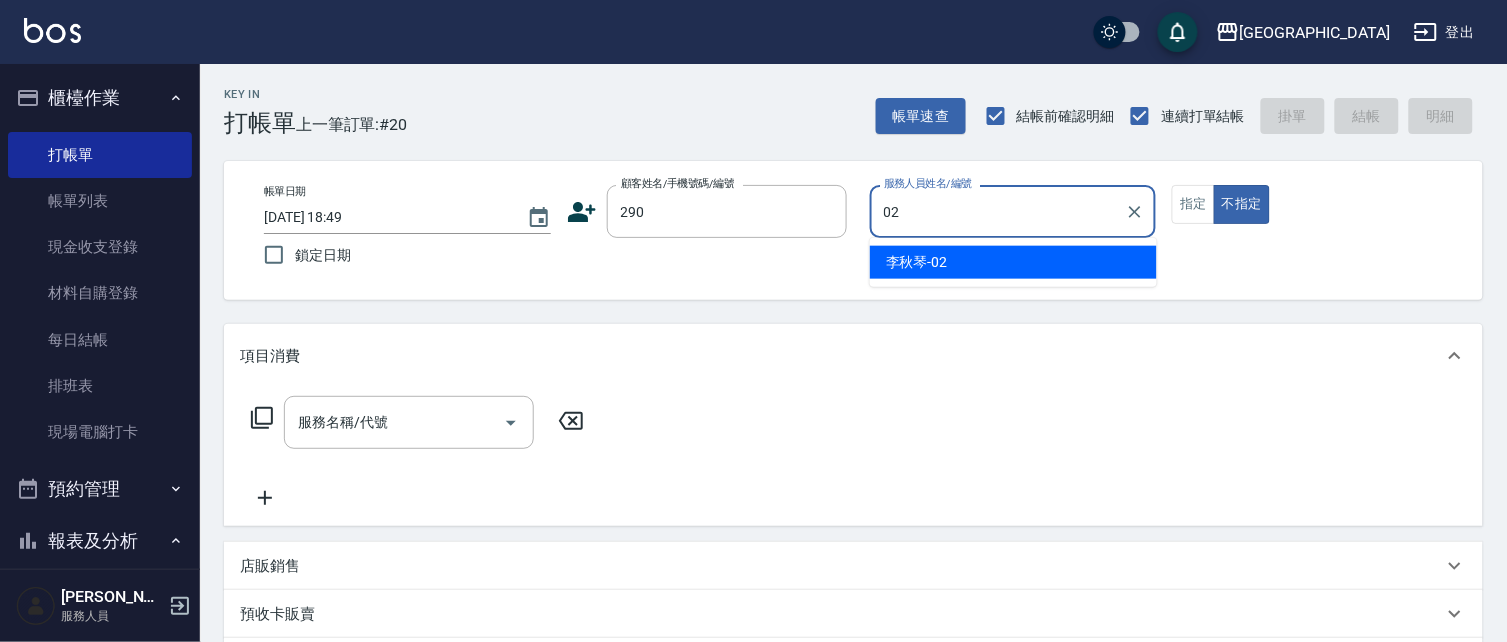 type on "[PERSON_NAME]-02" 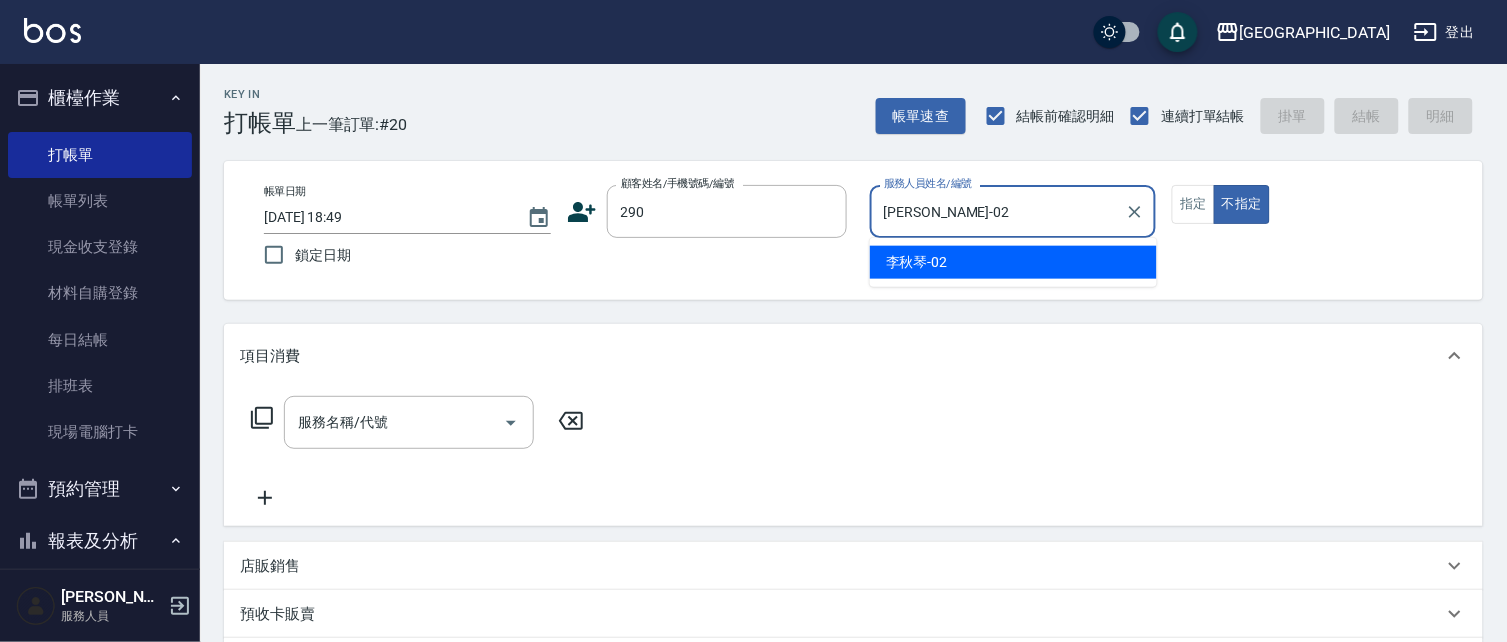 type on "false" 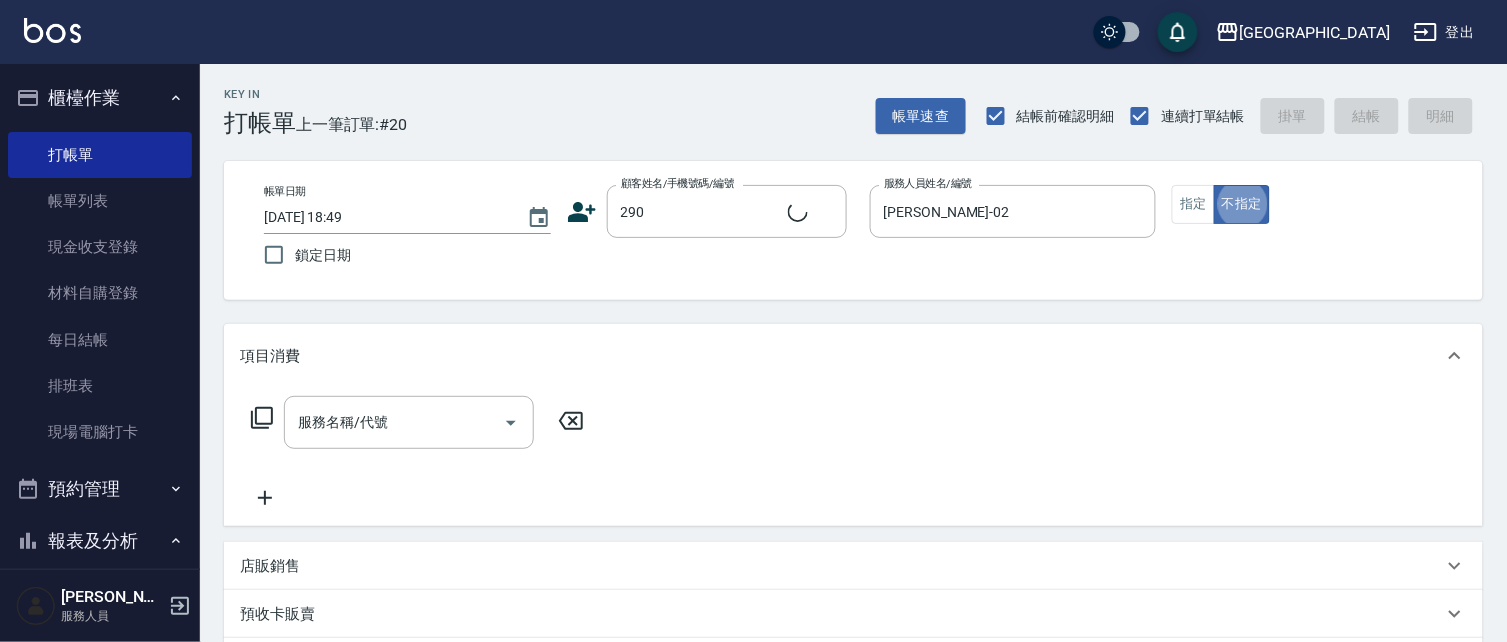 type on "[PERSON_NAME]/0989688802/290" 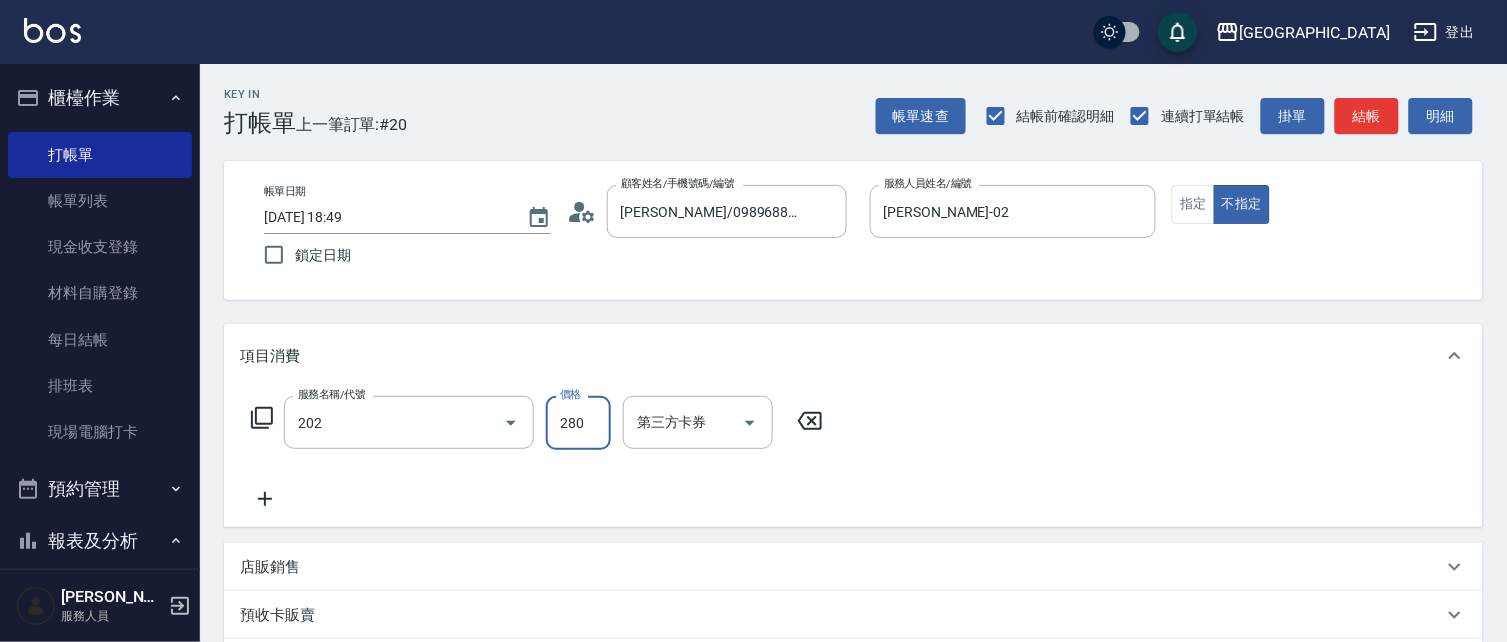 type on "洗髮[280](202)" 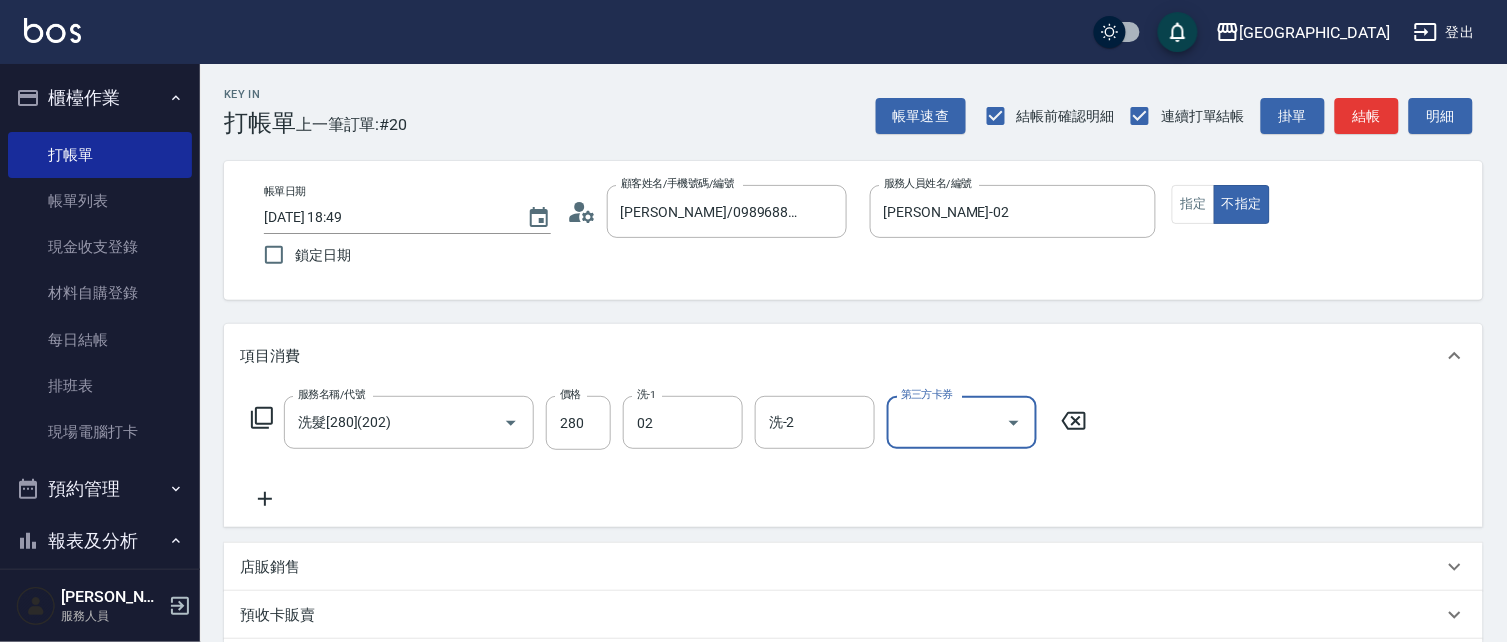 type on "[PERSON_NAME]-02" 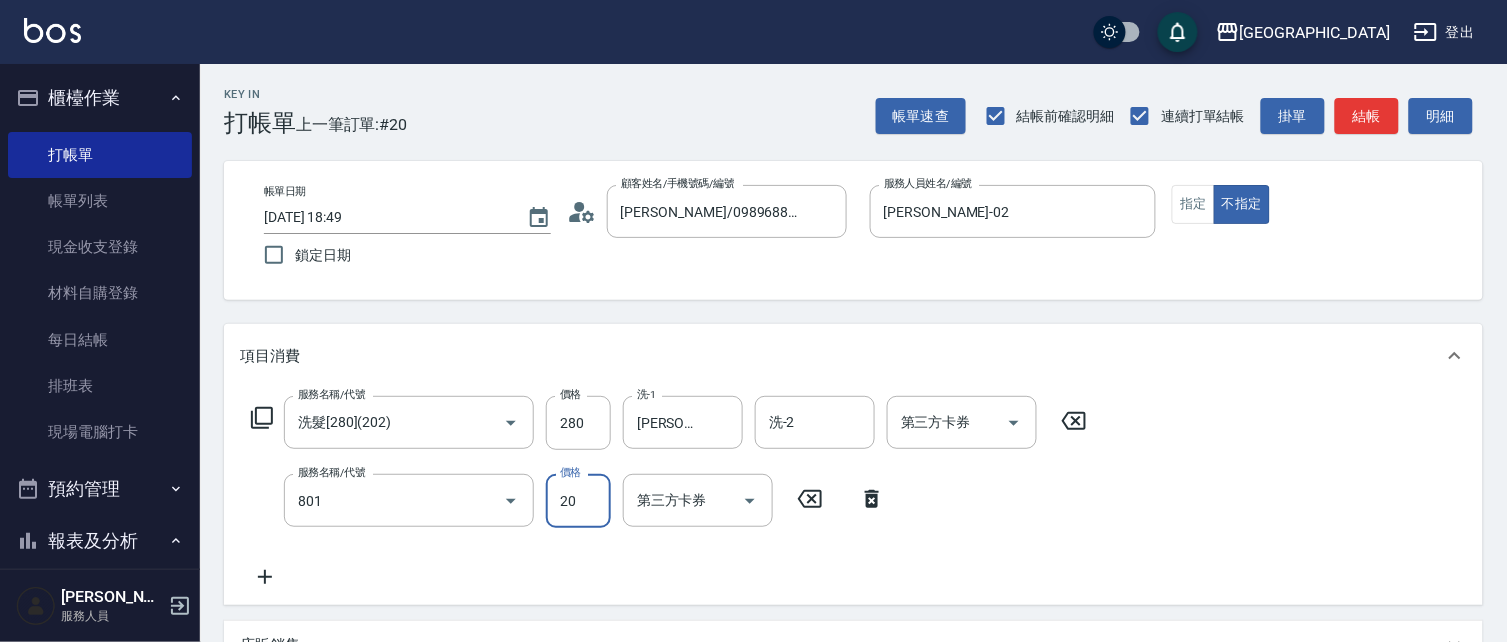 type on "潤絲(801)" 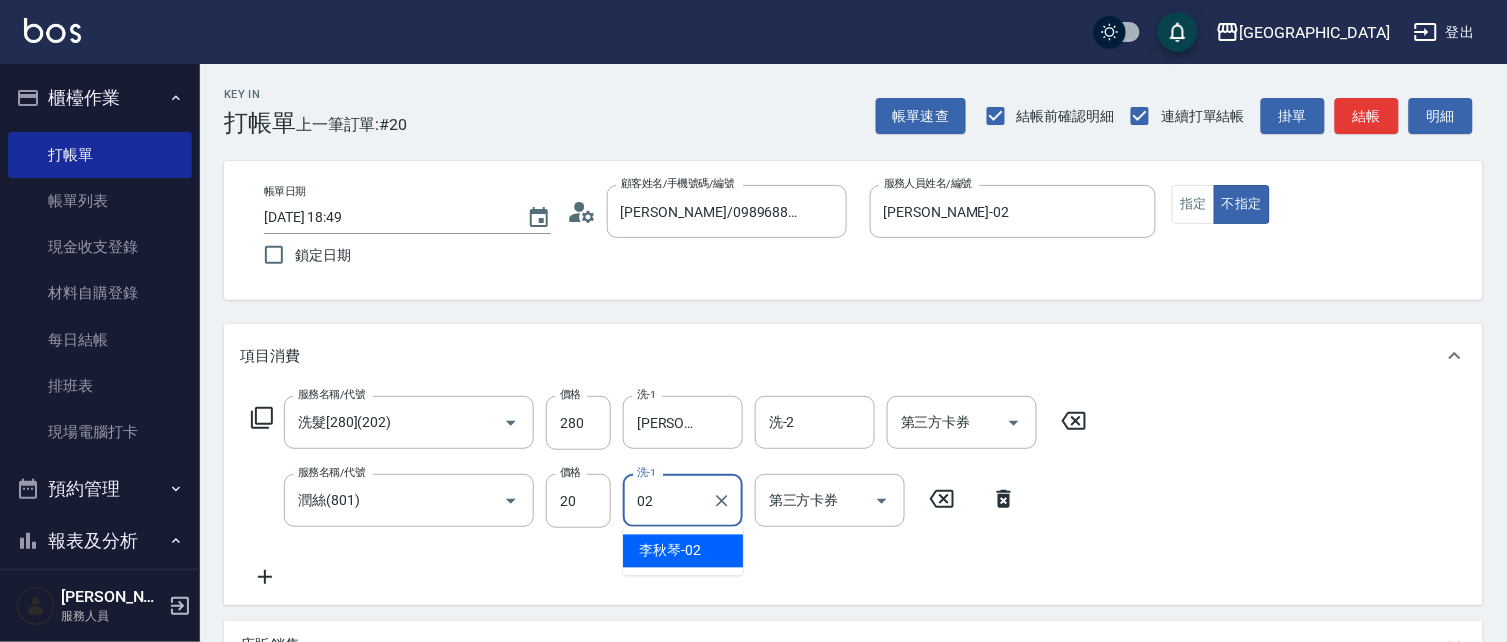 type on "[PERSON_NAME]-02" 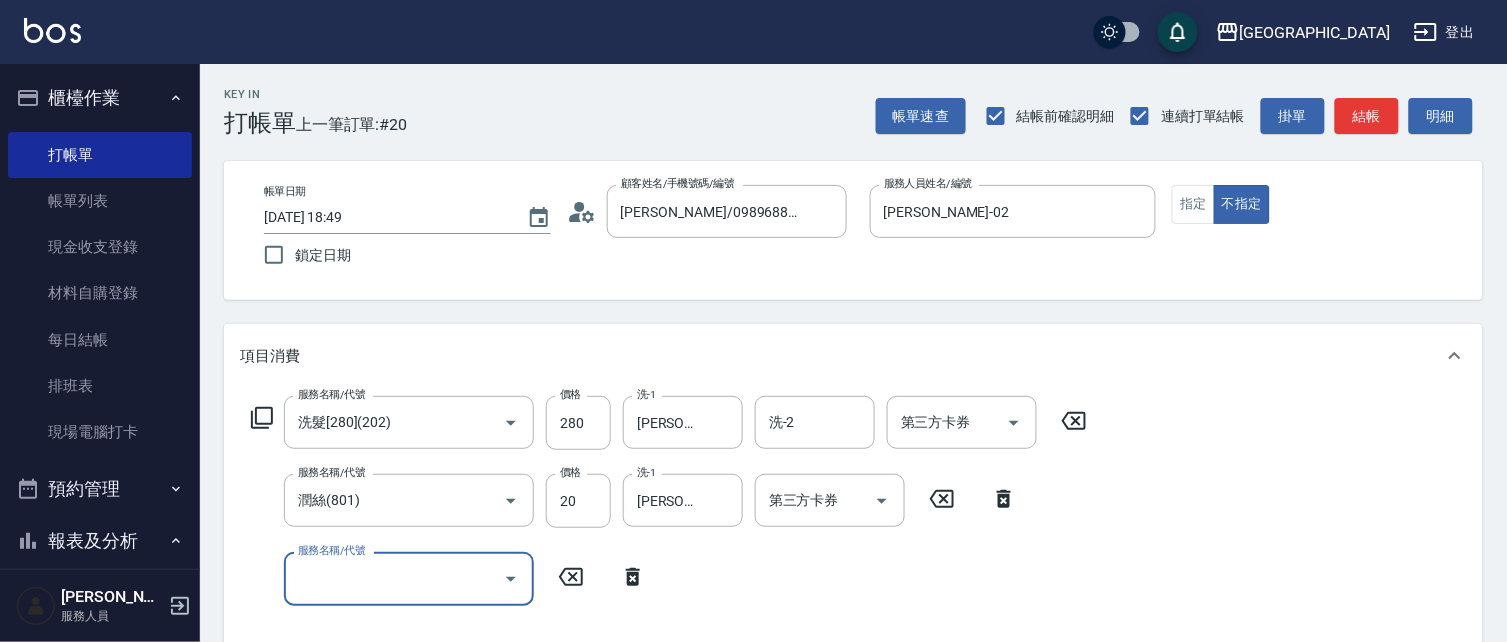 scroll, scrollTop: 0, scrollLeft: 0, axis: both 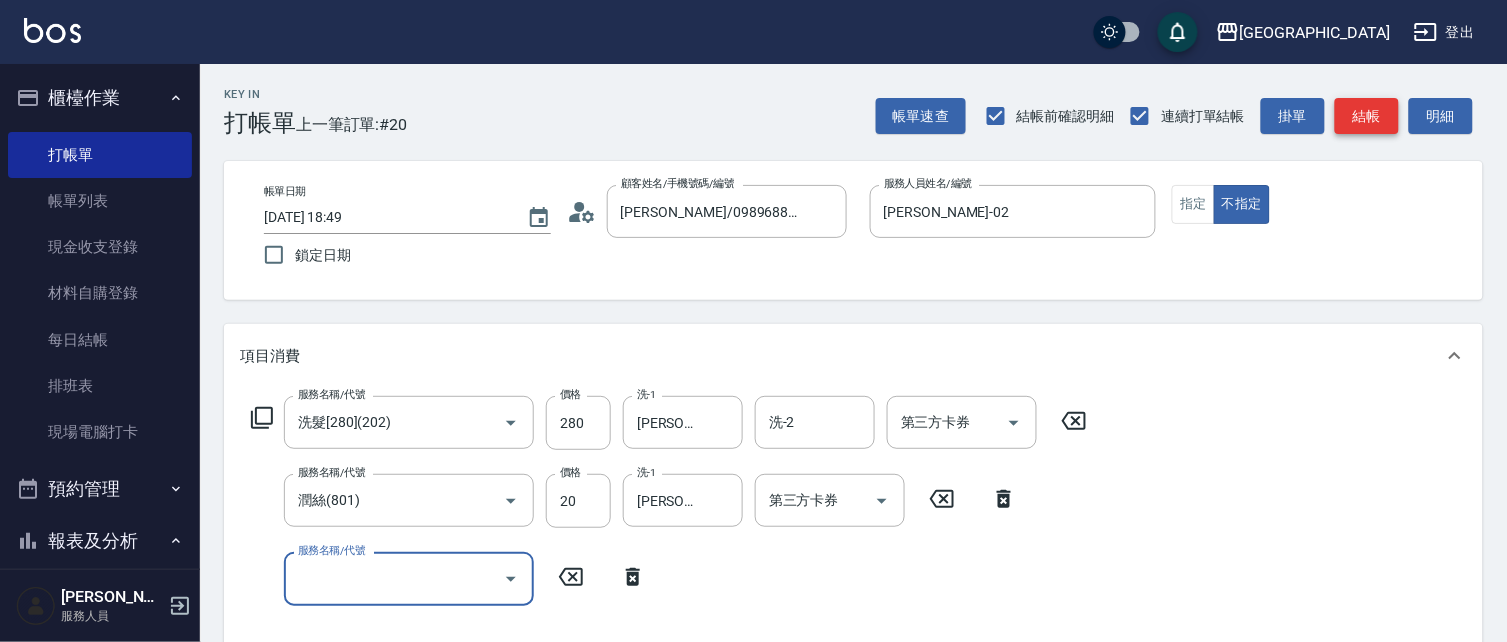 click on "結帳" at bounding box center (1367, 116) 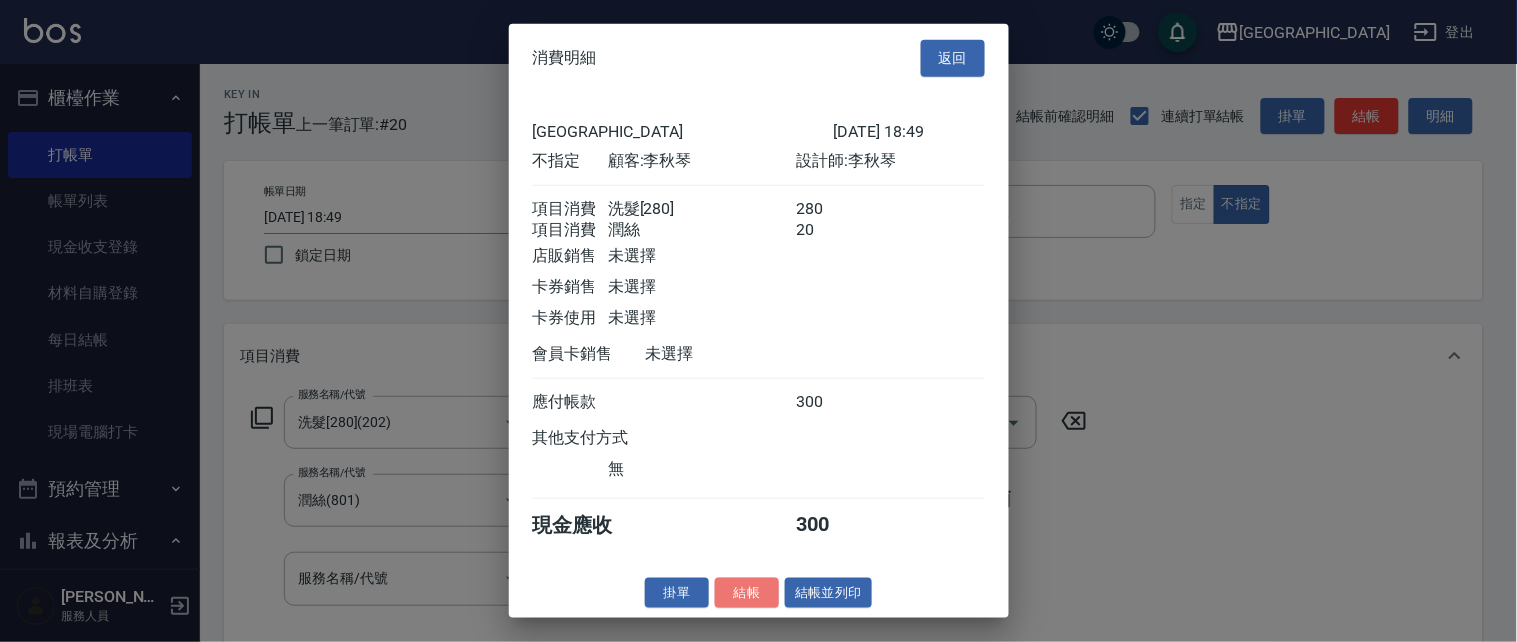 drag, startPoint x: 743, startPoint y: 606, endPoint x: 761, endPoint y: 594, distance: 21.633308 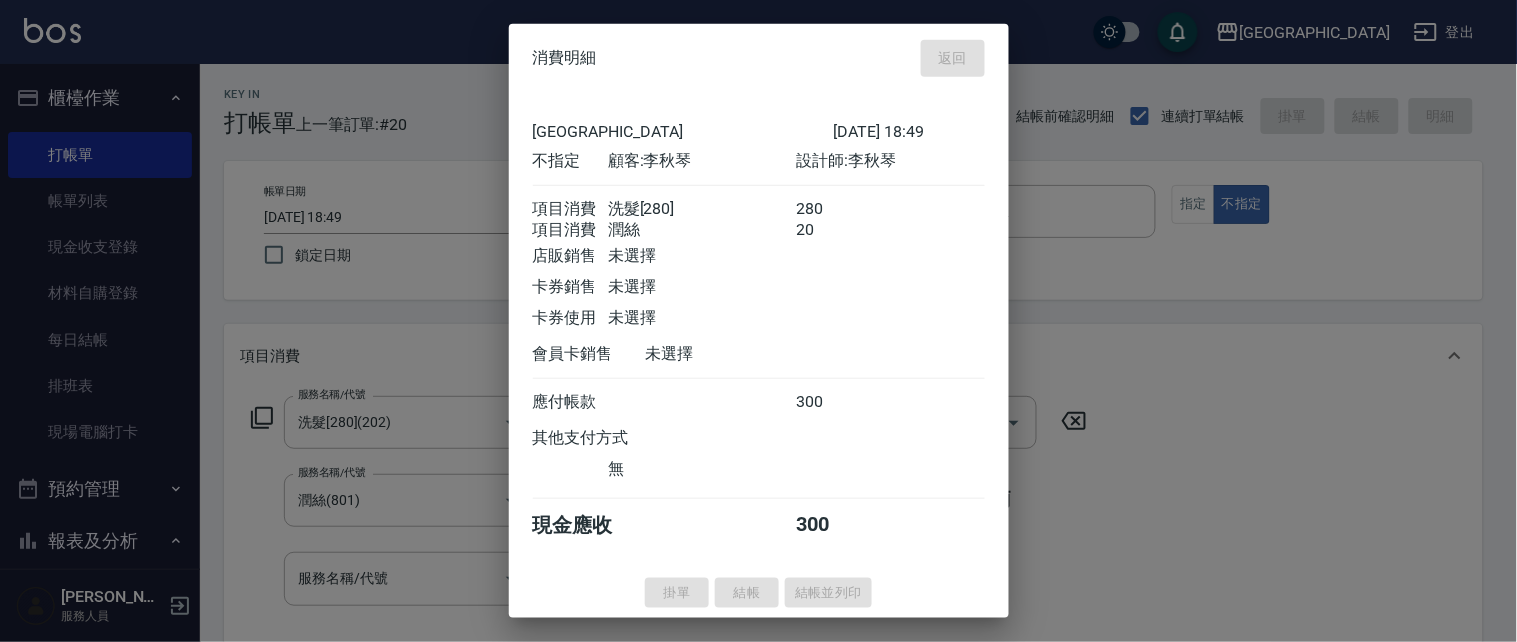 type 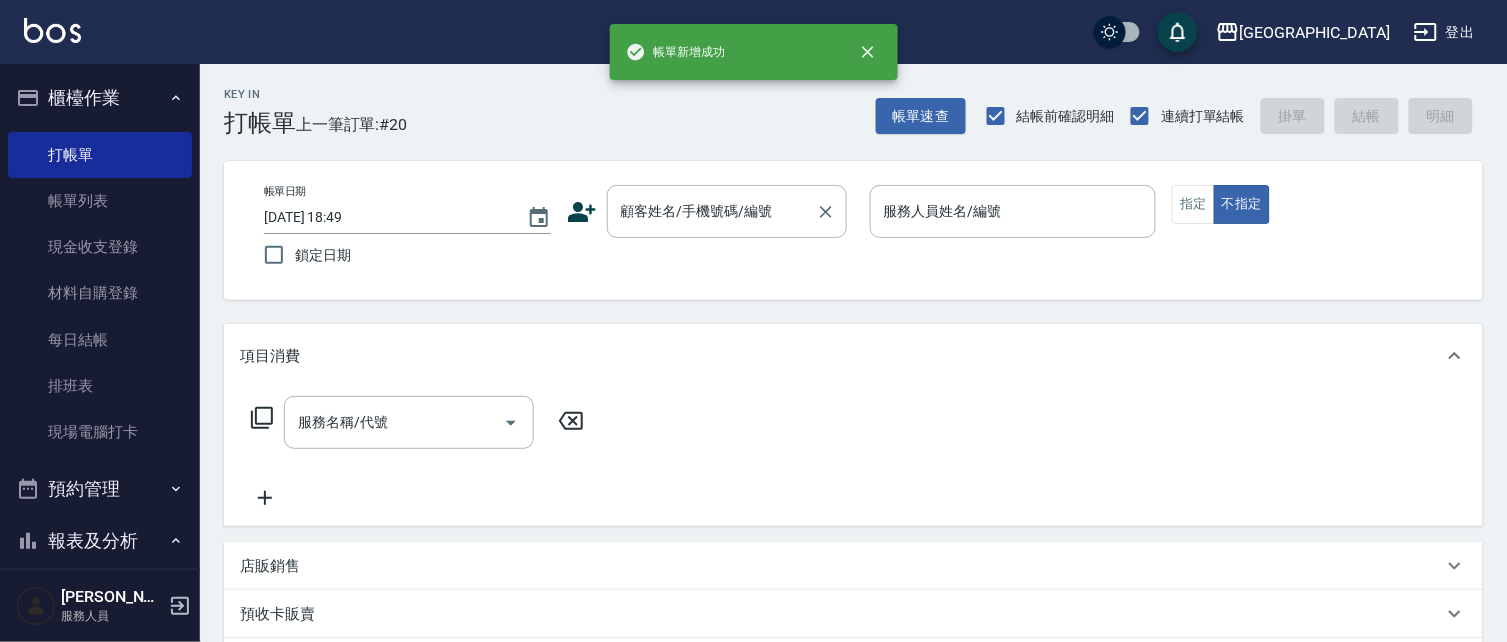 click on "顧客姓名/手機號碼/編號 顧客姓名/手機號碼/編號" at bounding box center [727, 211] 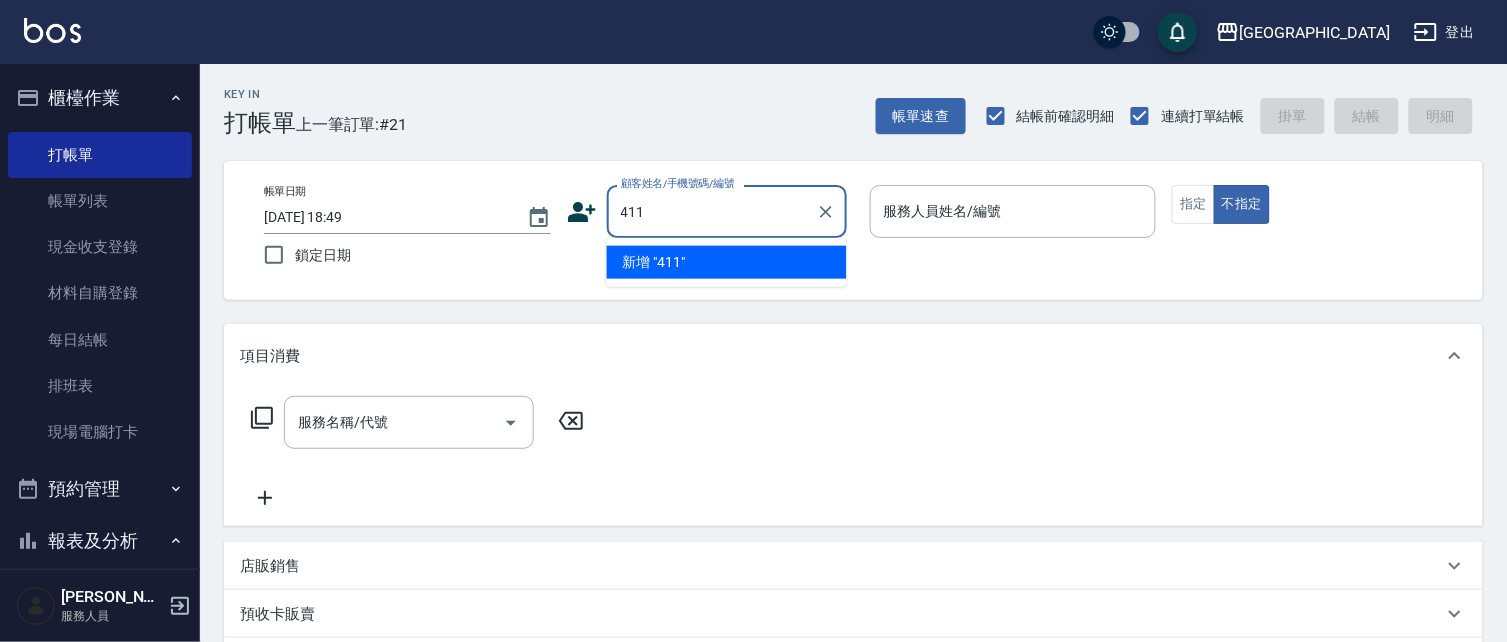 type on "411" 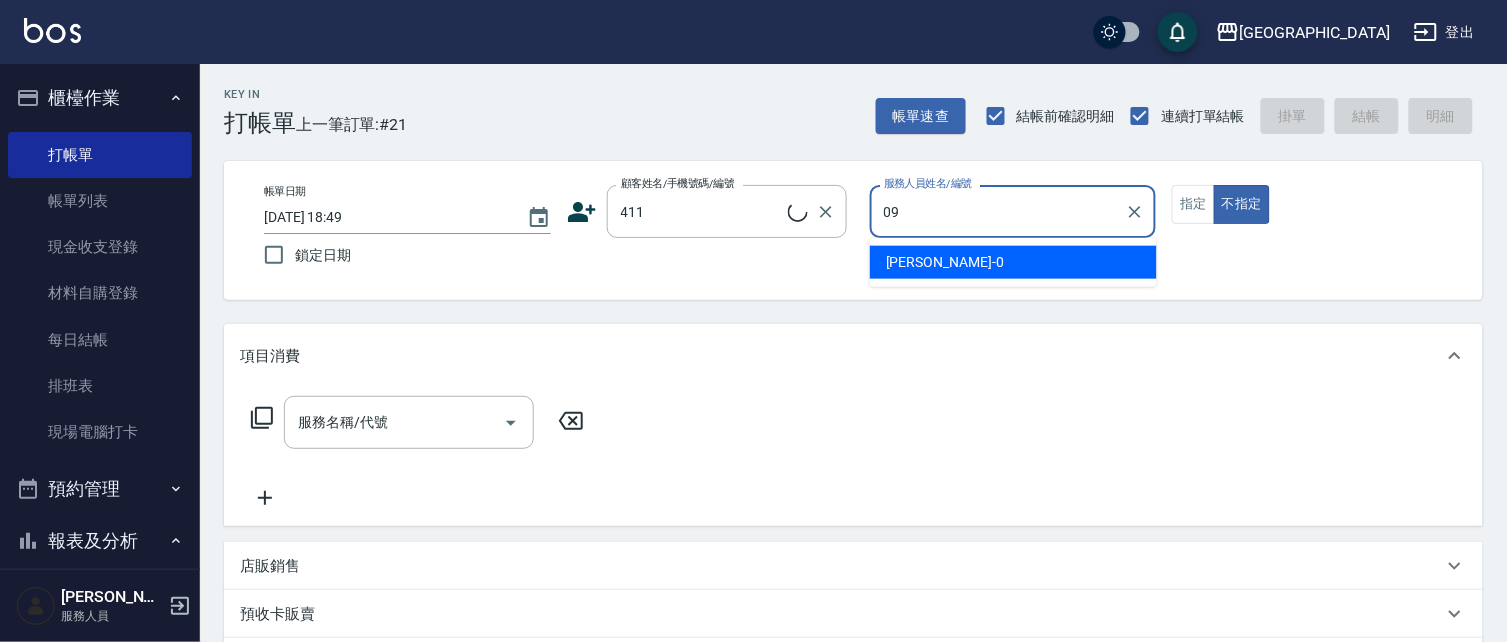 type on "09" 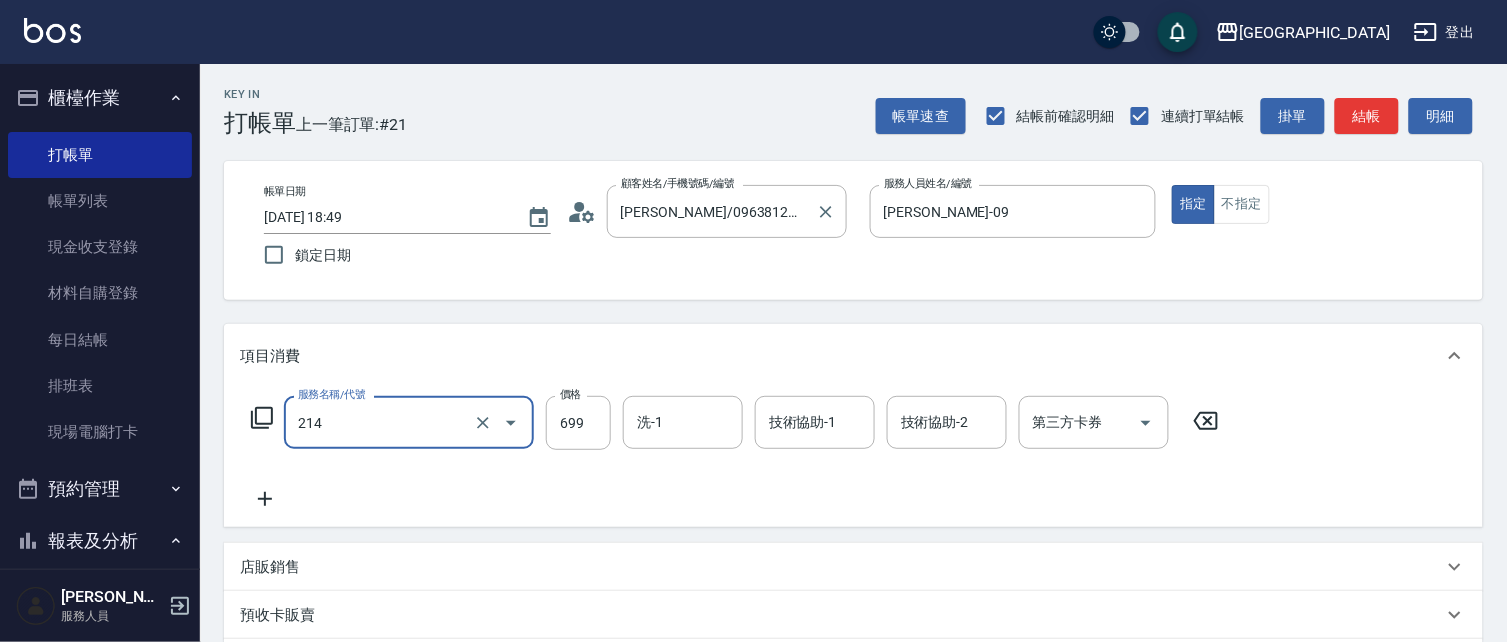 type on "滾珠洗髪699(214)" 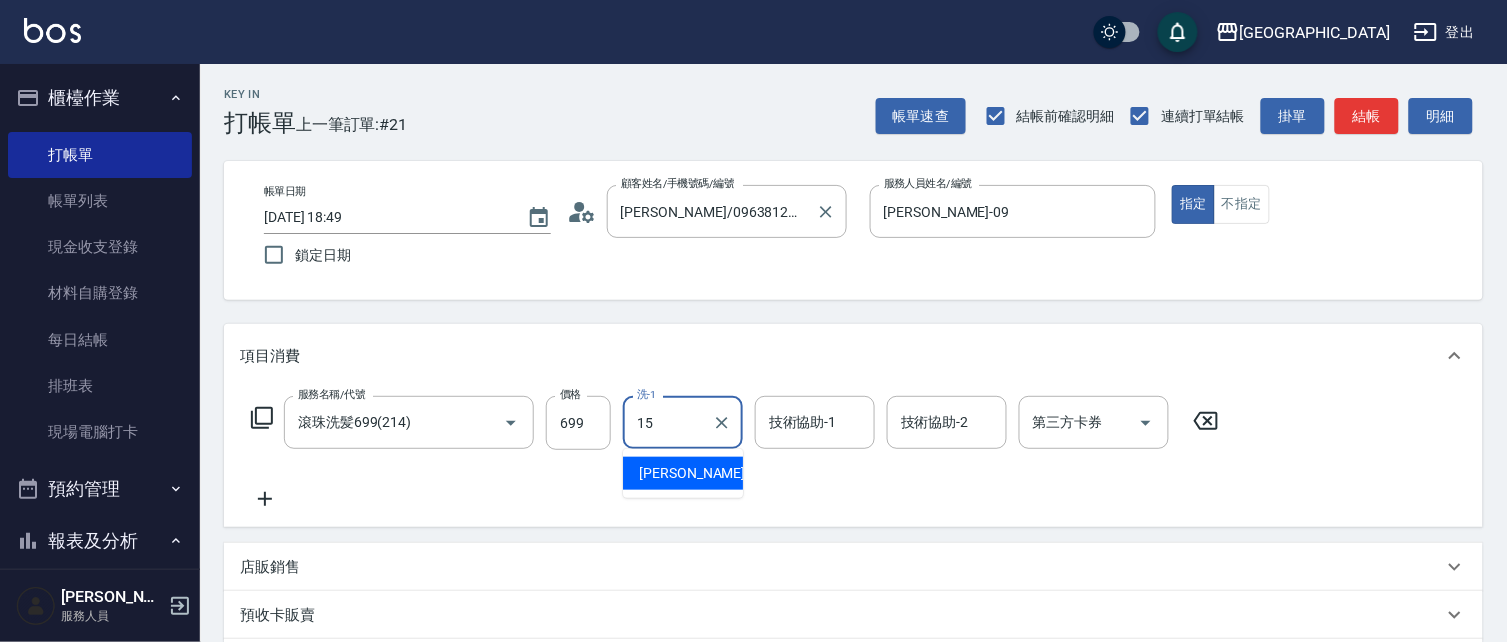 type on "[PERSON_NAME]-15" 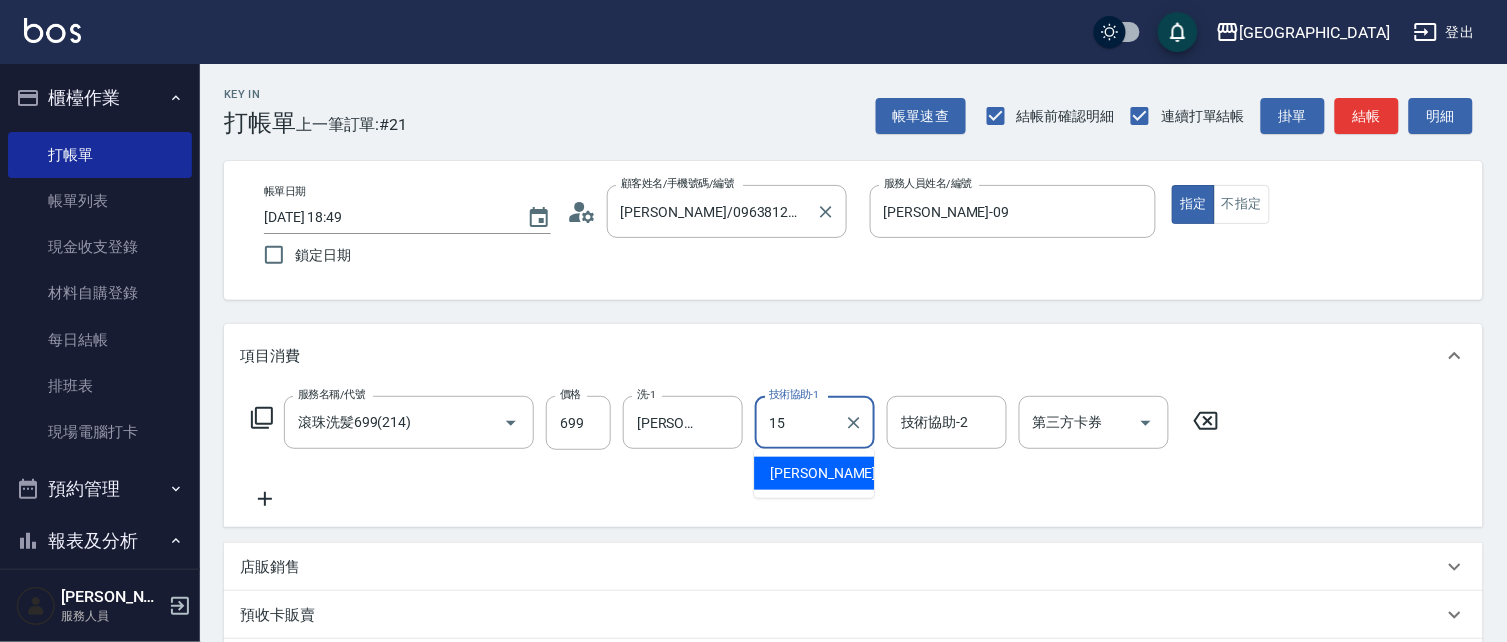 type on "[PERSON_NAME]-15" 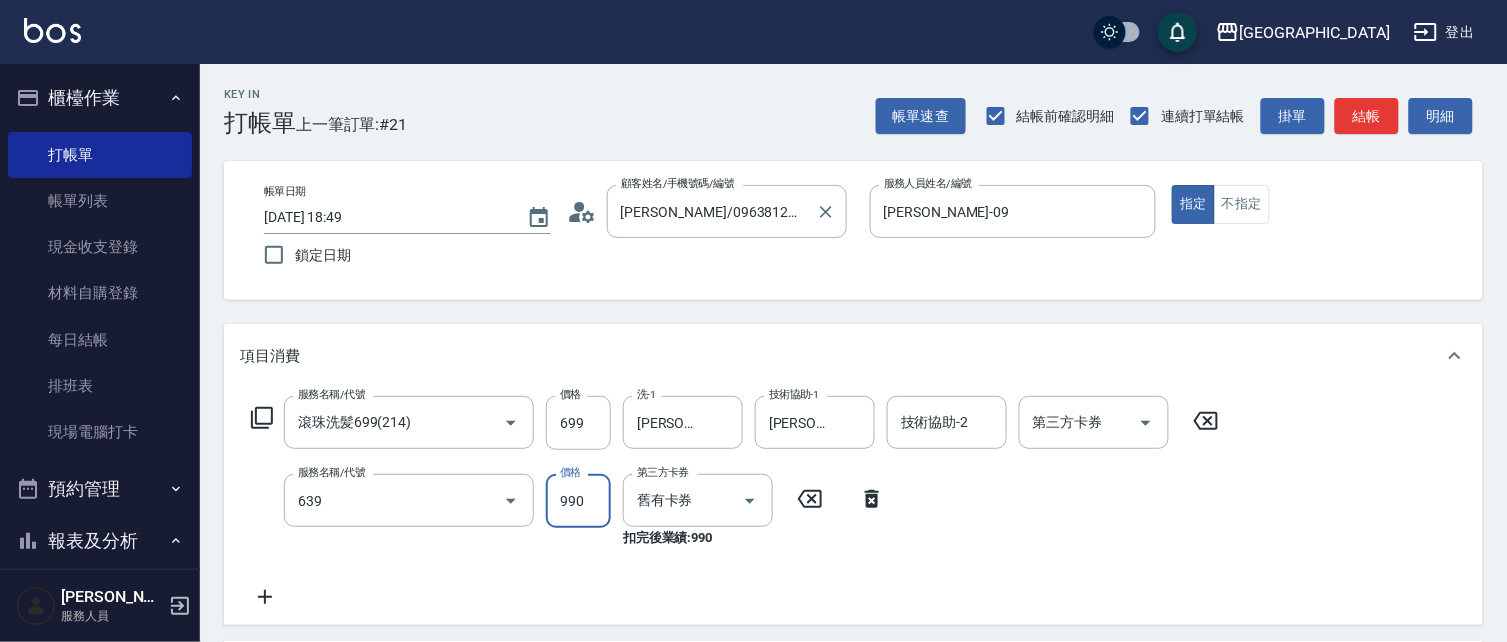 type on "(芙)蘆薈髮膜套卡(自材)(639)" 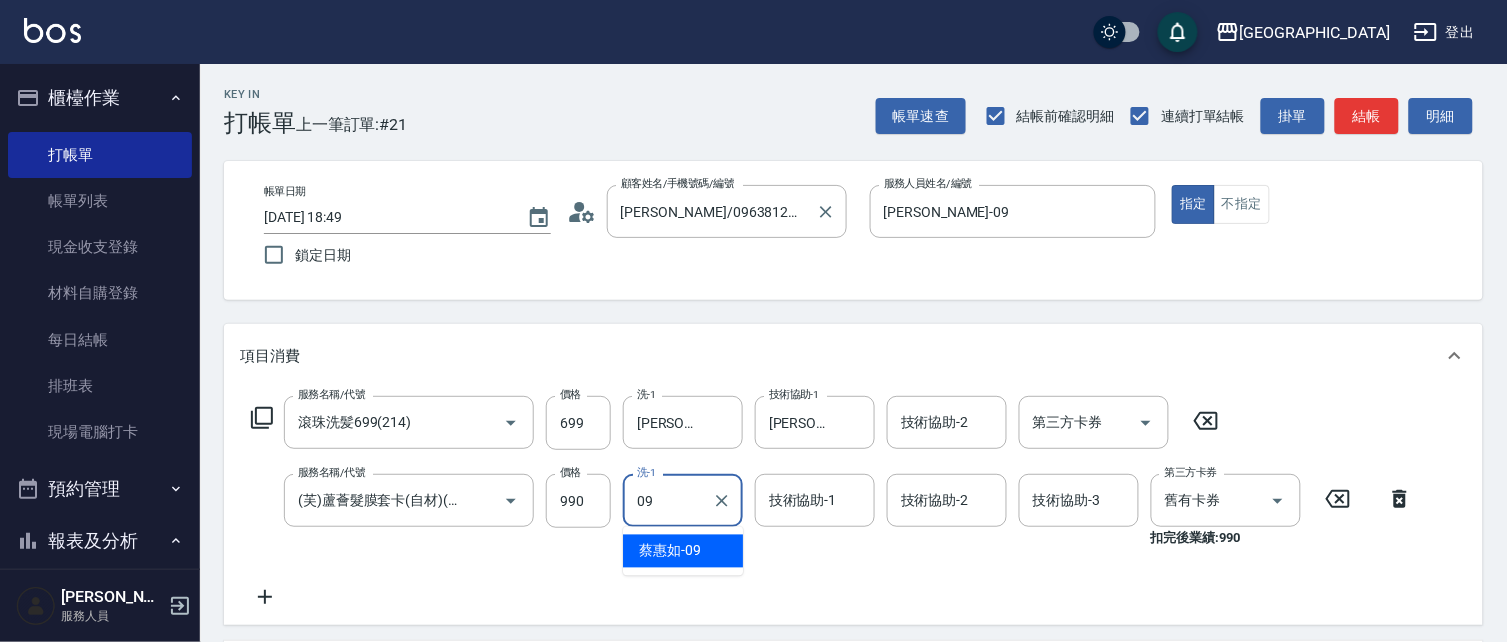 type on "[PERSON_NAME]-09" 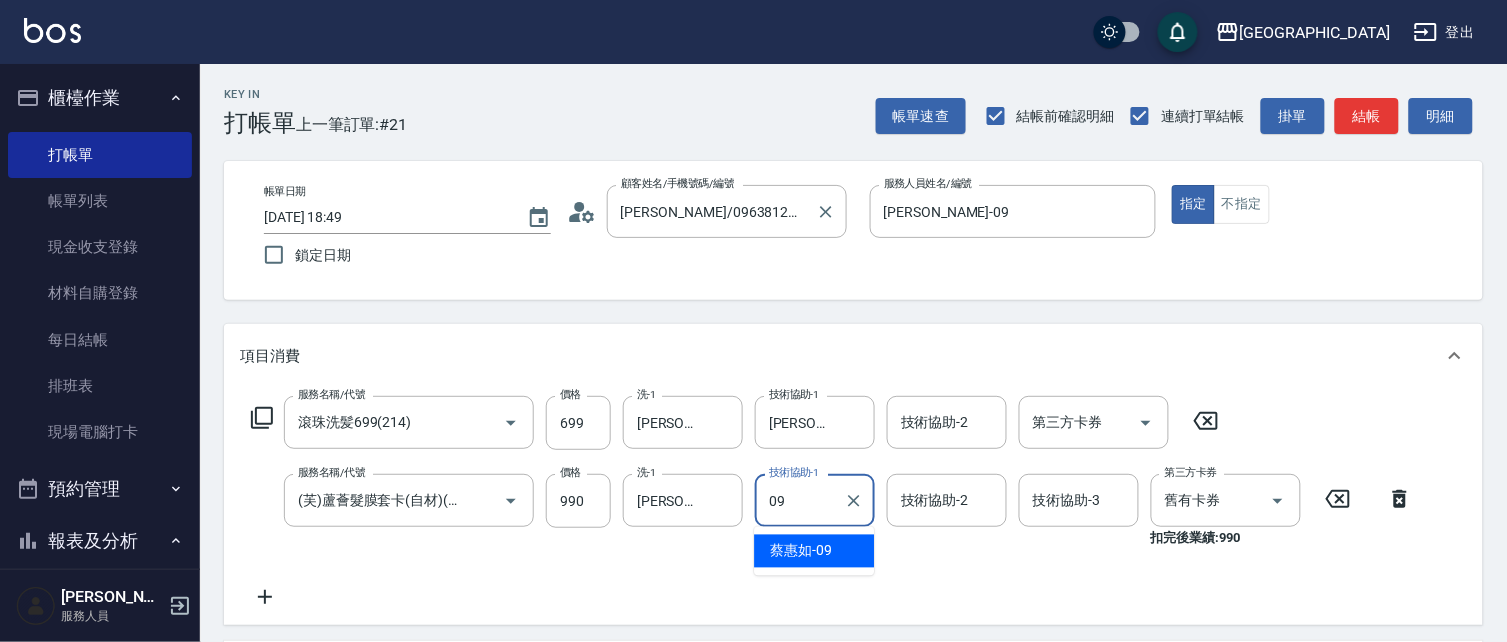 type on "[PERSON_NAME]-09" 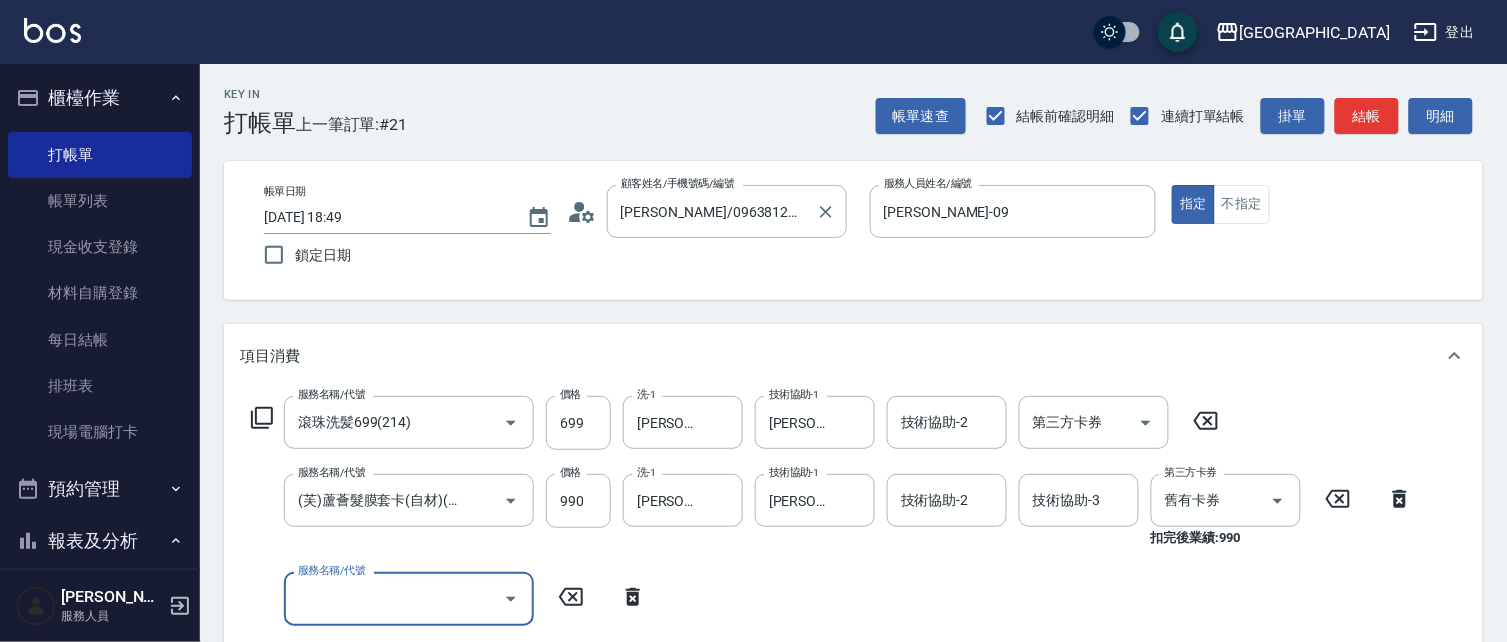 scroll, scrollTop: 0, scrollLeft: 0, axis: both 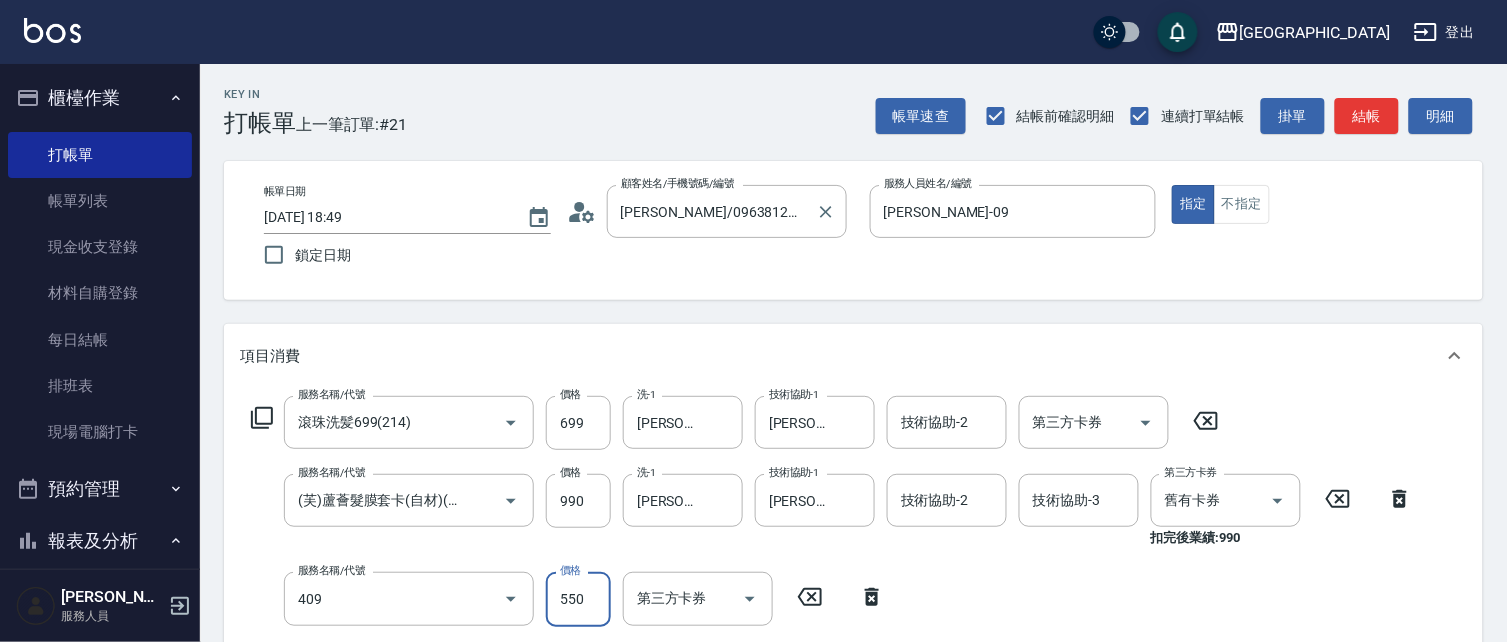 type on "剪髮(550)(409)" 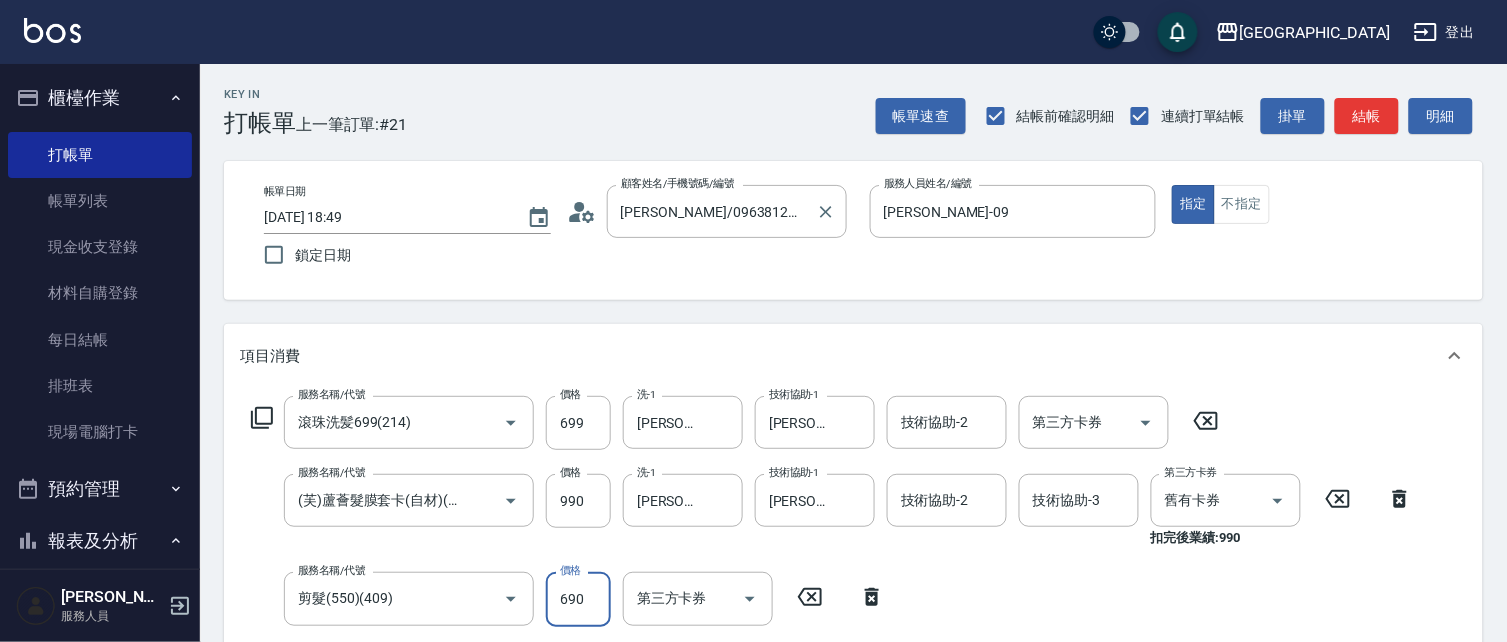 type on "690" 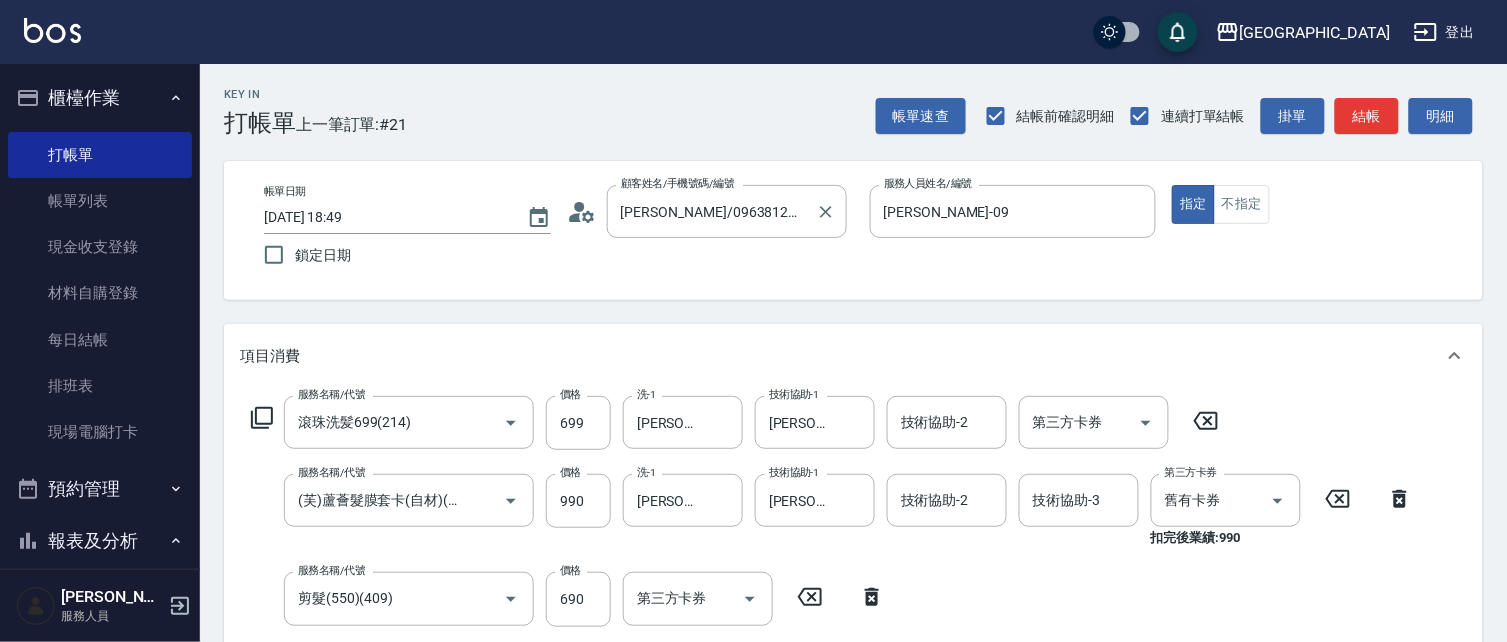 scroll, scrollTop: 355, scrollLeft: 0, axis: vertical 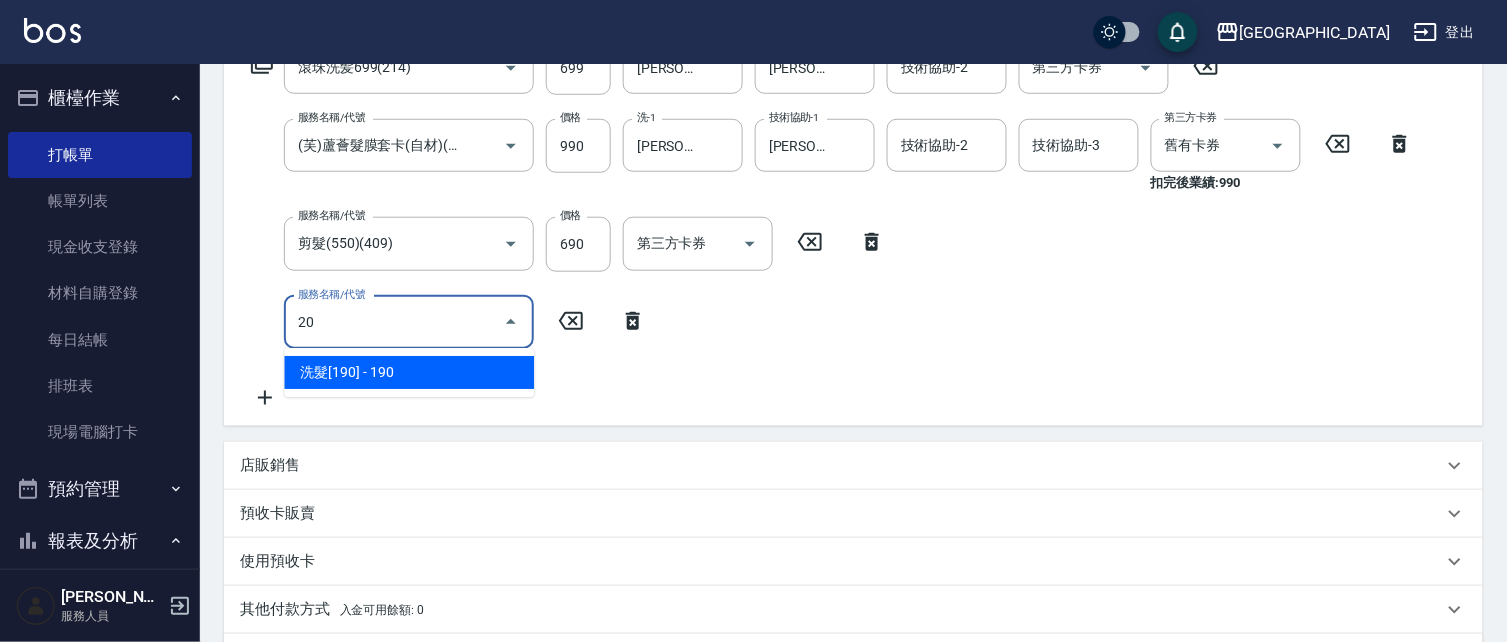type on "2" 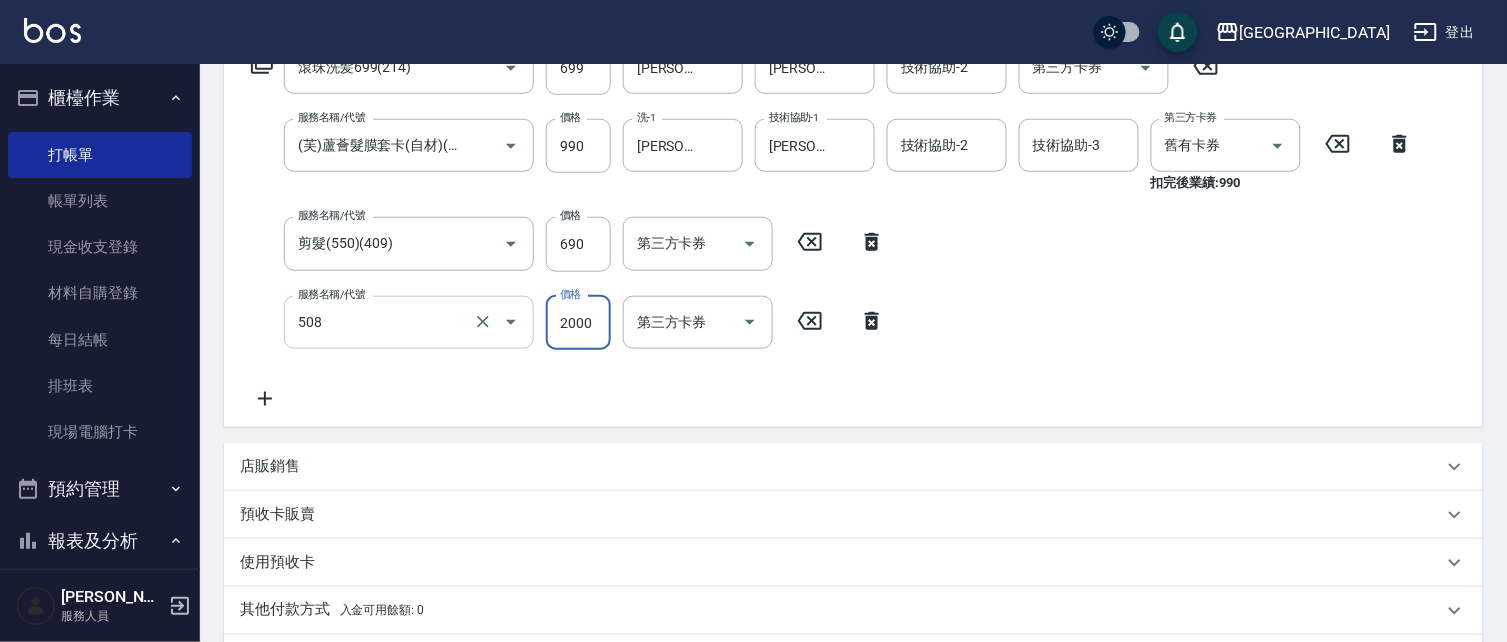 type on "染髮[2000](508)" 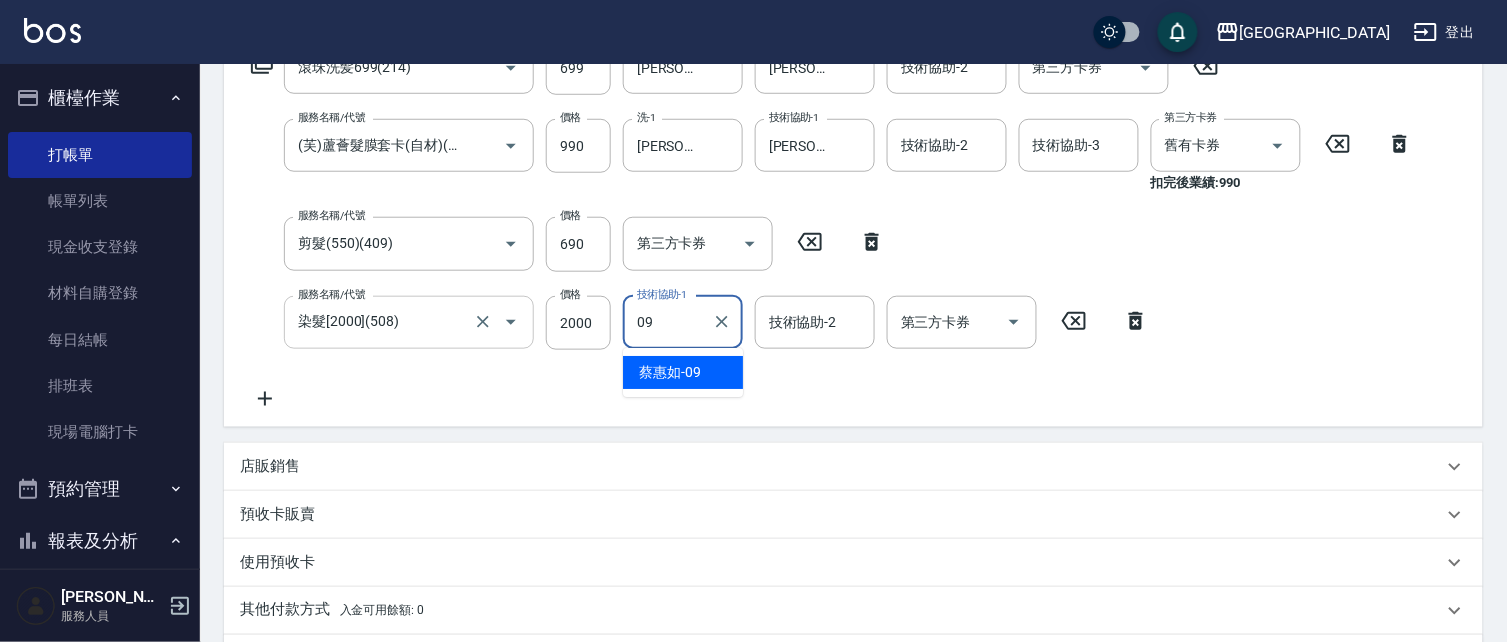 type on "[PERSON_NAME]-09" 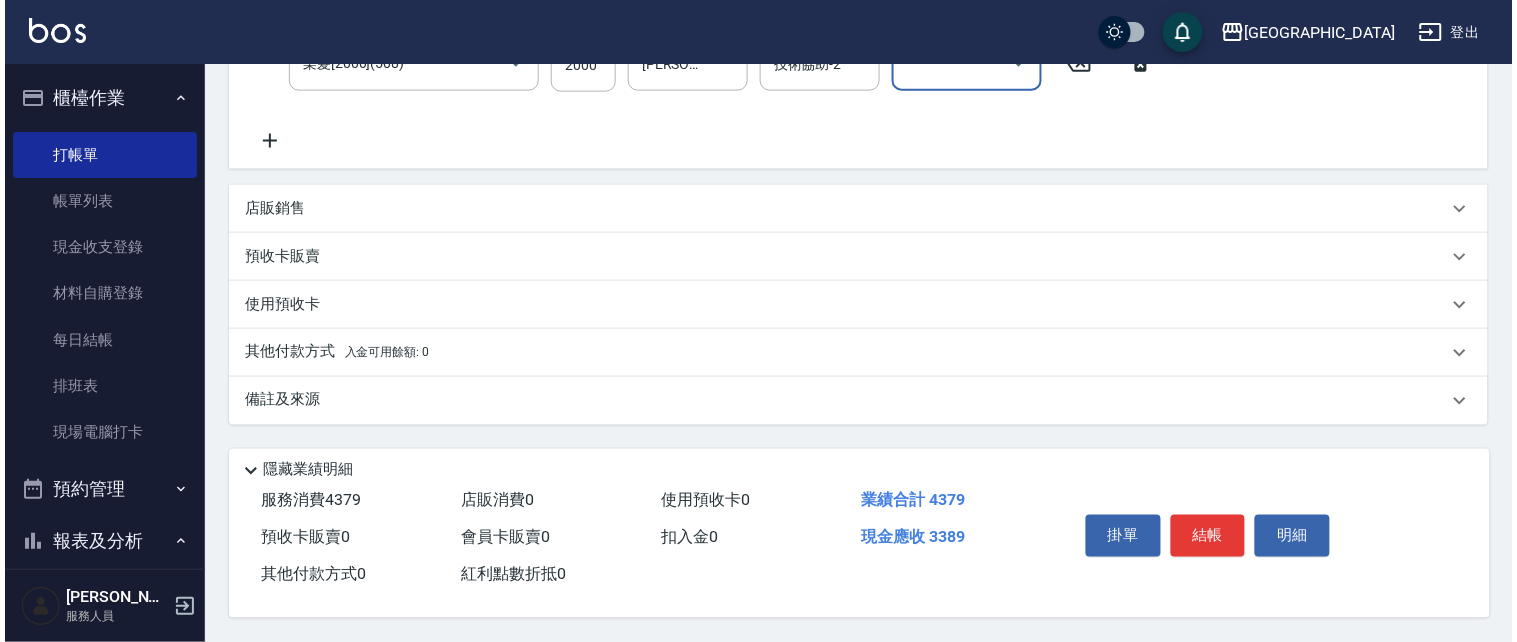 scroll, scrollTop: 618, scrollLeft: 0, axis: vertical 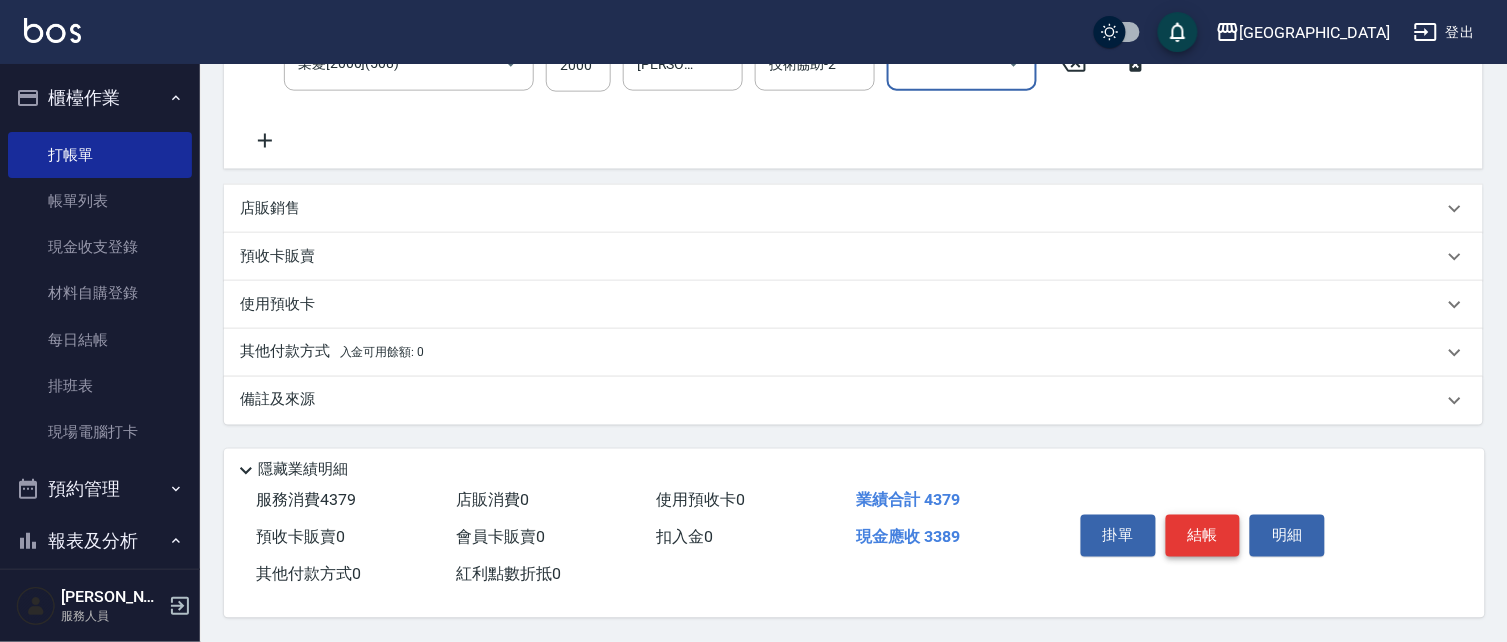 click on "結帳" at bounding box center (1203, 536) 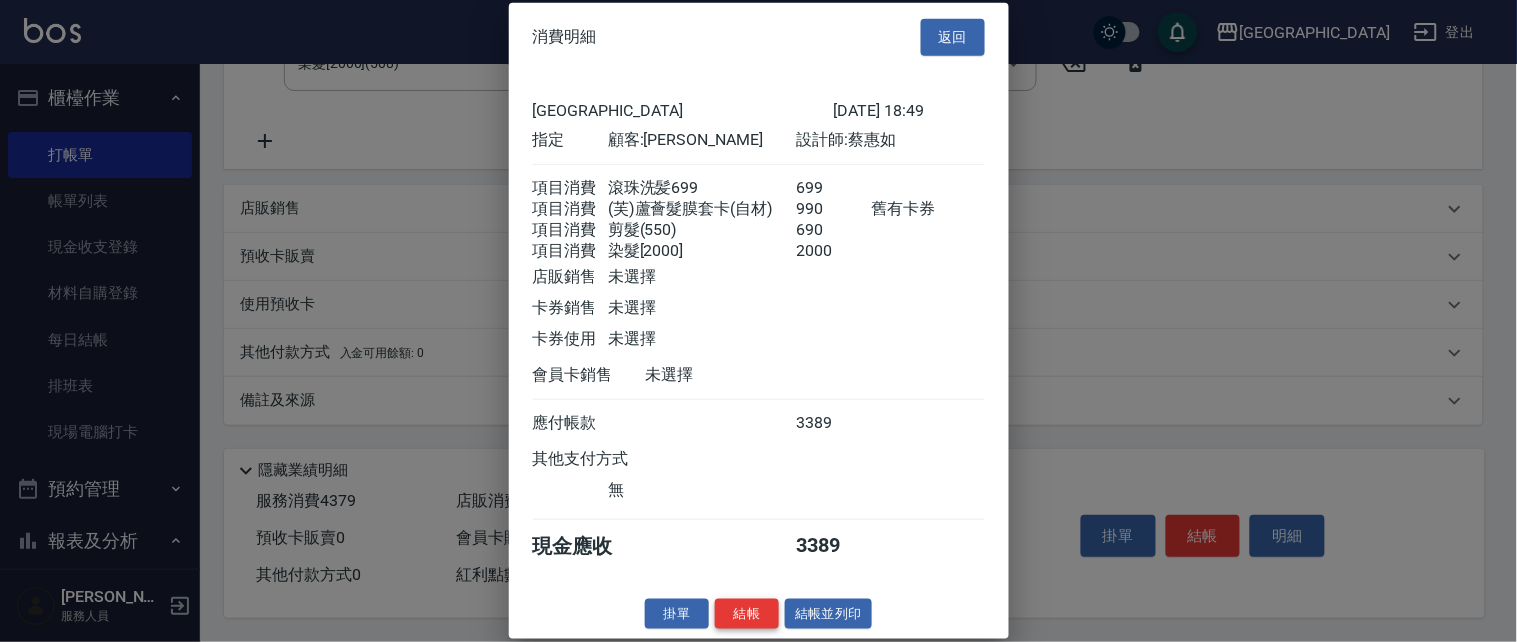 scroll, scrollTop: 28, scrollLeft: 0, axis: vertical 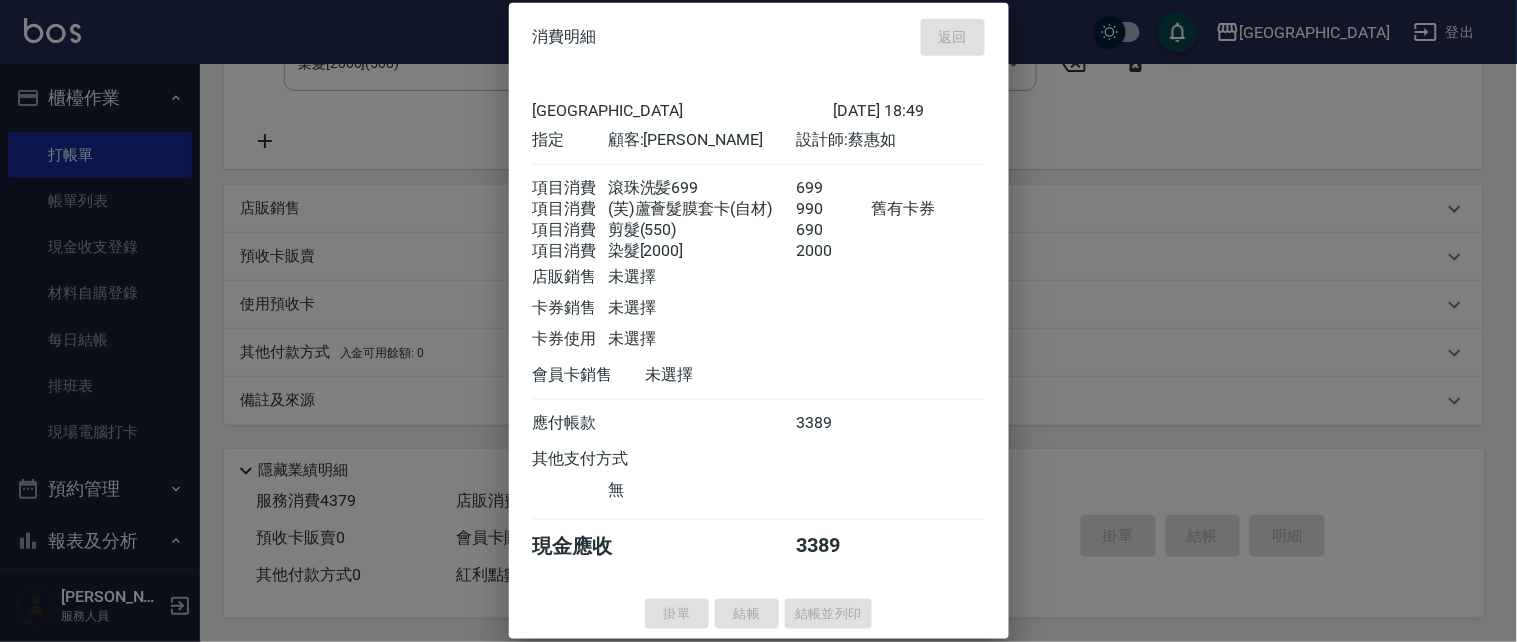type on "[DATE] 18:50" 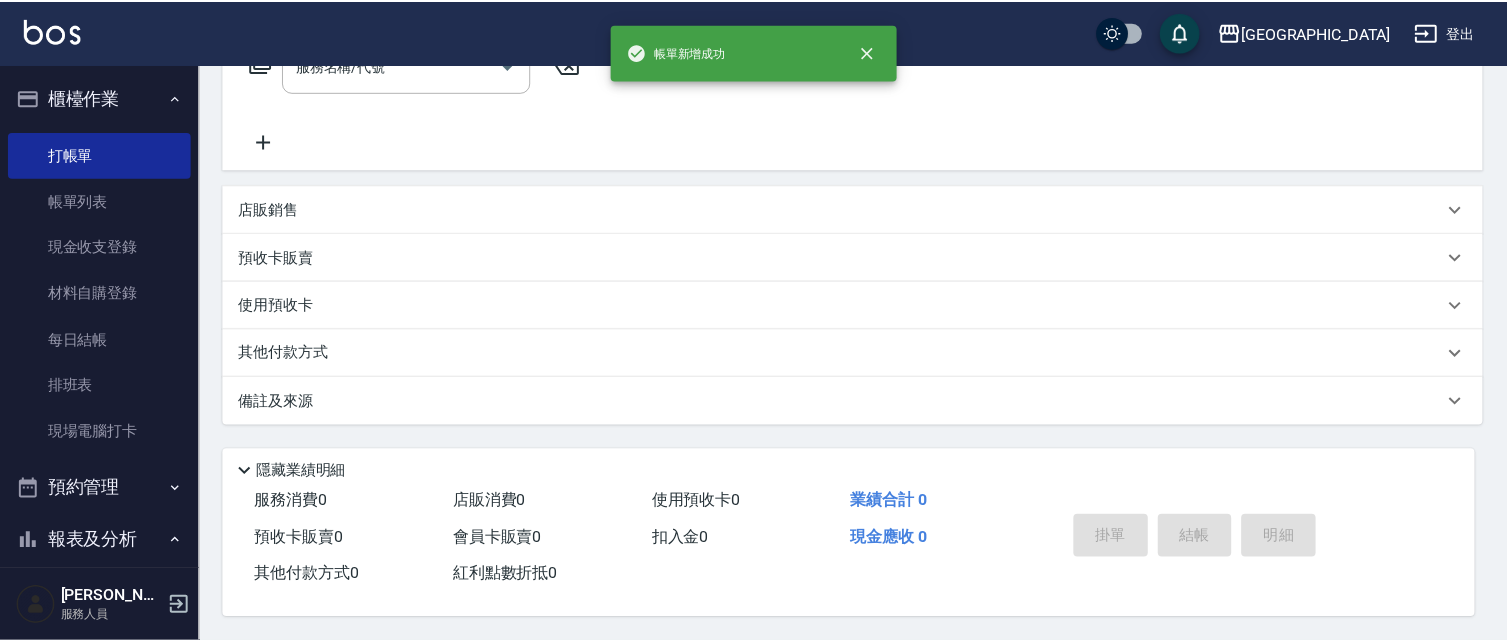 scroll, scrollTop: 0, scrollLeft: 0, axis: both 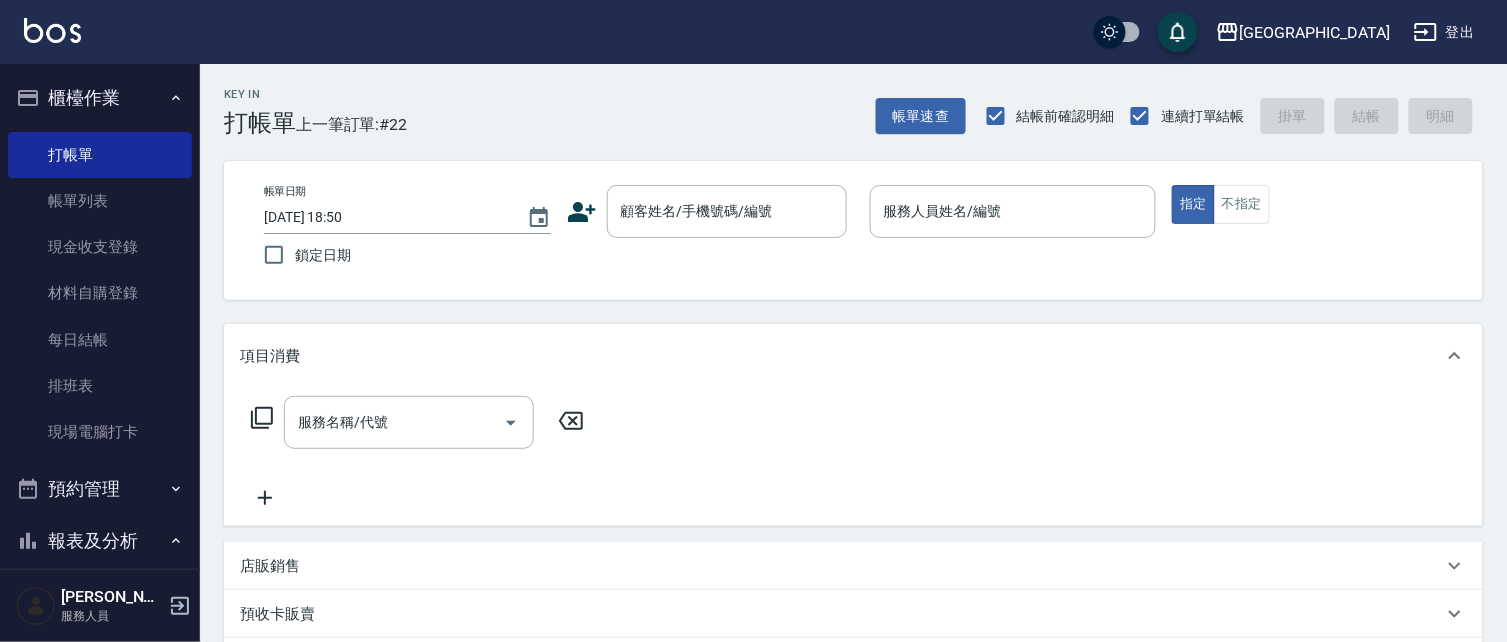 click on "櫃檯作業" at bounding box center [100, 98] 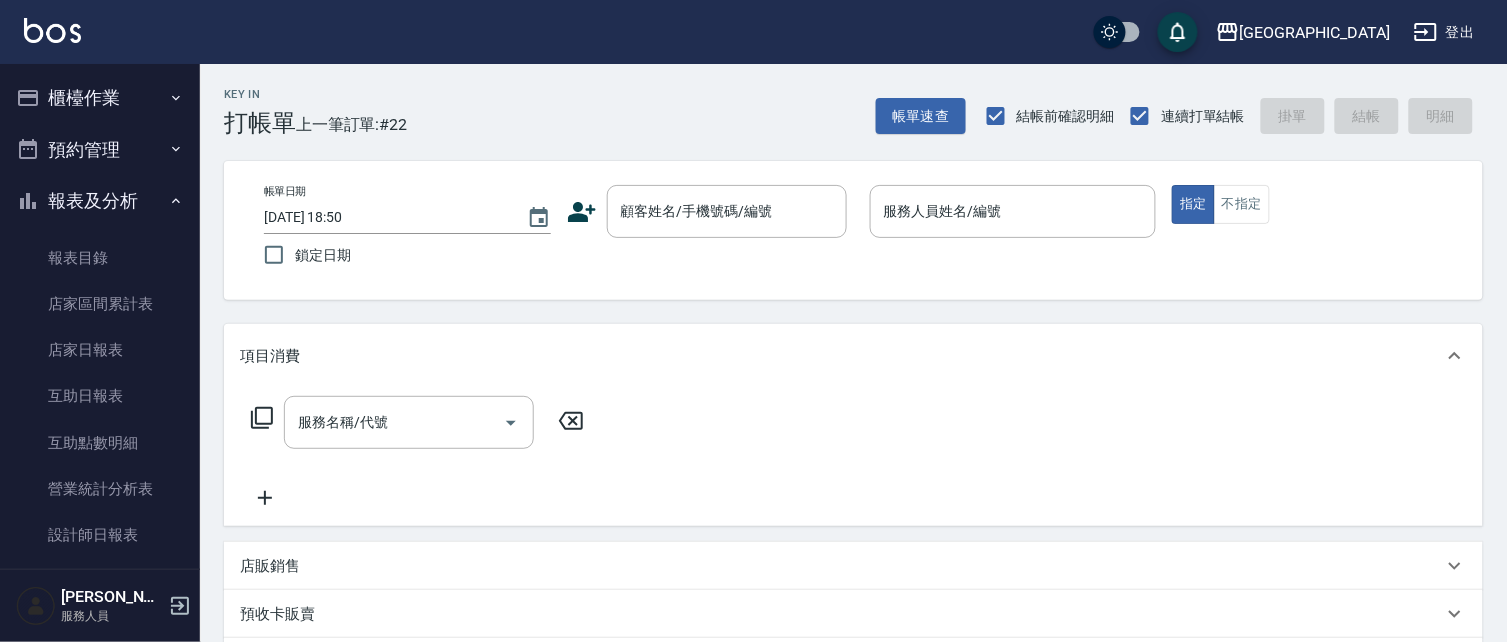 click on "報表及分析" at bounding box center (100, 201) 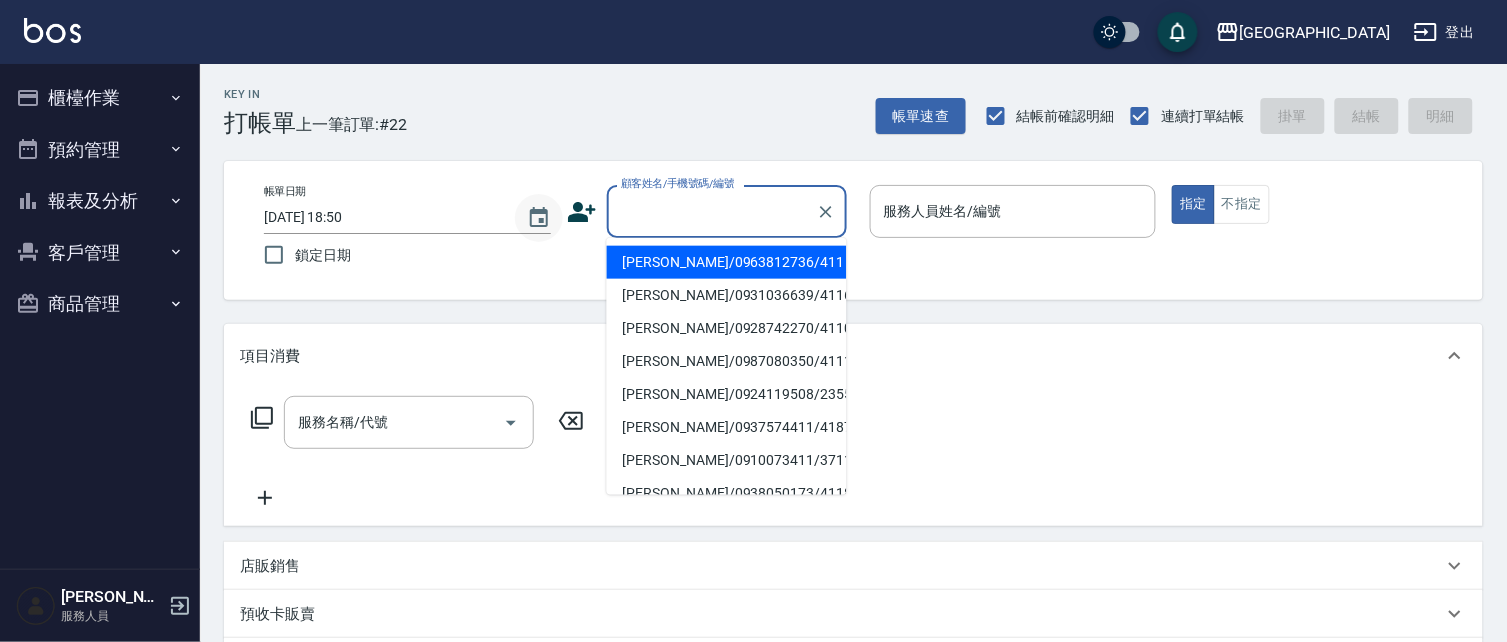 drag, startPoint x: 652, startPoint y: 216, endPoint x: 553, endPoint y: 200, distance: 100.28459 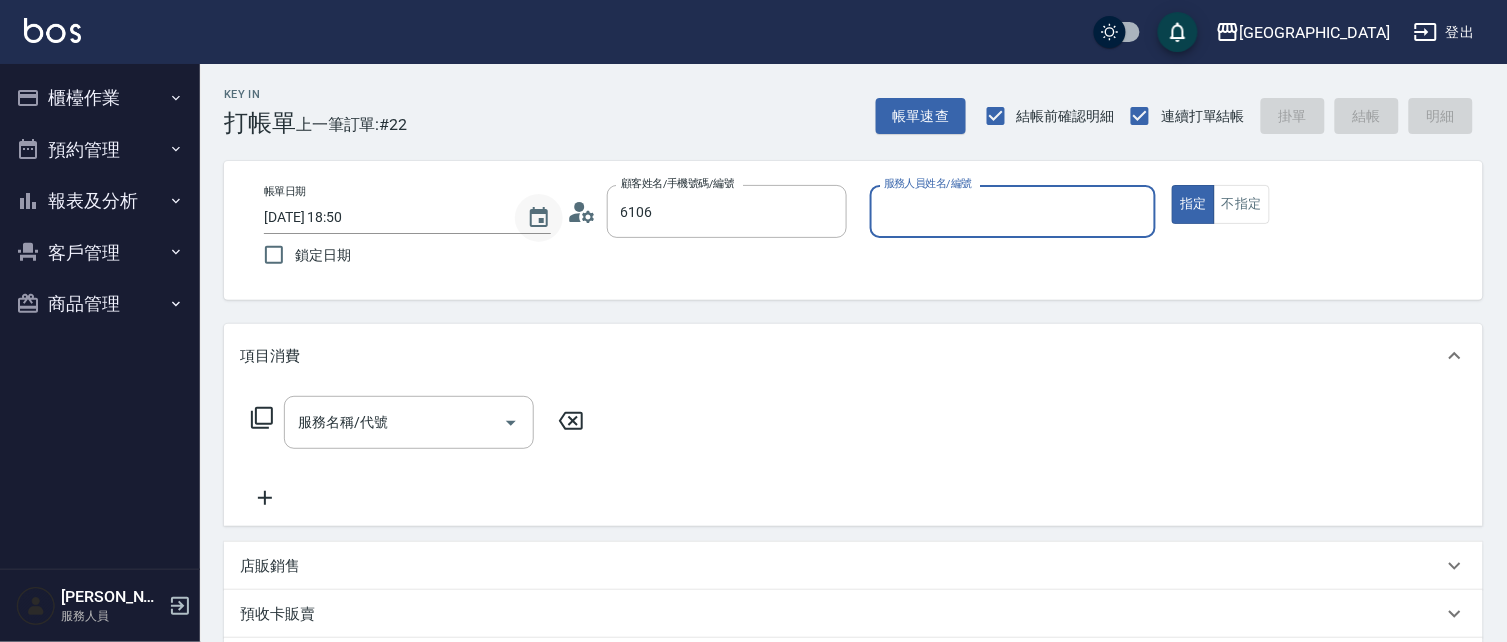 type on "[PERSON_NAME]/0920241221/6106" 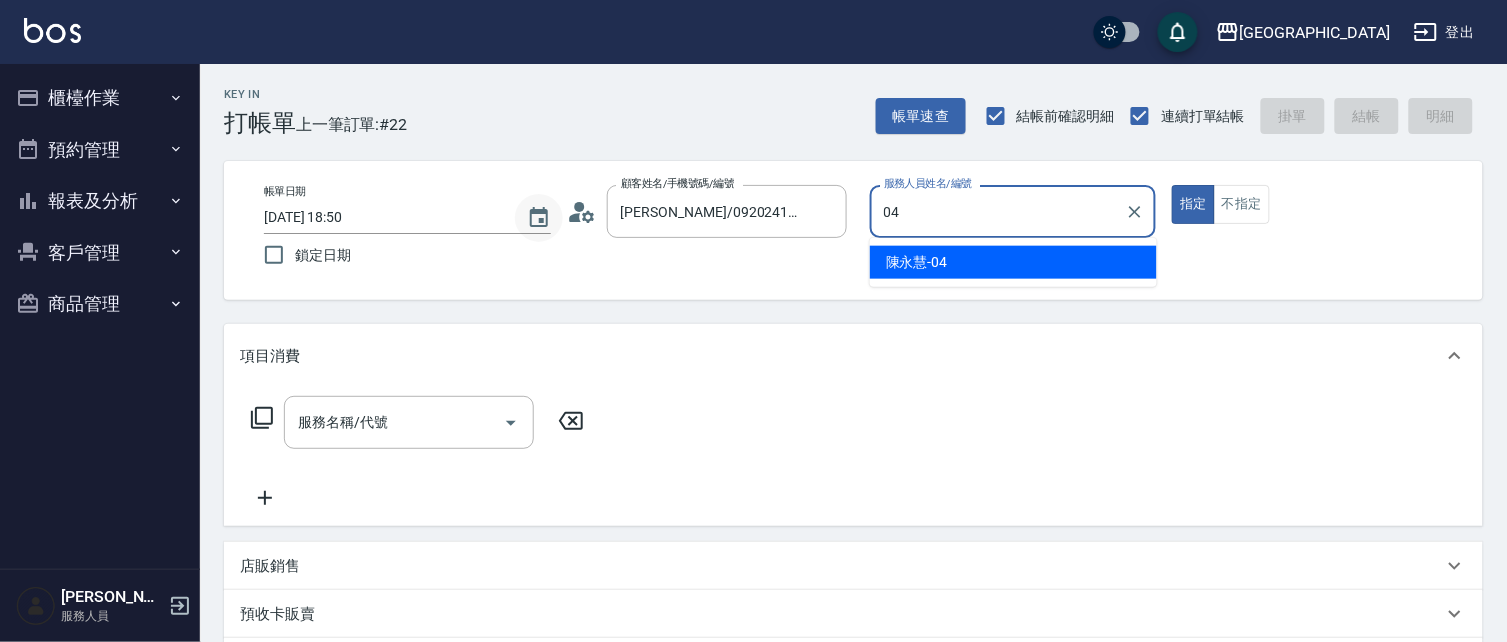 type on "[PERSON_NAME]-04" 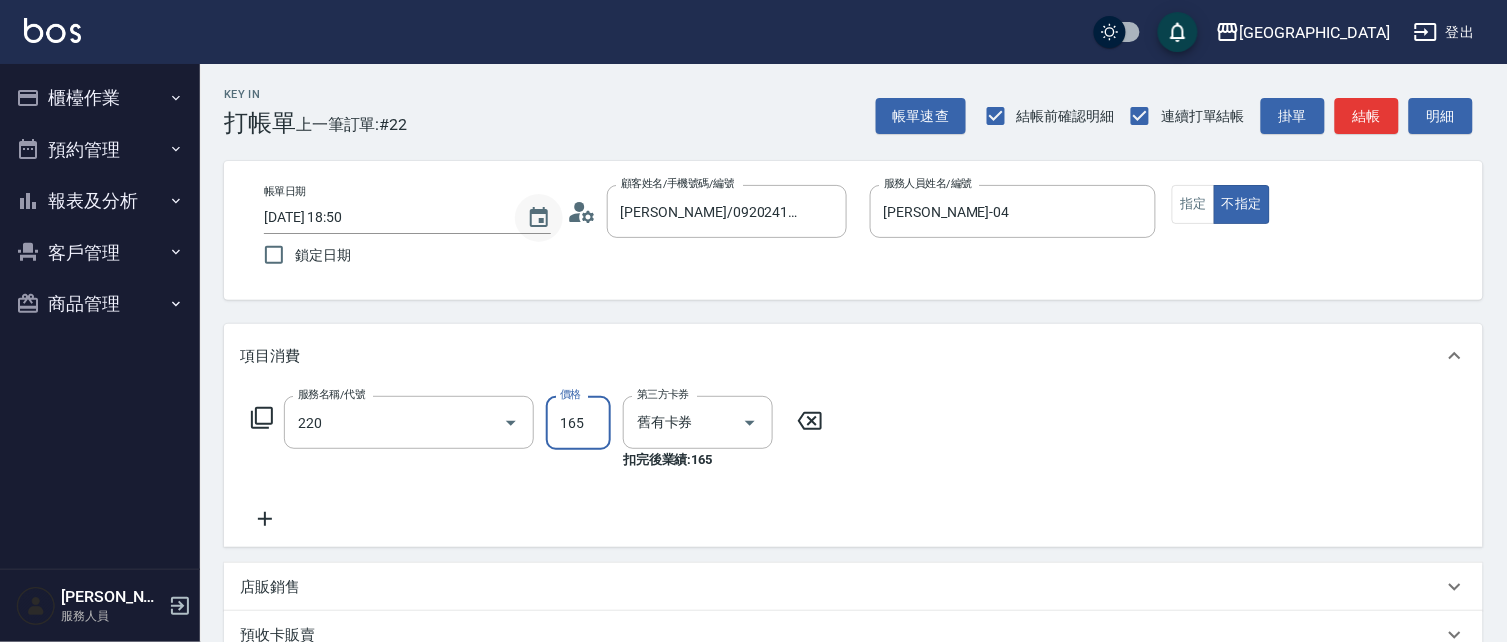 type on "洗髮卡券(165)(220)" 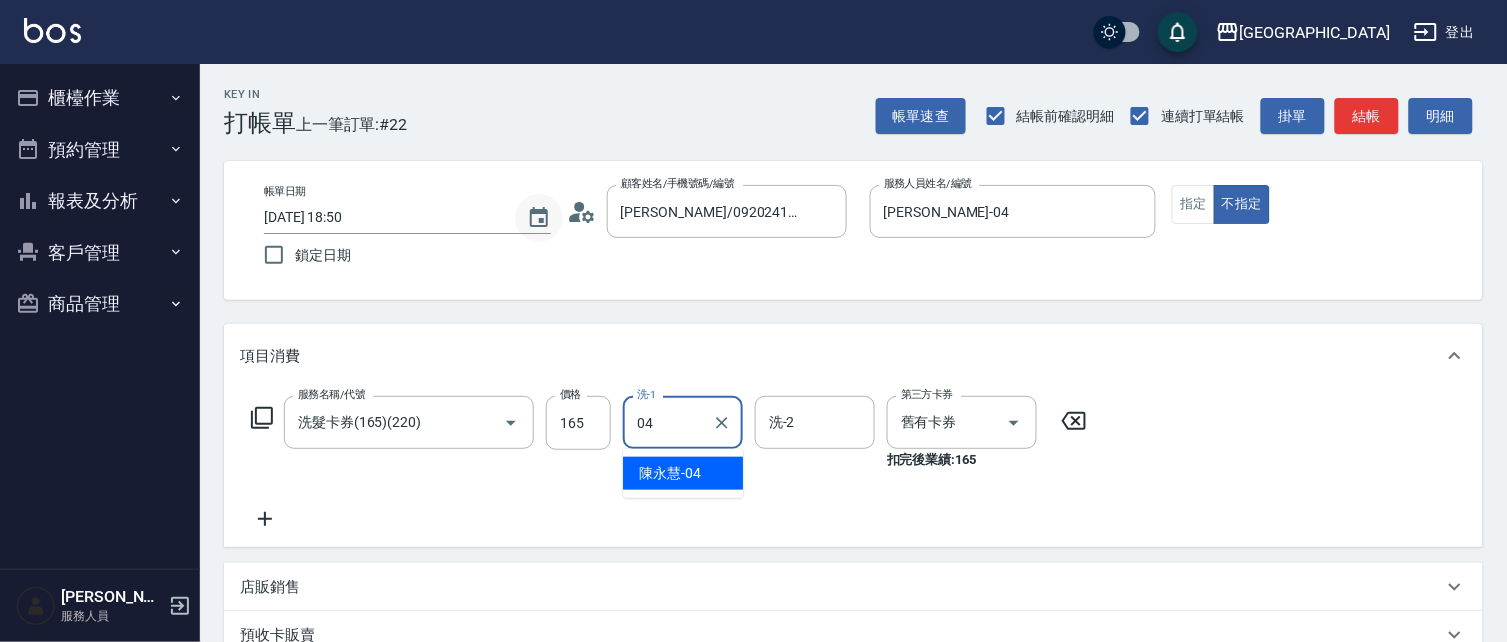 type on "[PERSON_NAME]-04" 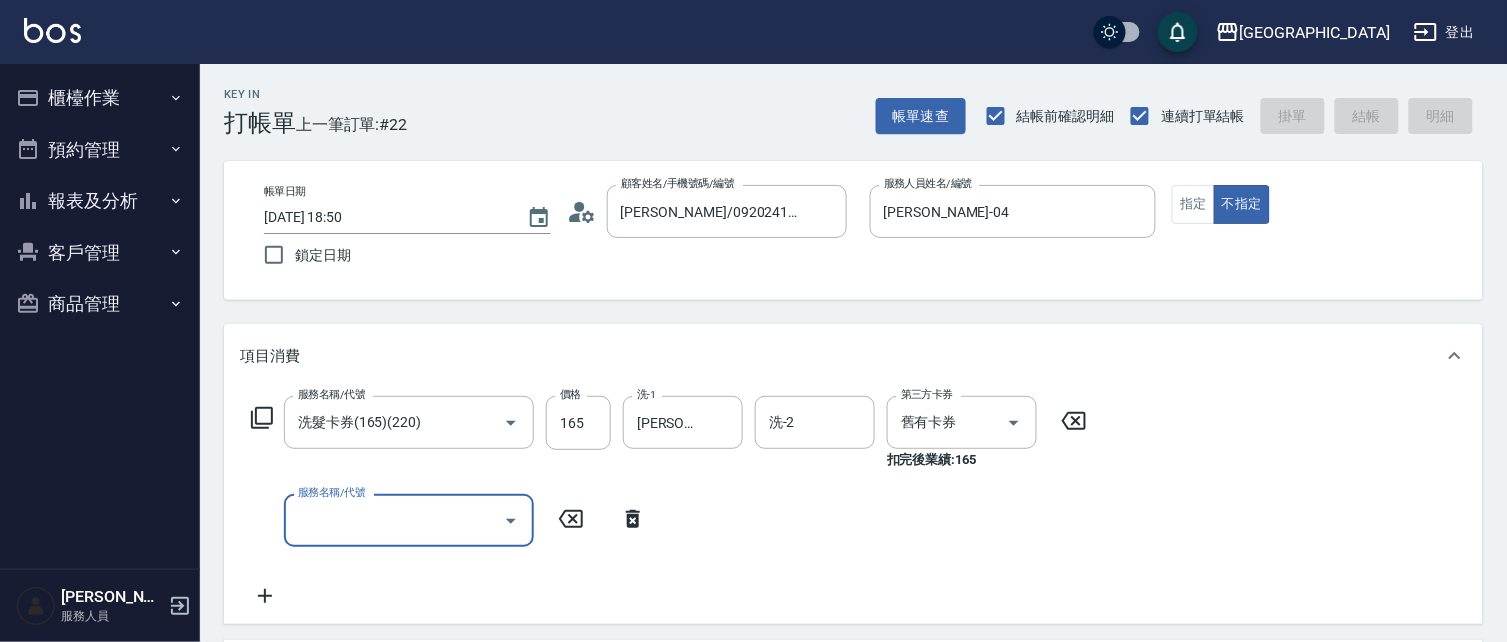 type on "[DATE] 18:52" 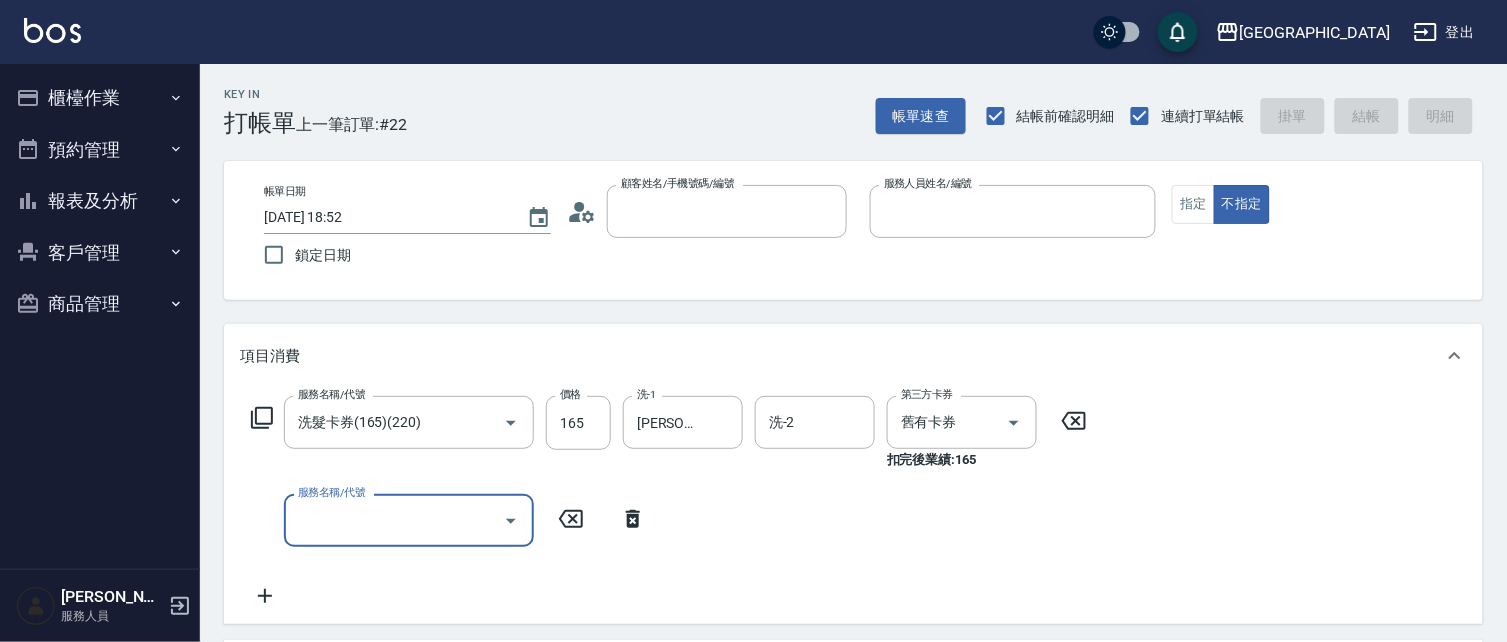 type 